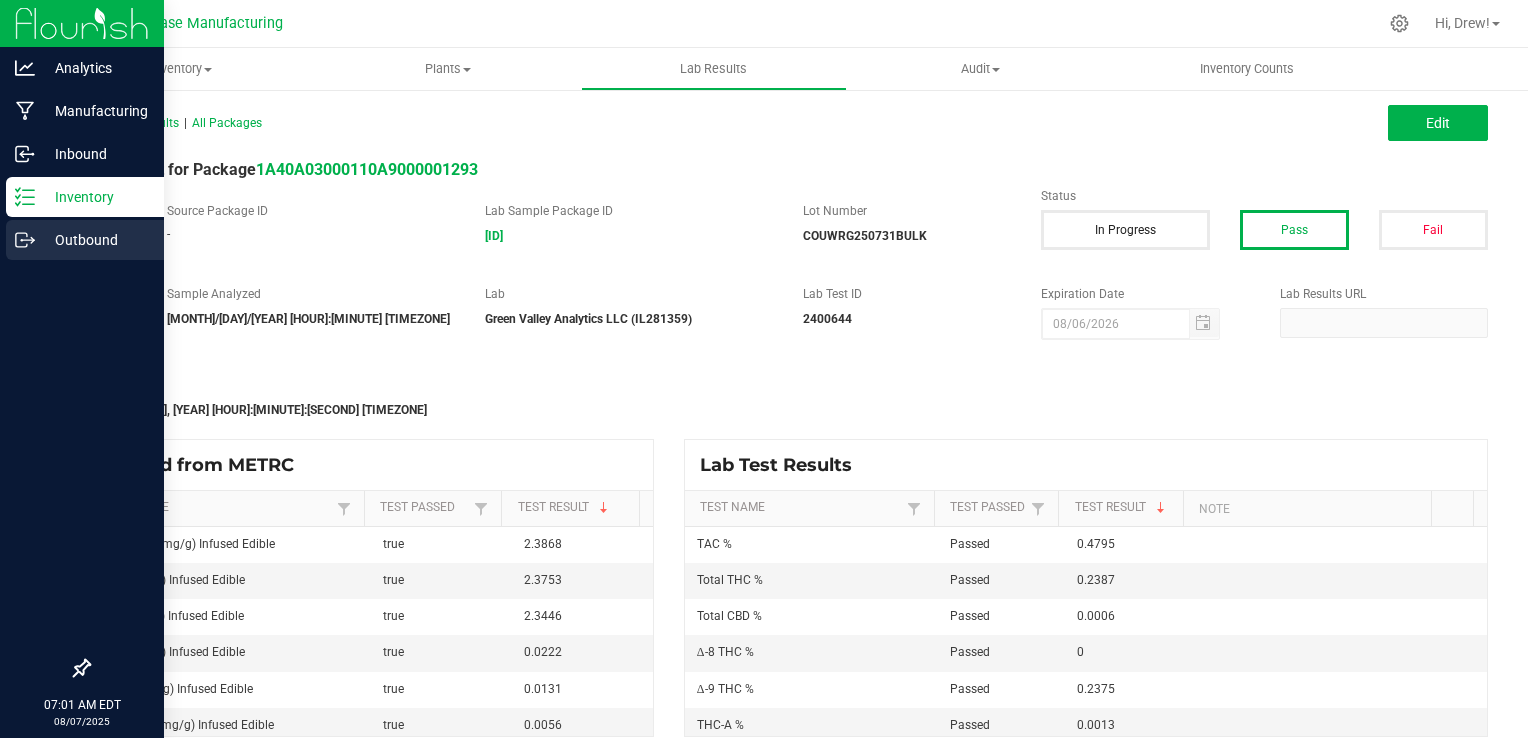 scroll, scrollTop: 0, scrollLeft: 0, axis: both 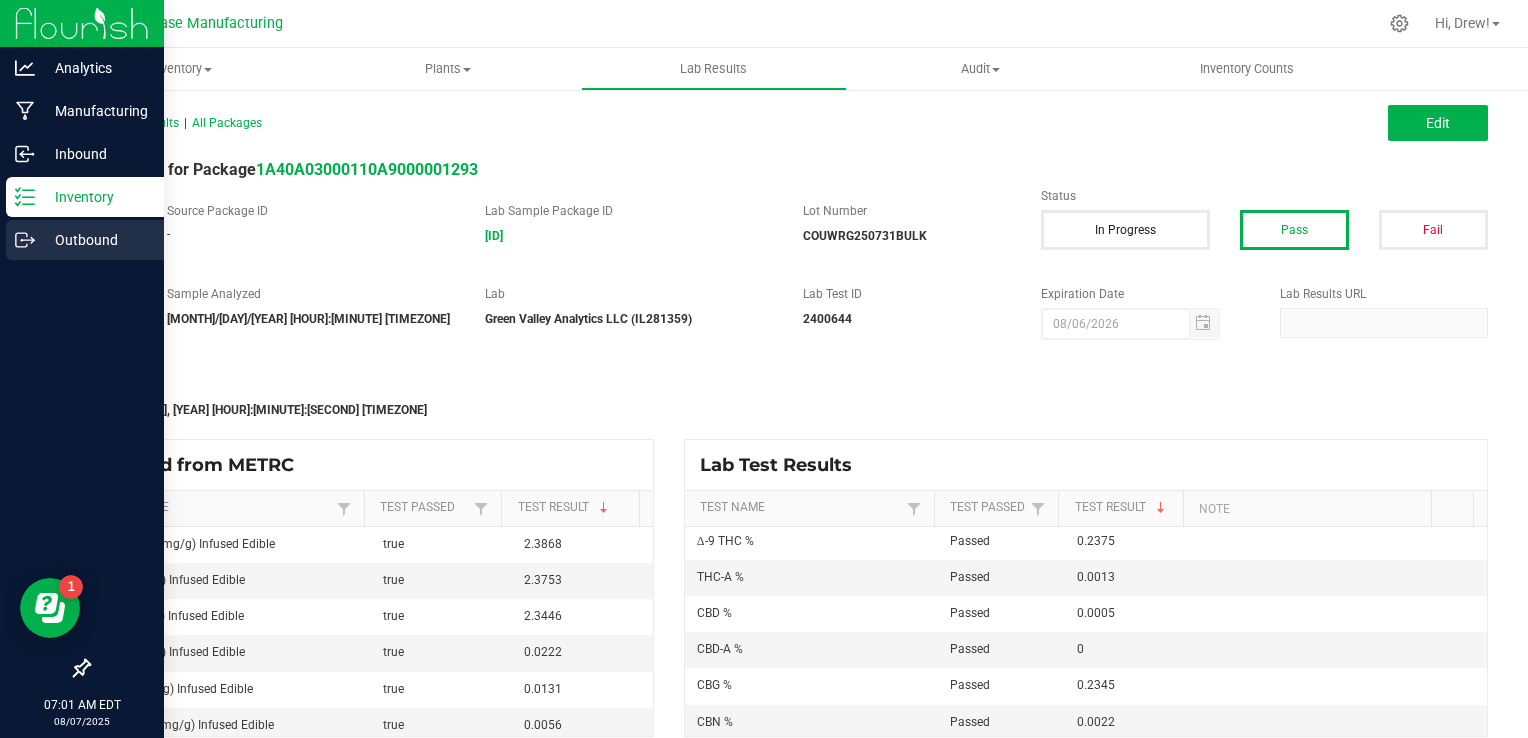 click 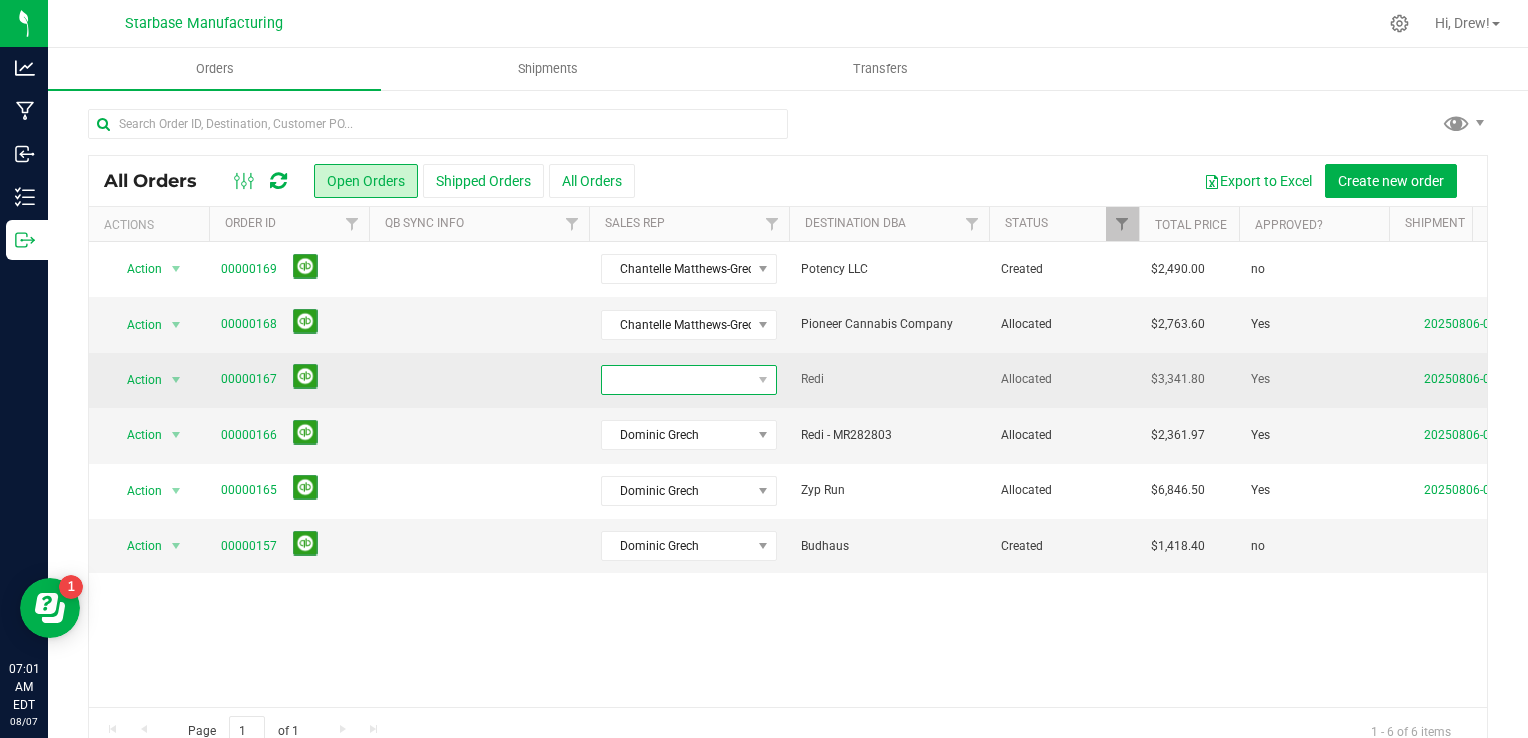 click at bounding box center (763, 380) 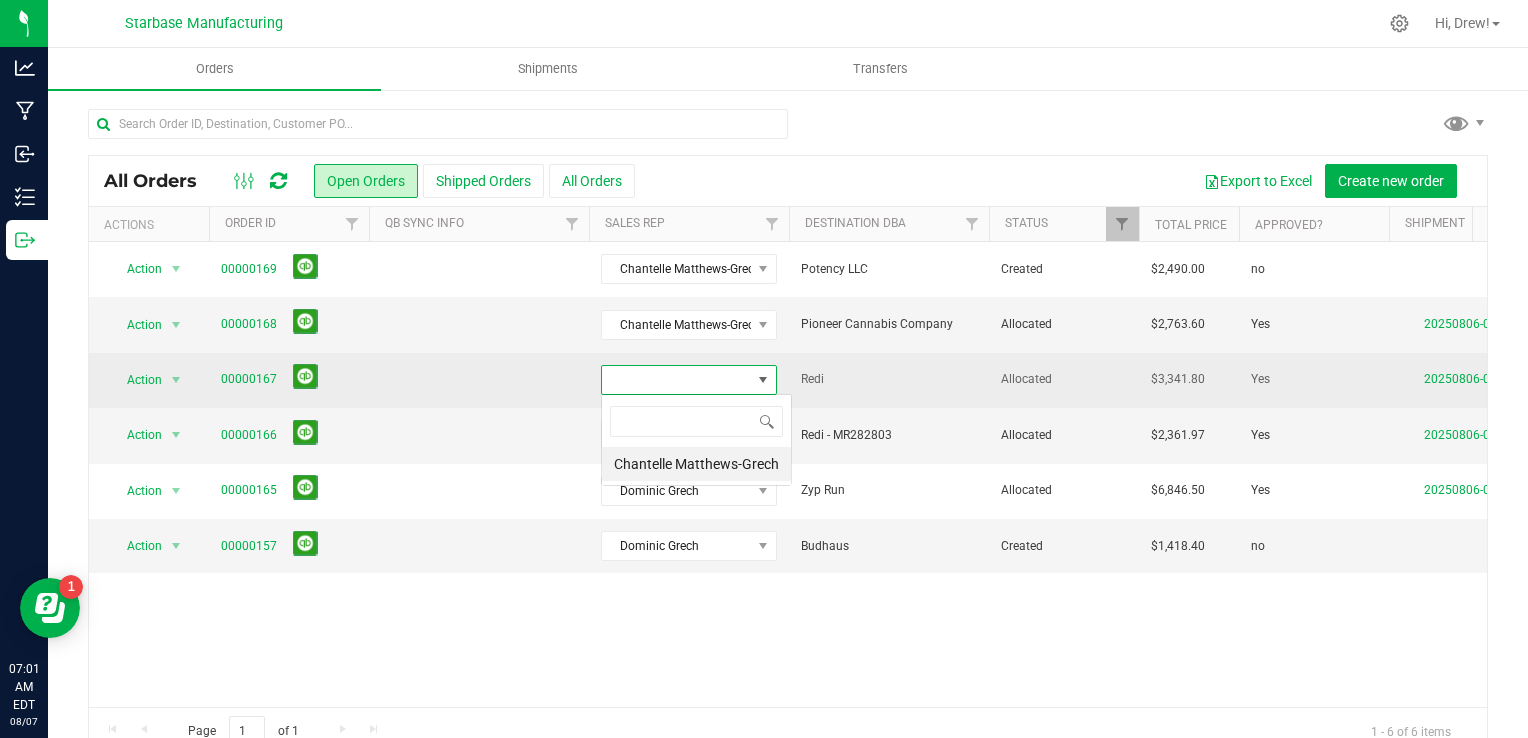scroll, scrollTop: 99970, scrollLeft: 99824, axis: both 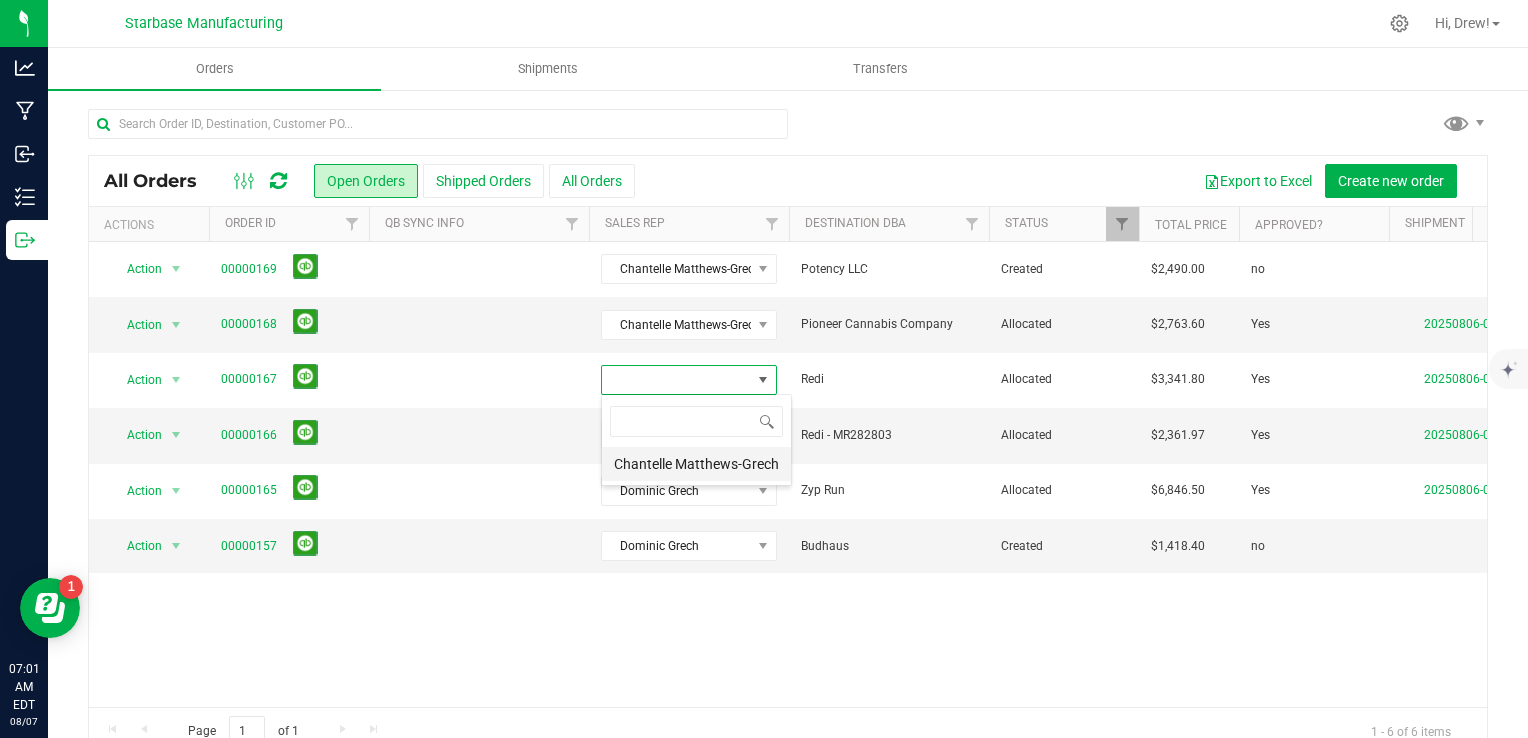 click on "Chantelle Matthews-Grech" at bounding box center (696, 464) 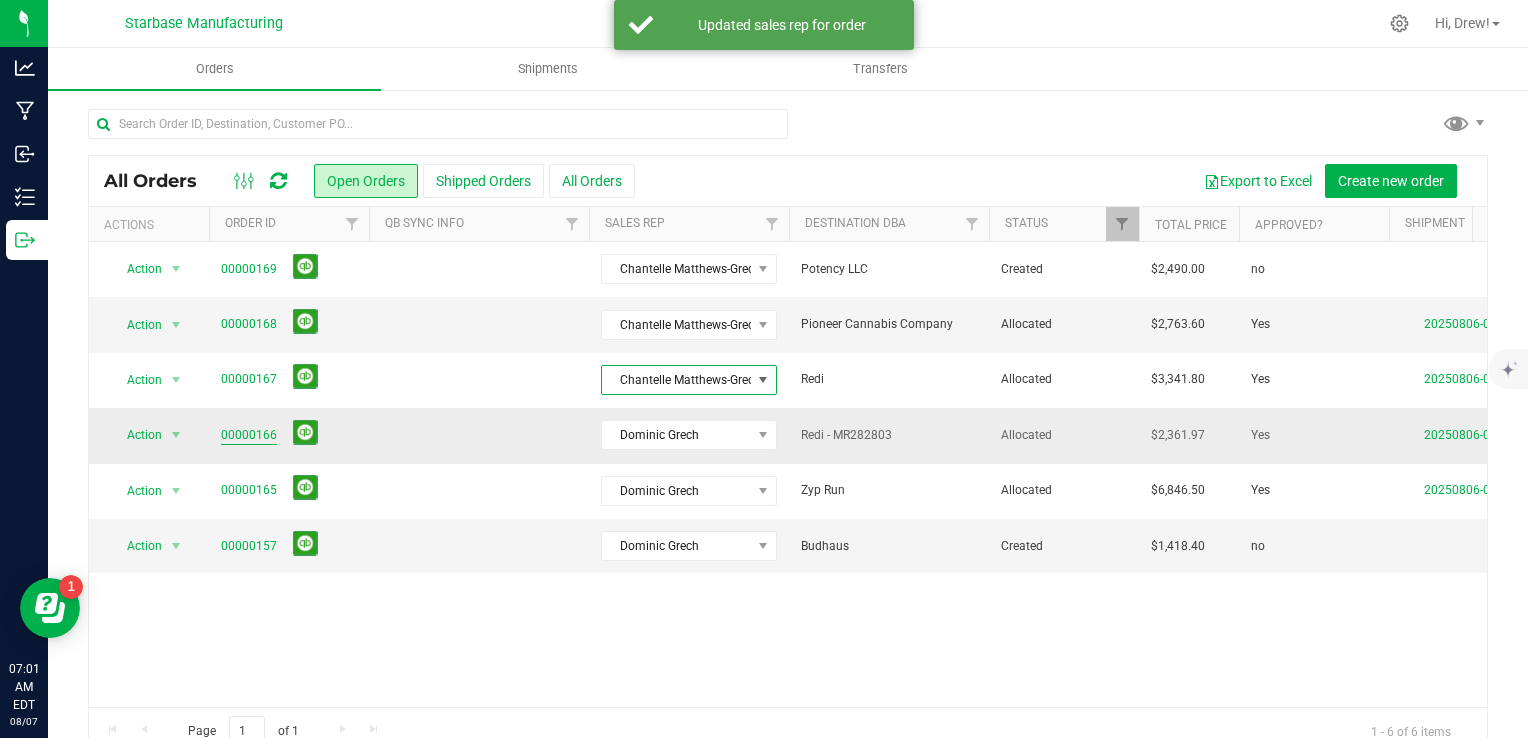 click on "00000166" at bounding box center [249, 435] 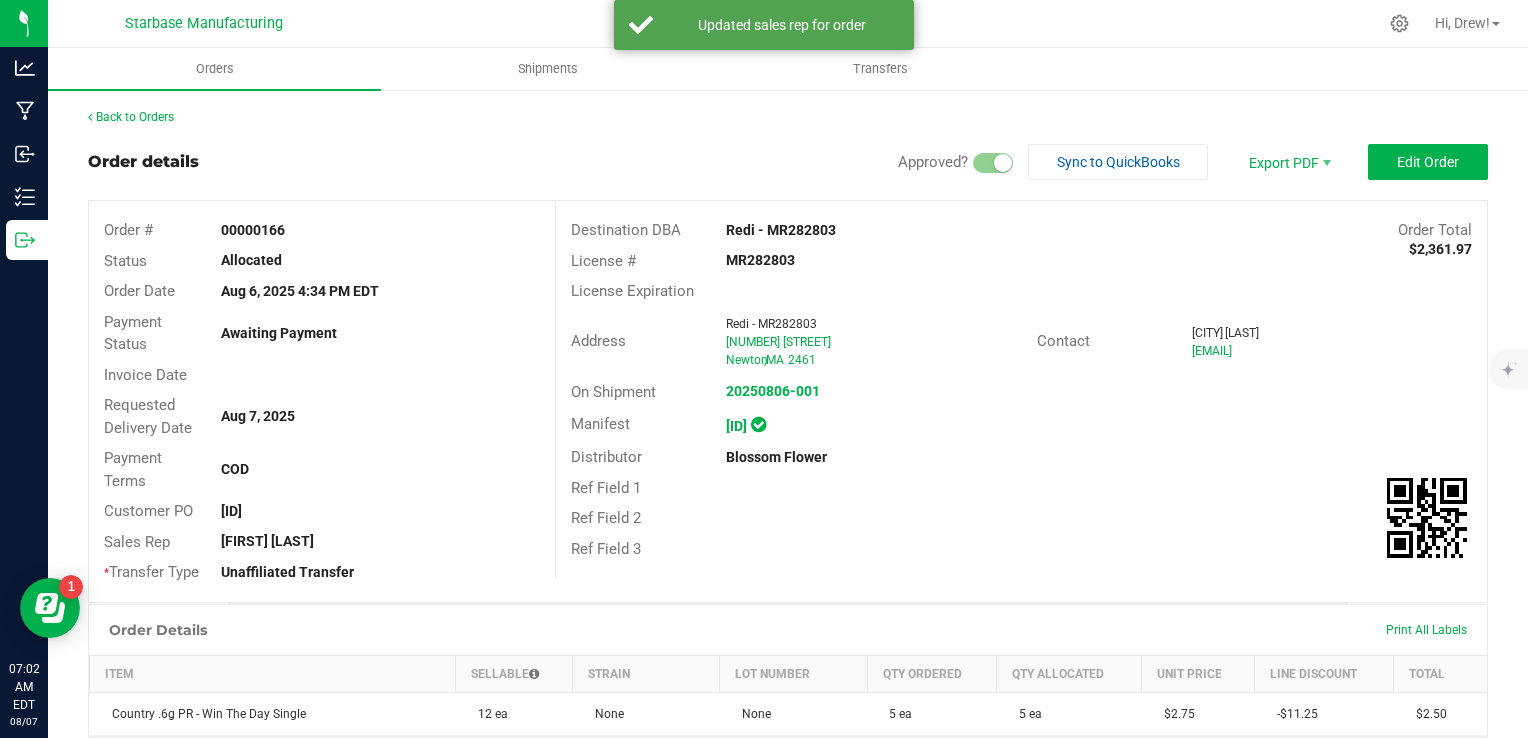 scroll, scrollTop: 108, scrollLeft: 0, axis: vertical 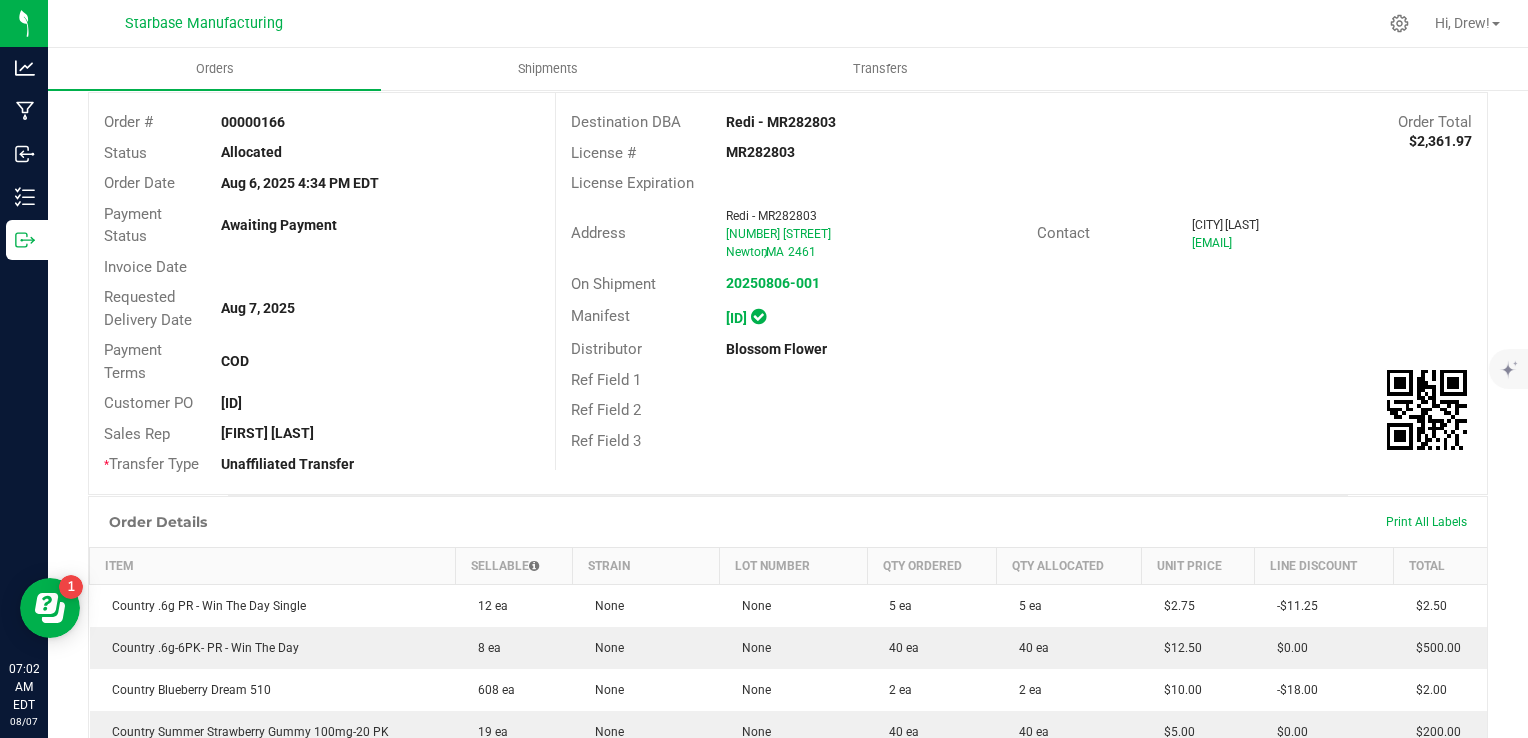click on "Print All Labels" at bounding box center [1426, 522] 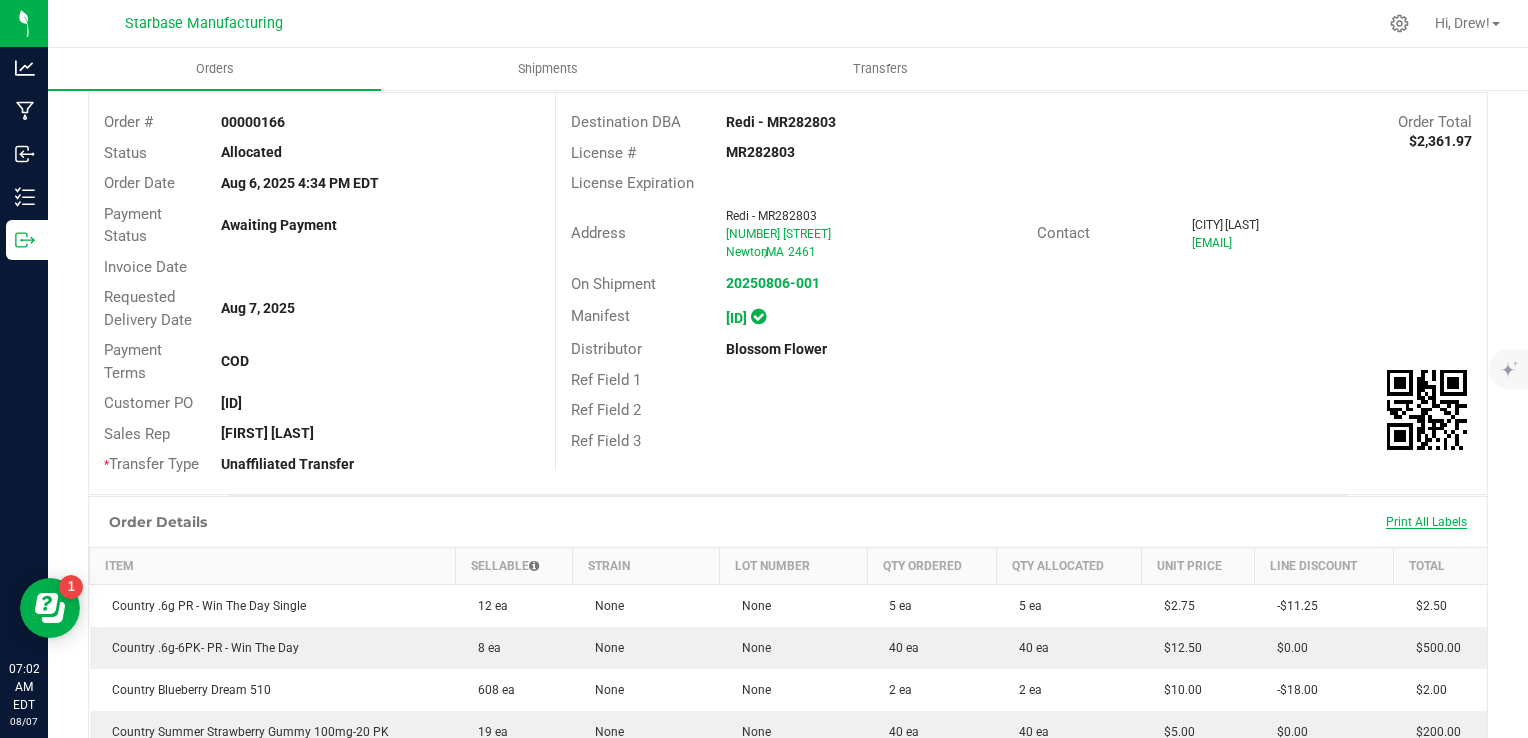 click on "Print All Labels" at bounding box center (1426, 522) 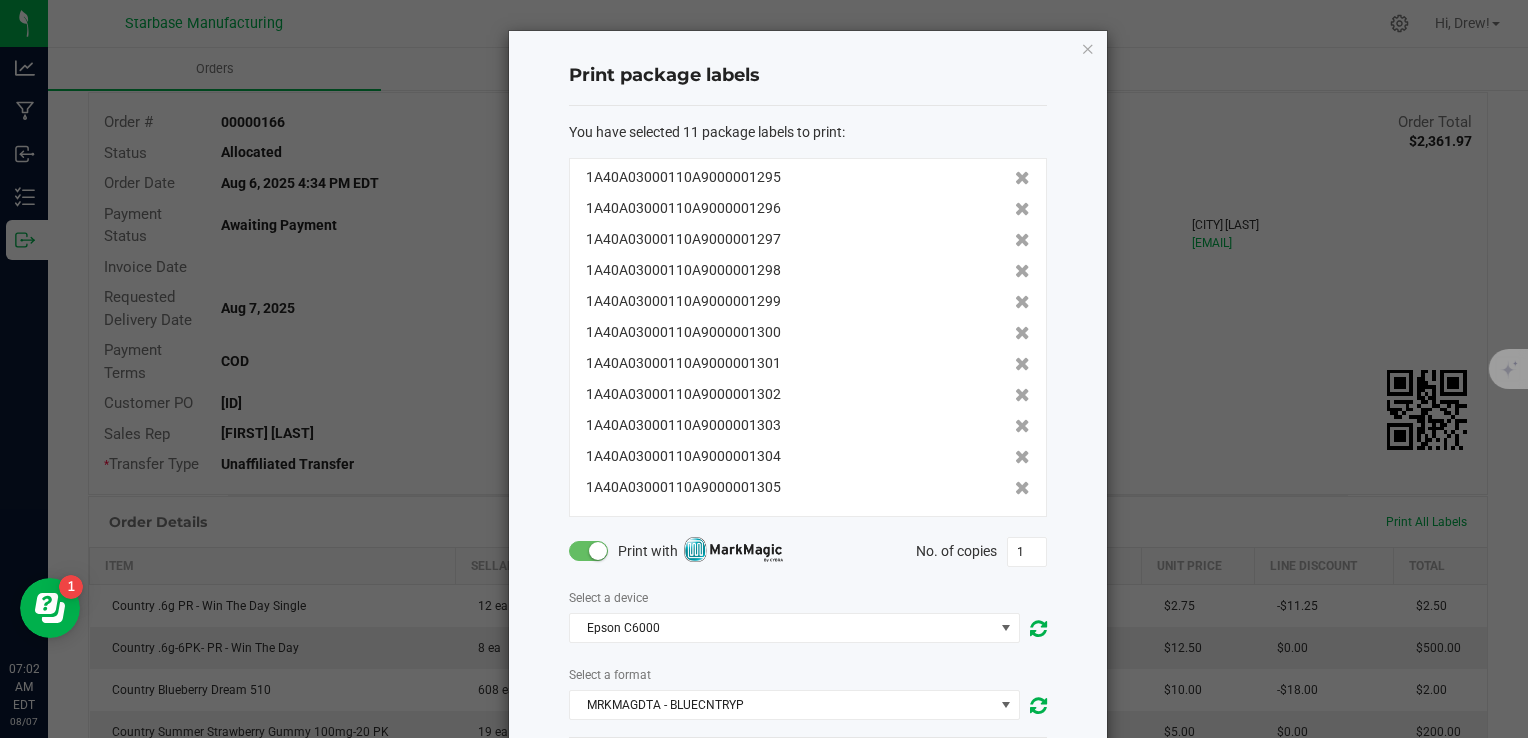 click at bounding box center [598, 551] 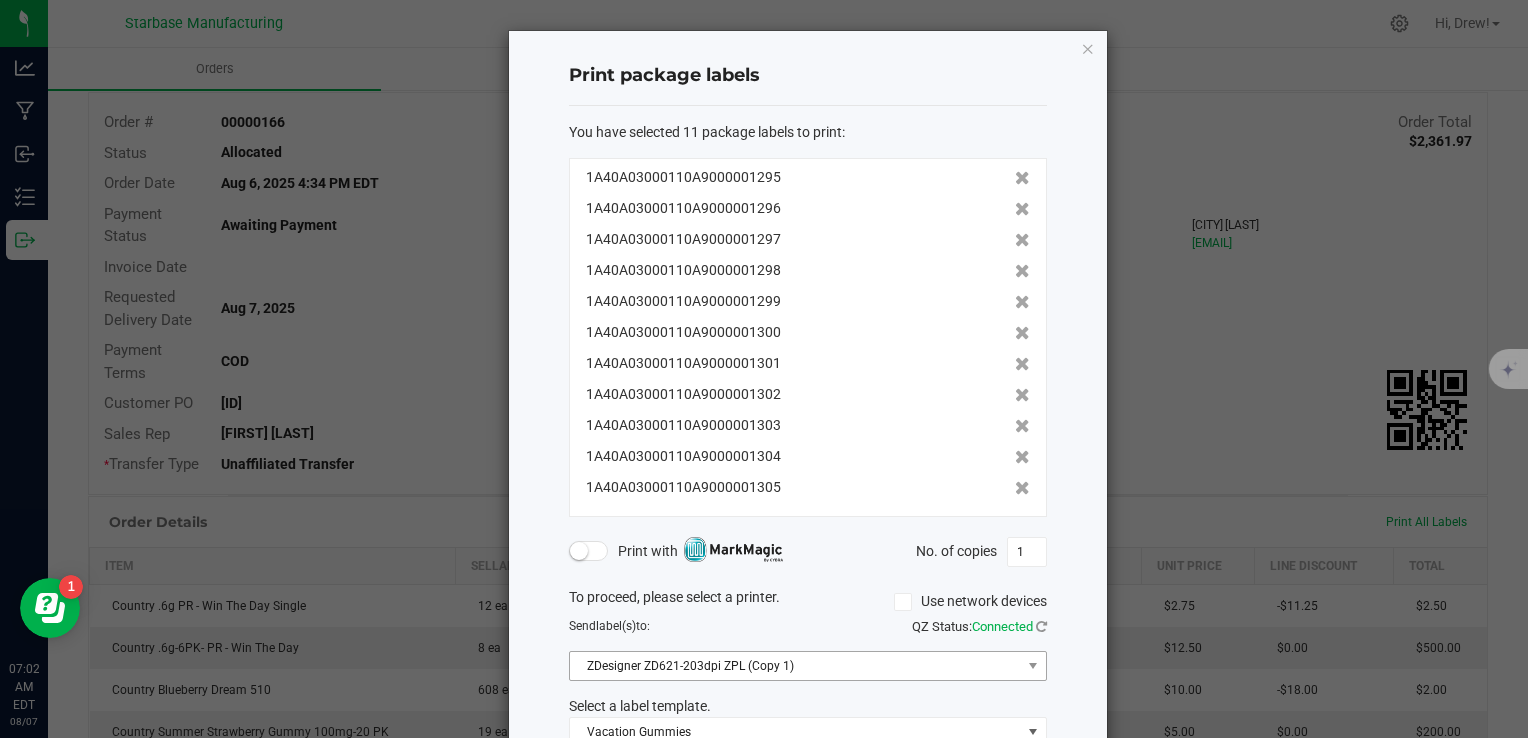 scroll, scrollTop: 122, scrollLeft: 0, axis: vertical 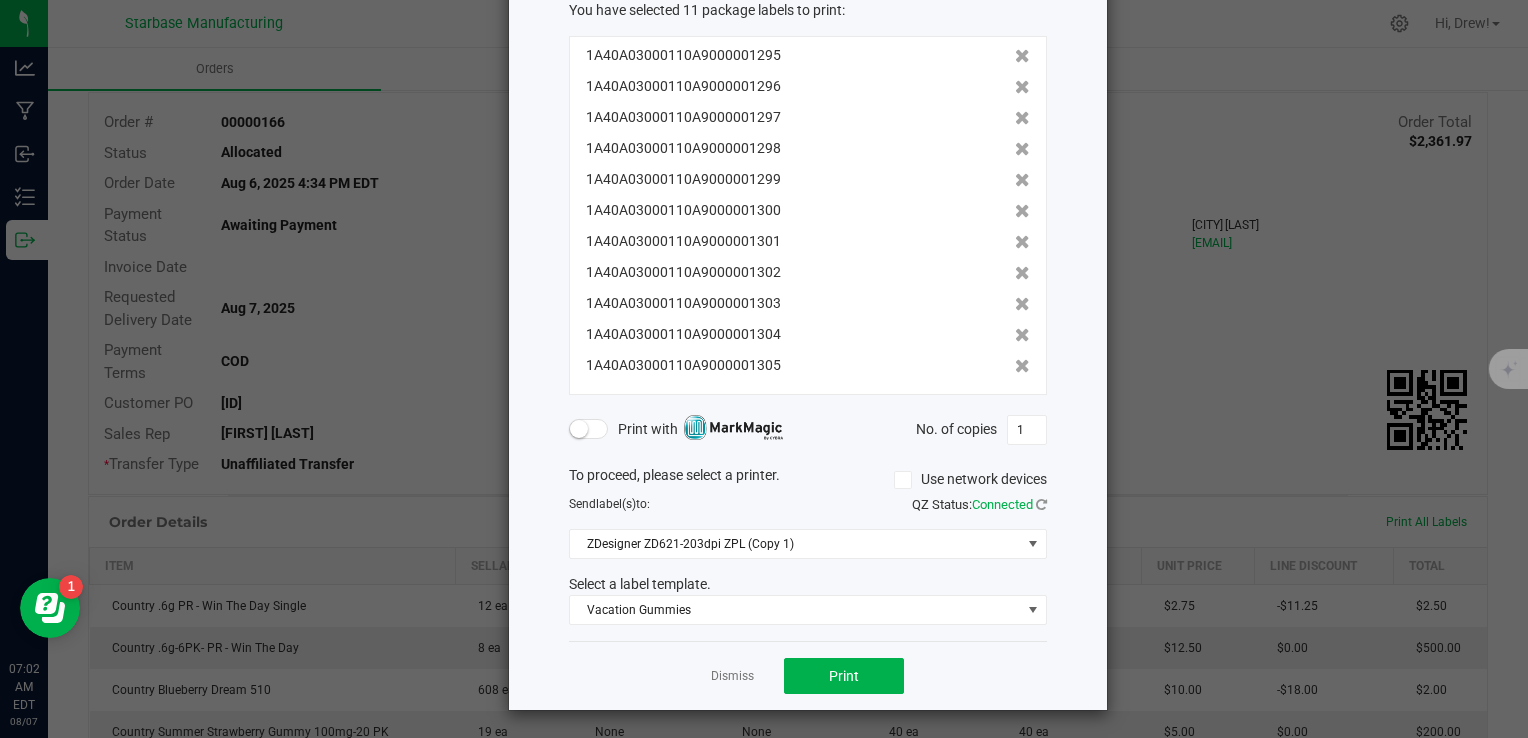 click on "You have selected 11 package labels to print  :   1A40A03000110A9000001295   1A40A03000110A9000001296   1A40A03000110A9000001297   1A40A03000110A9000001298   1A40A03000110A9000001299   1A40A03000110A9000001300   1A40A03000110A9000001301   1A40A03000110A9000001302   1A40A03000110A9000001303   1A40A03000110A9000001304   1A40A03000110A9000001305   Print with   No. of copies  1  To proceed, please select a printer.   Use network devices  Send  label(s)  to:  QZ Status:   Connected  ZDesigner ZD621-203dpi ZPL (Copy 1)  Select a label template.  Vacation Gummies" 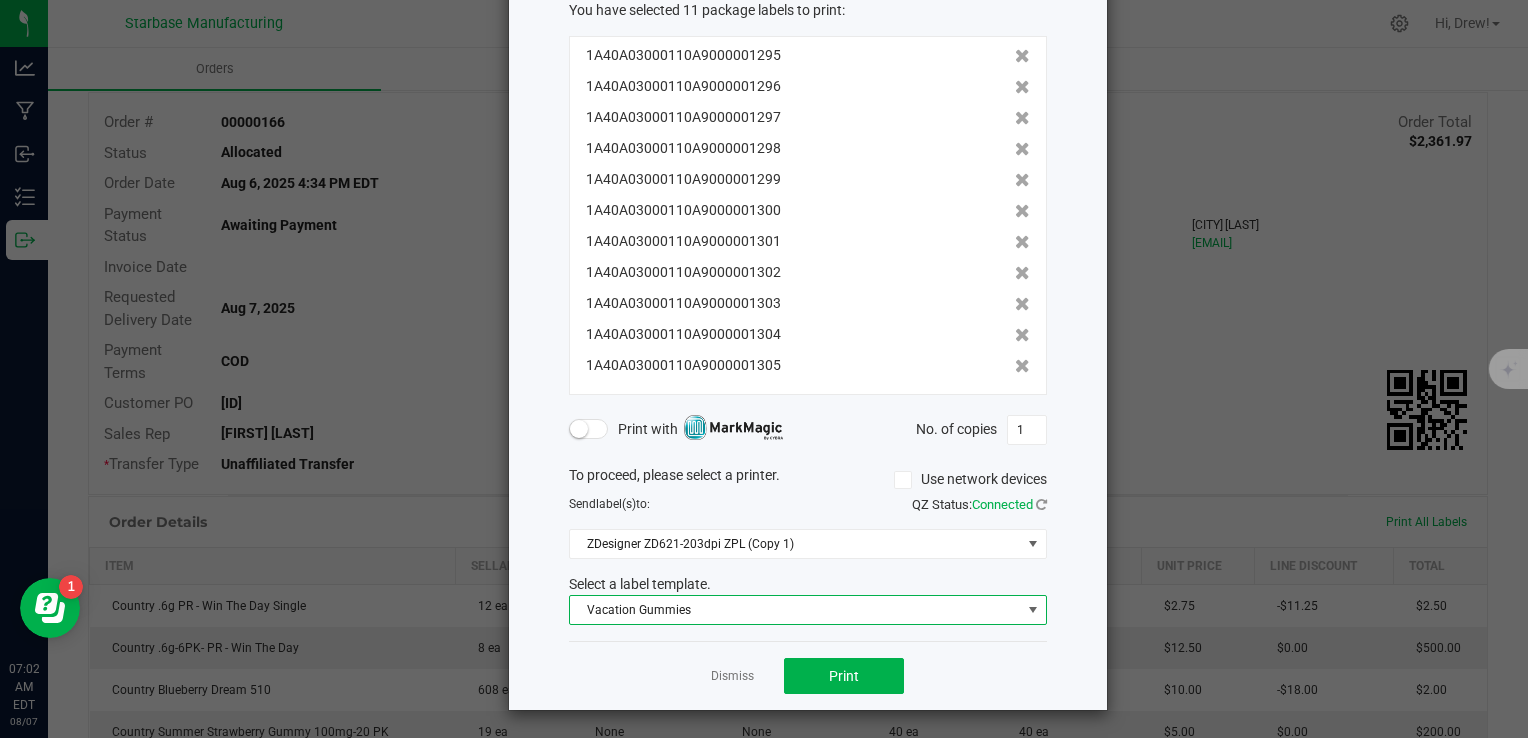 click on "Vacation Gummies" at bounding box center [795, 610] 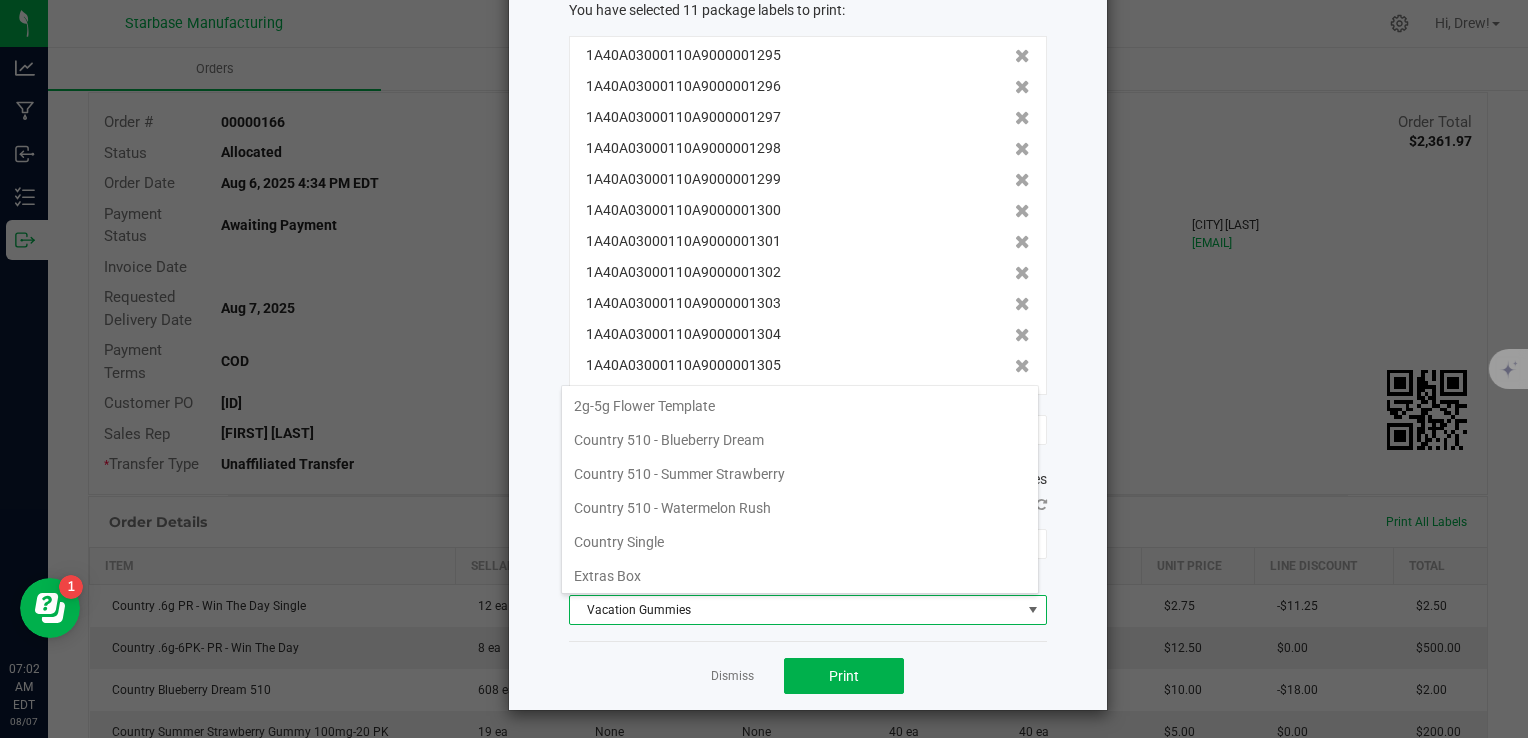 scroll, scrollTop: 170, scrollLeft: 0, axis: vertical 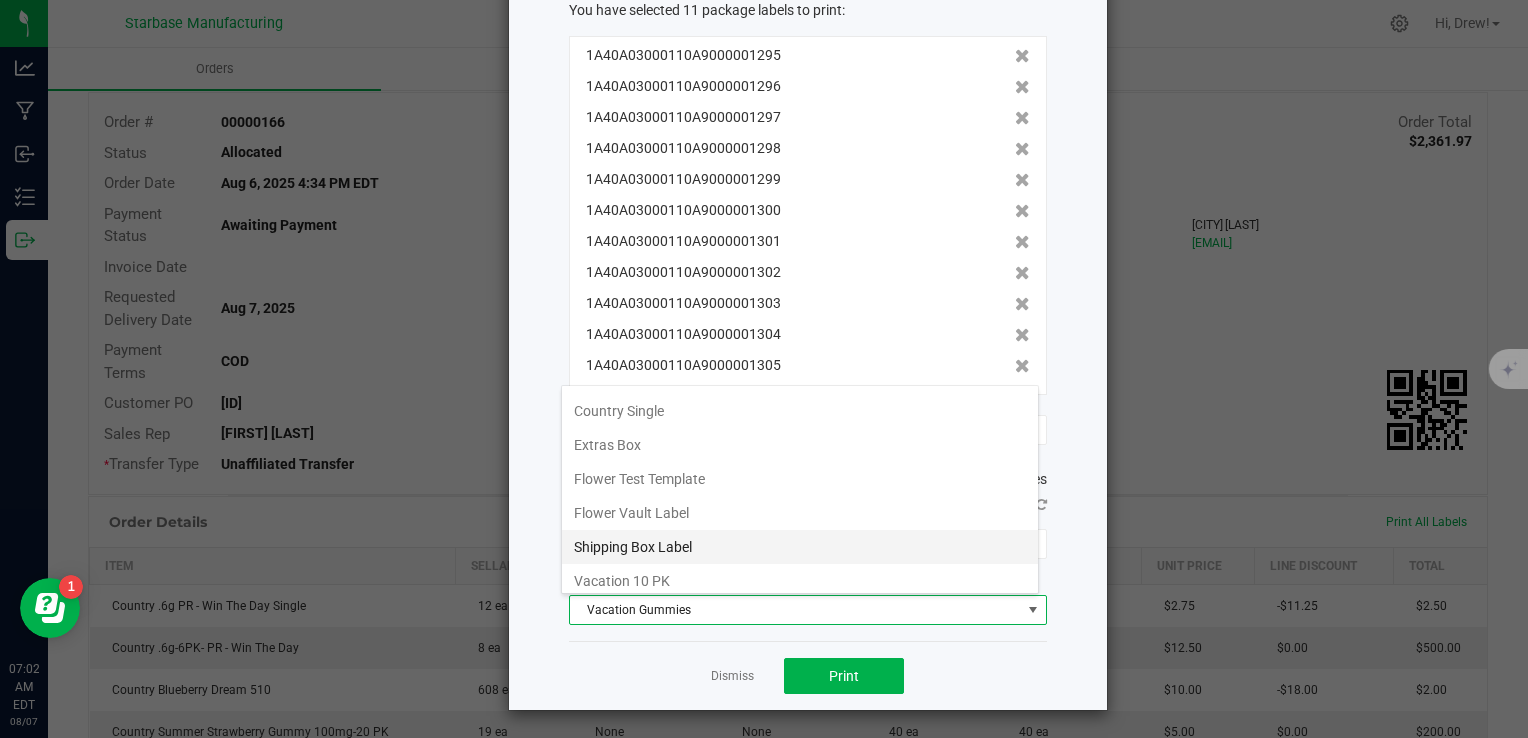 click on "Flower Vault Label" at bounding box center (800, 513) 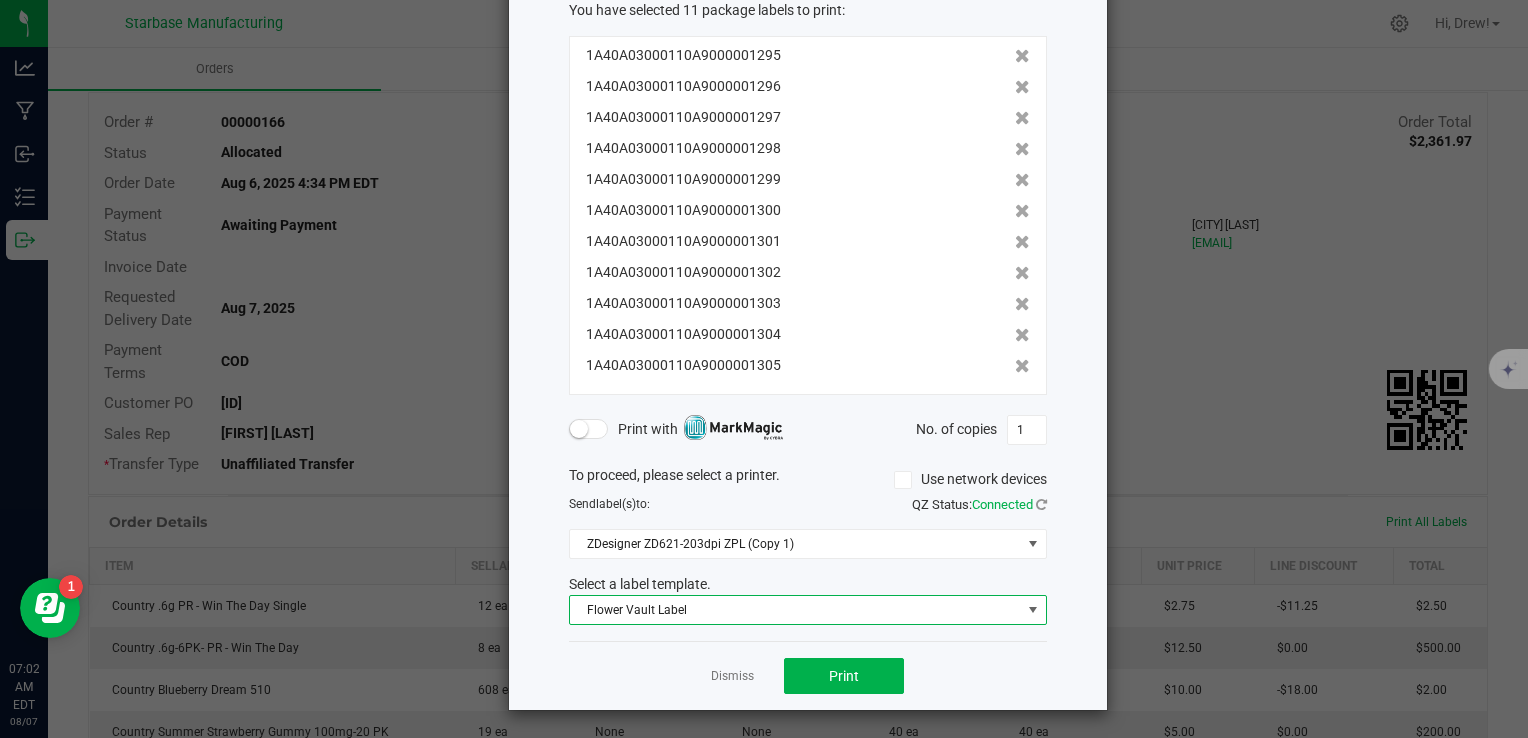 click on "Flower Vault Label" at bounding box center (795, 610) 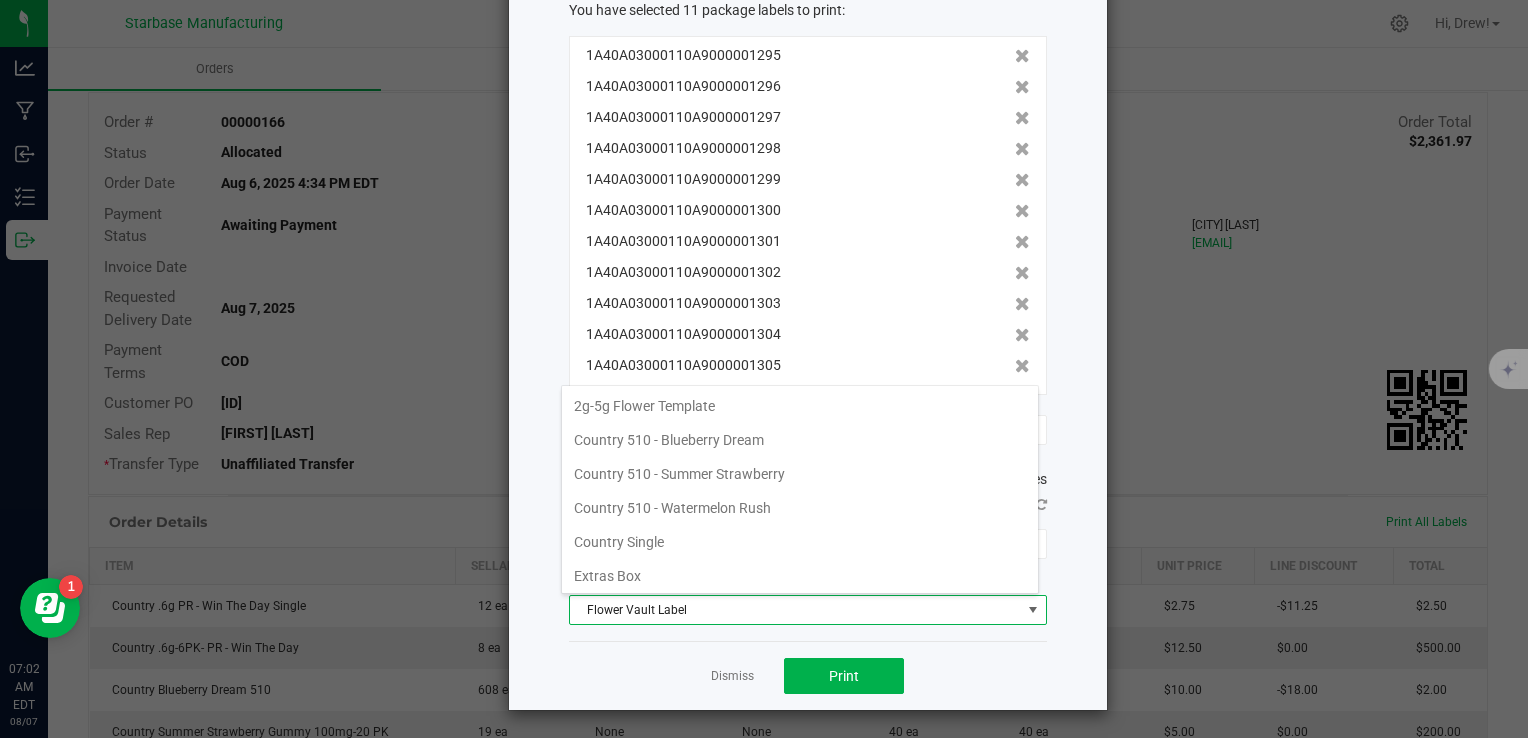 scroll, scrollTop: 68, scrollLeft: 0, axis: vertical 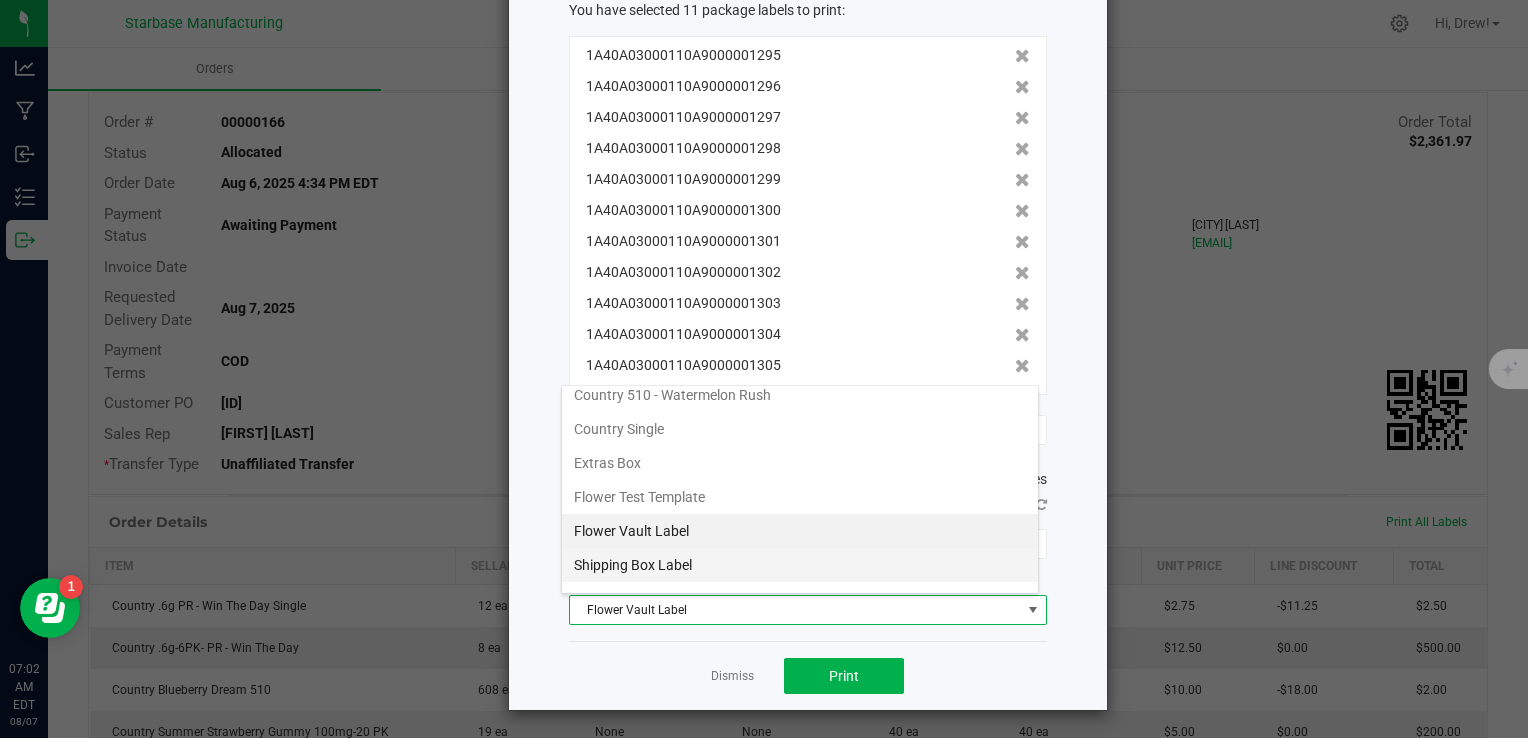 click on "Shipping Box Label" at bounding box center [800, 565] 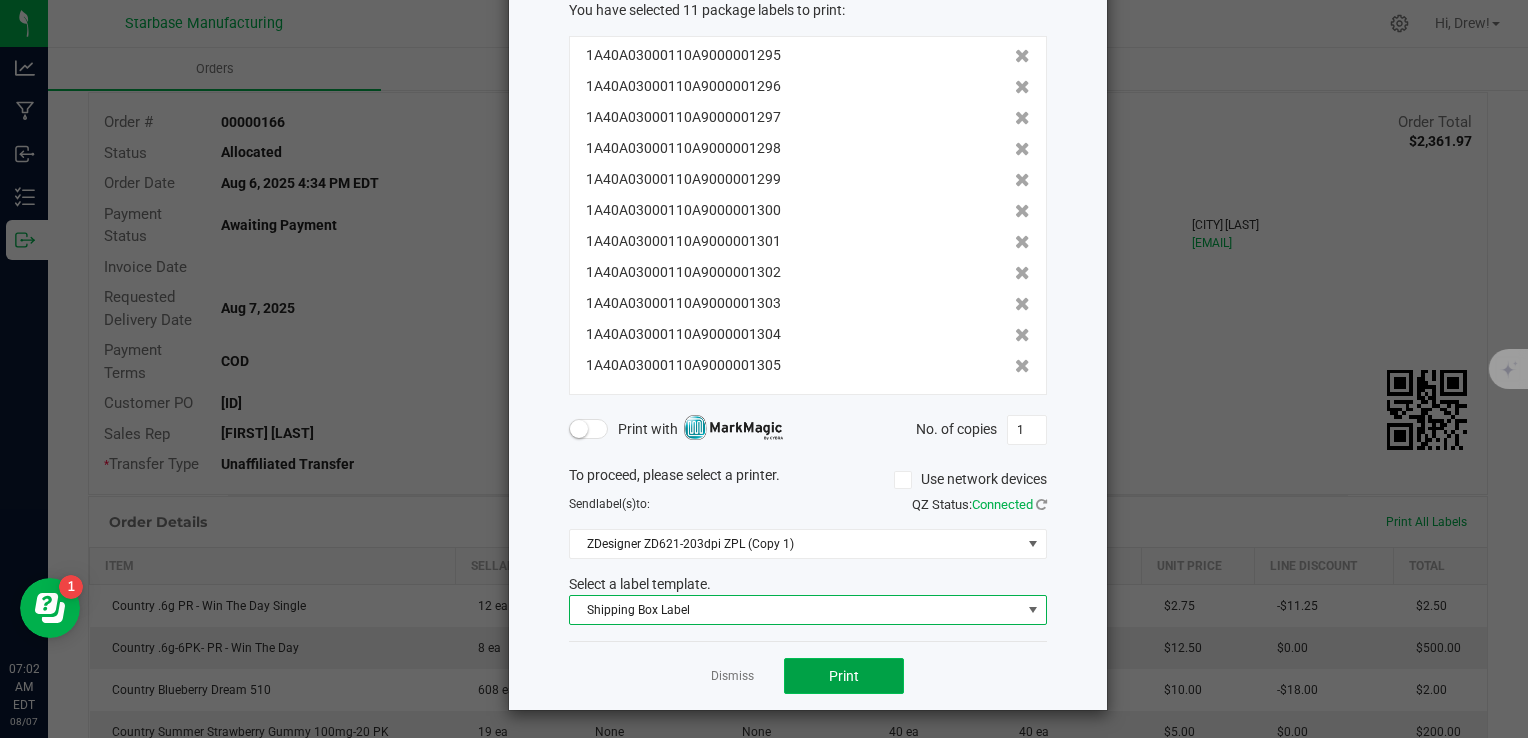click on "Print" 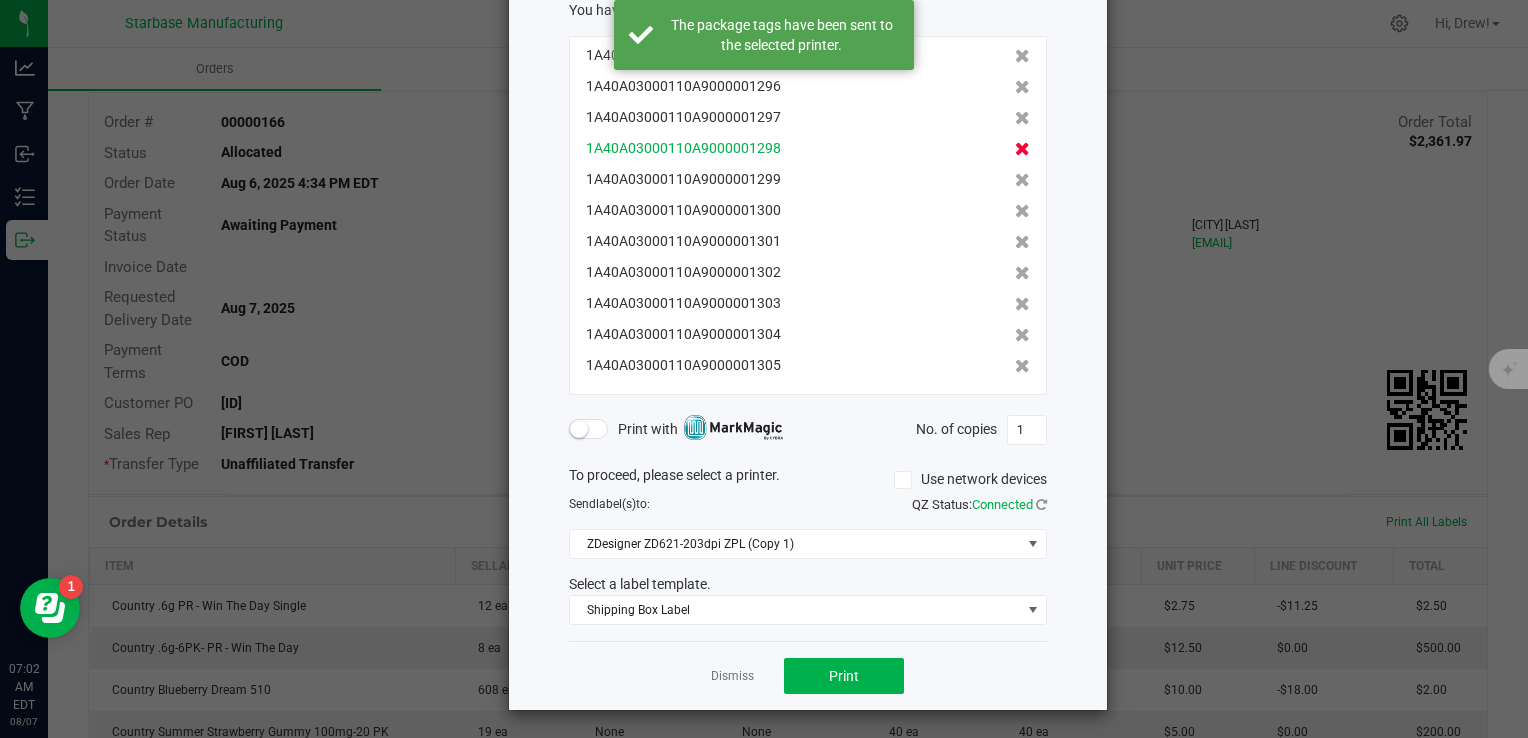click 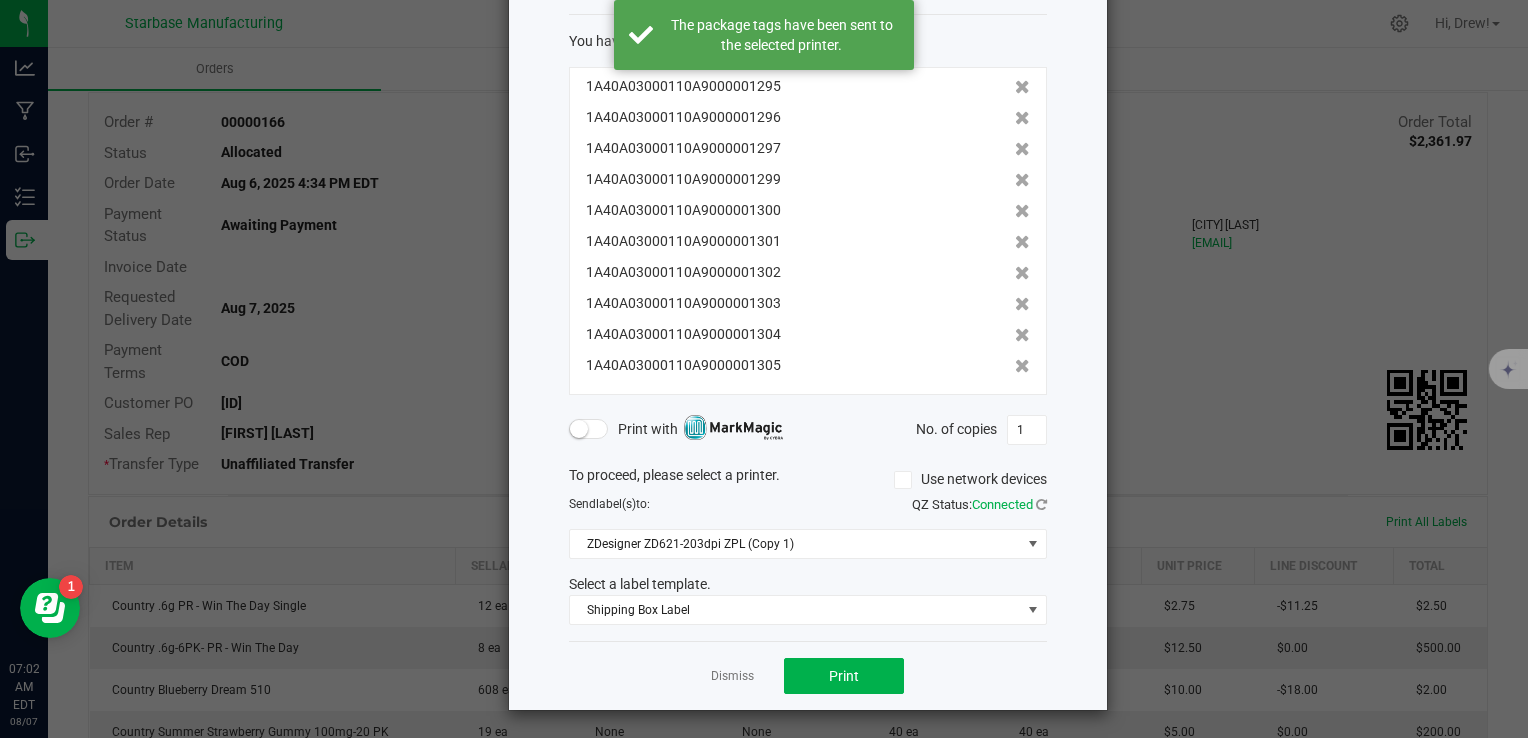 click 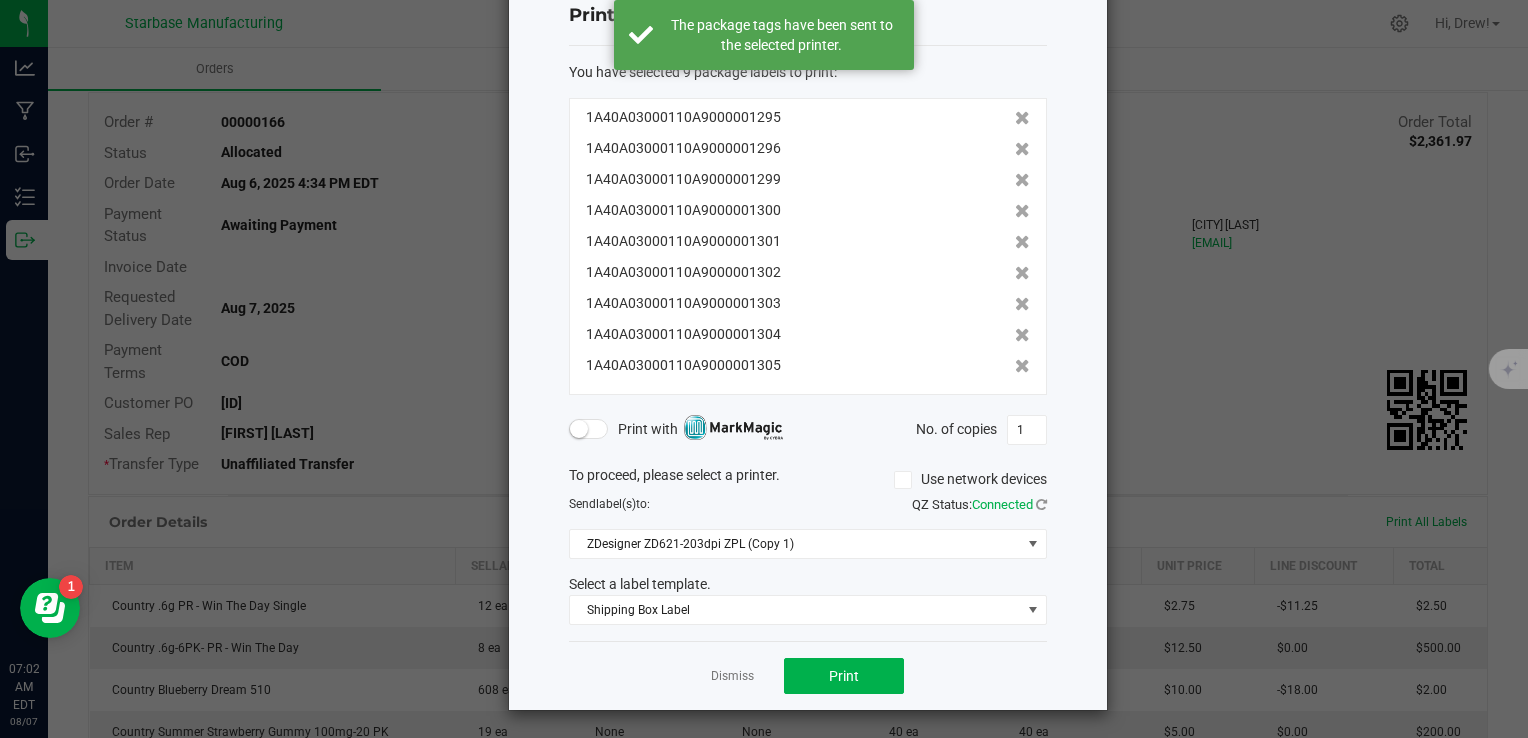 click 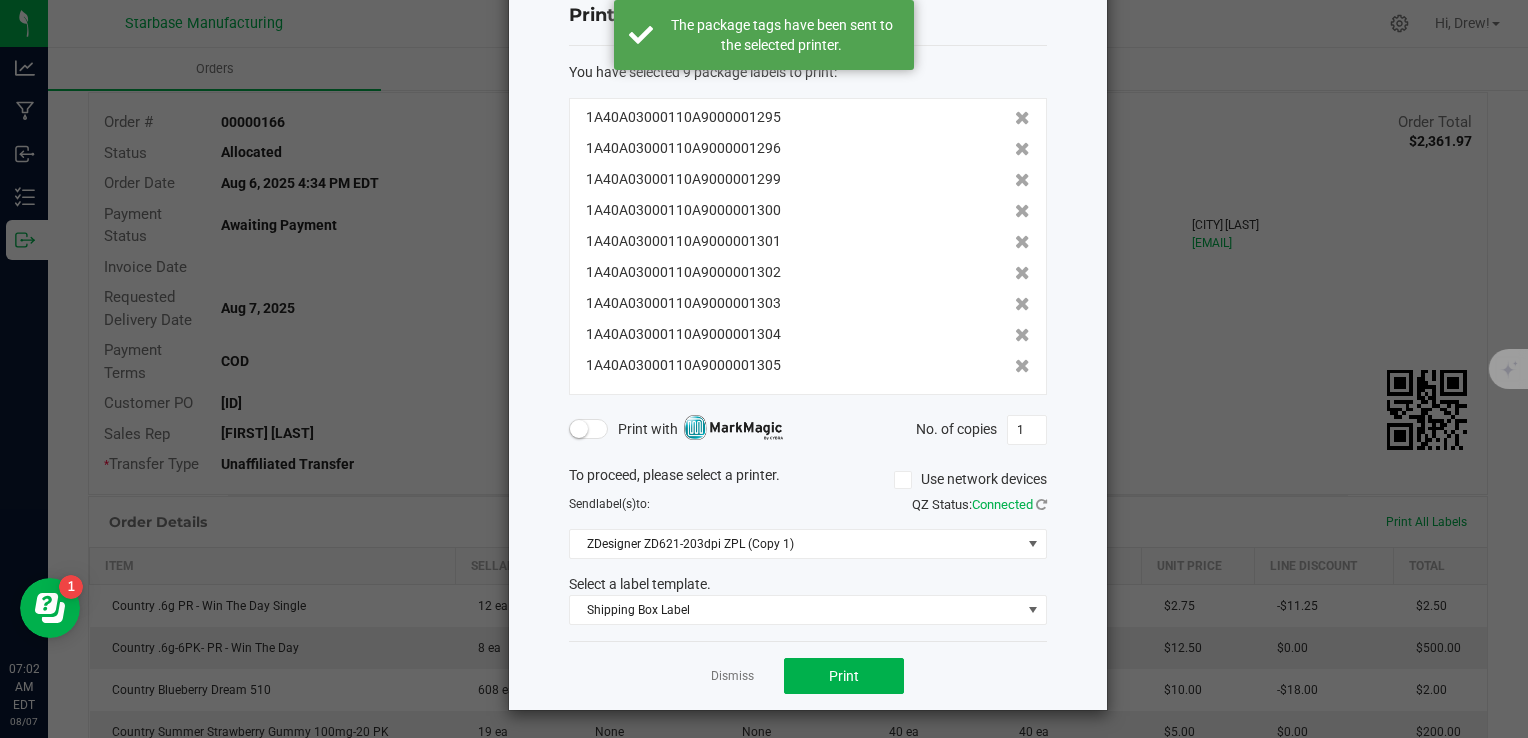 scroll, scrollTop: 29, scrollLeft: 0, axis: vertical 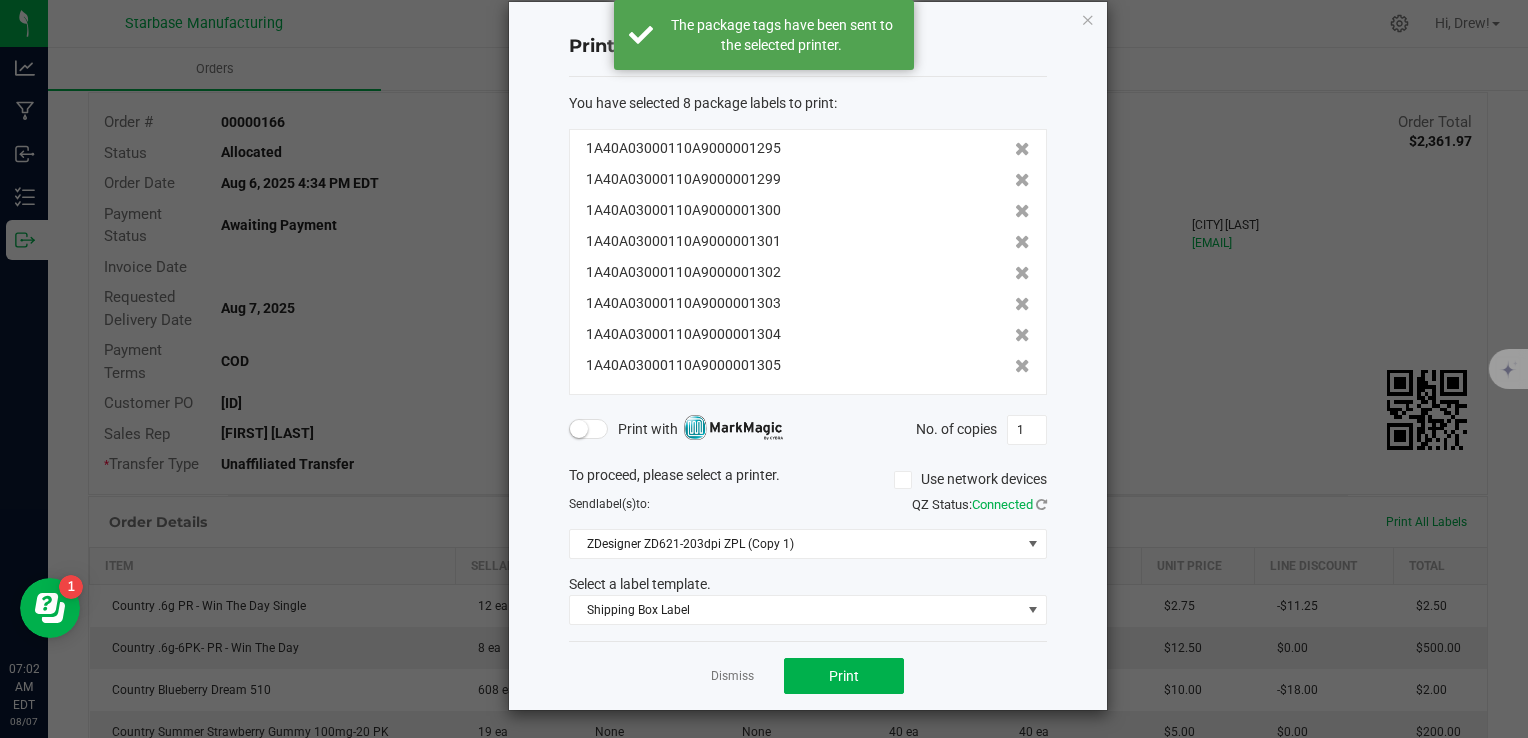 click 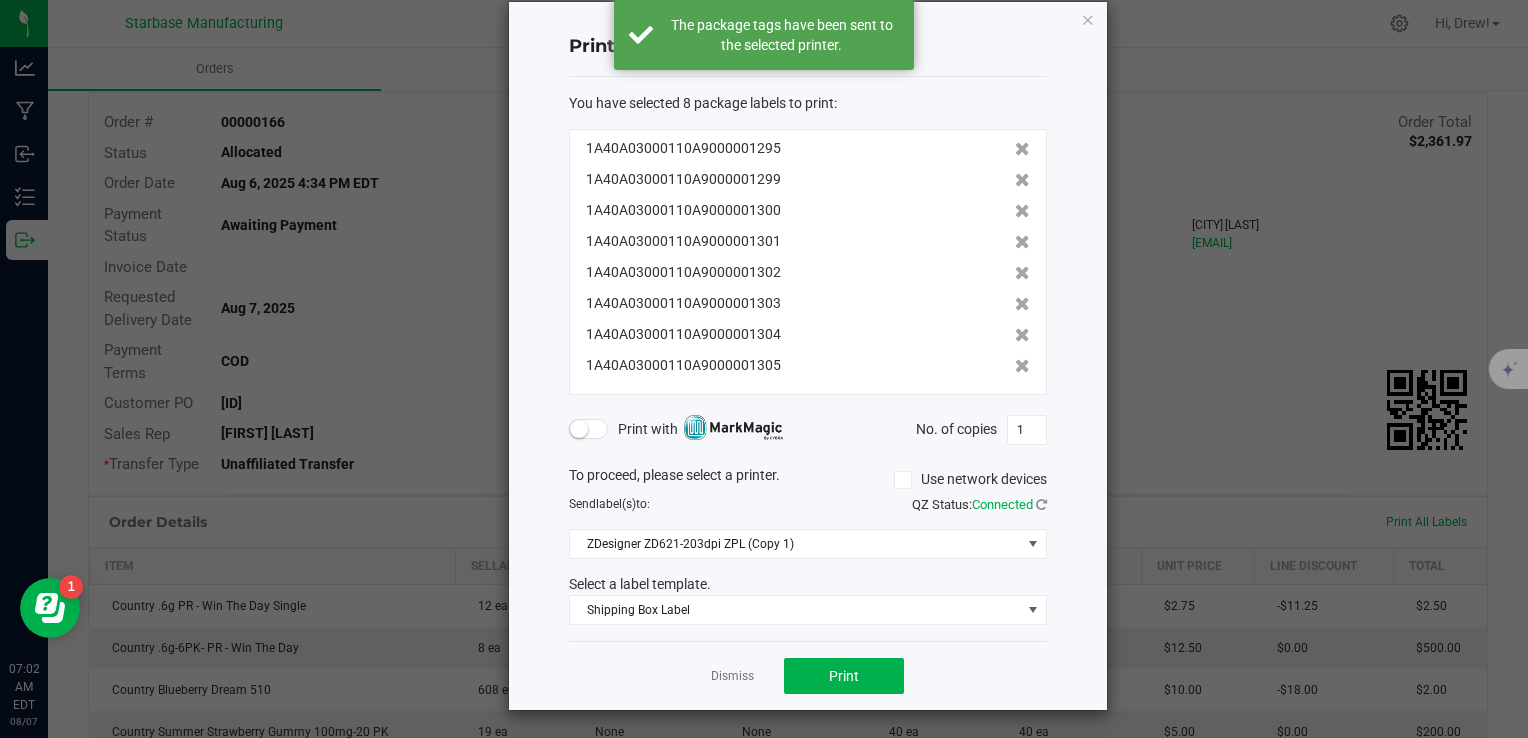 scroll, scrollTop: 0, scrollLeft: 0, axis: both 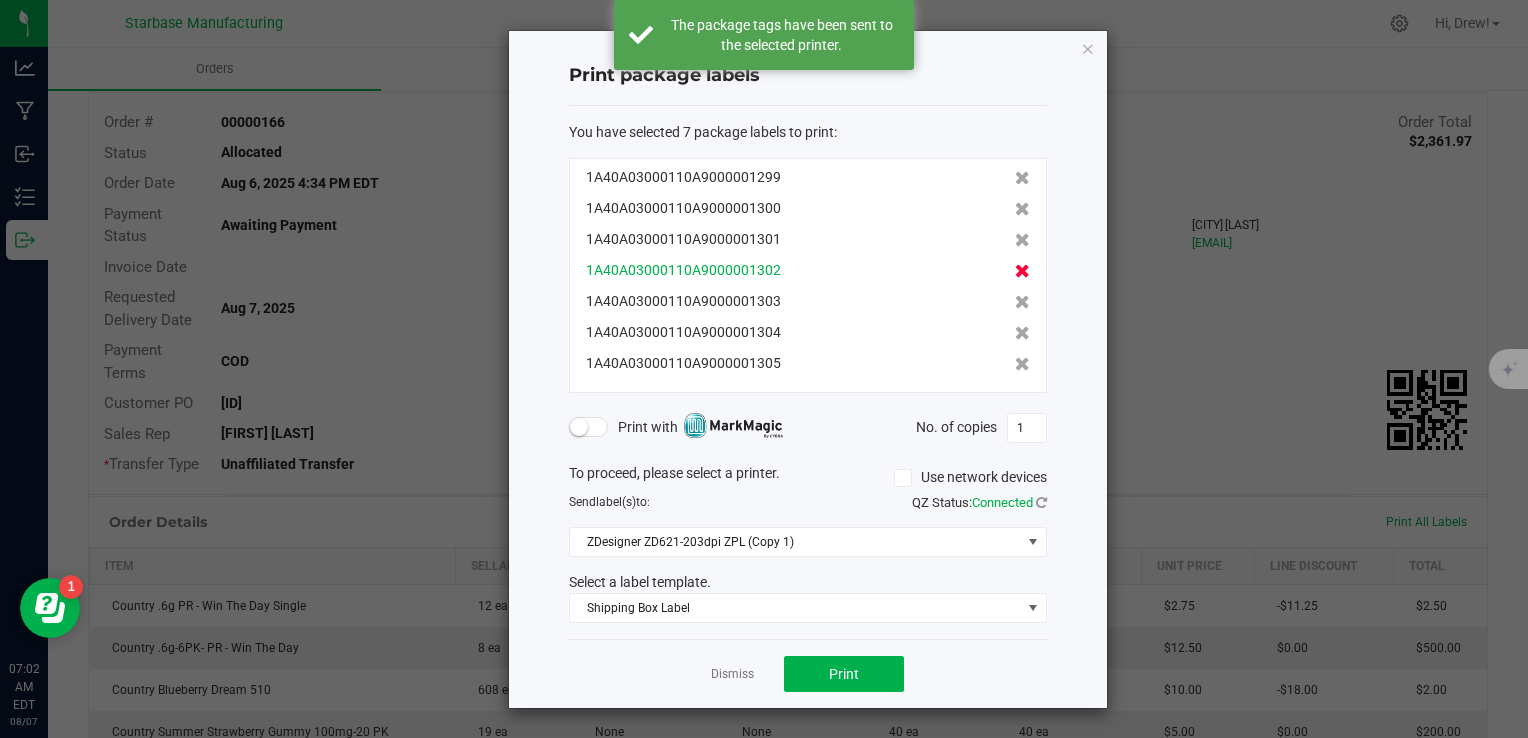 click 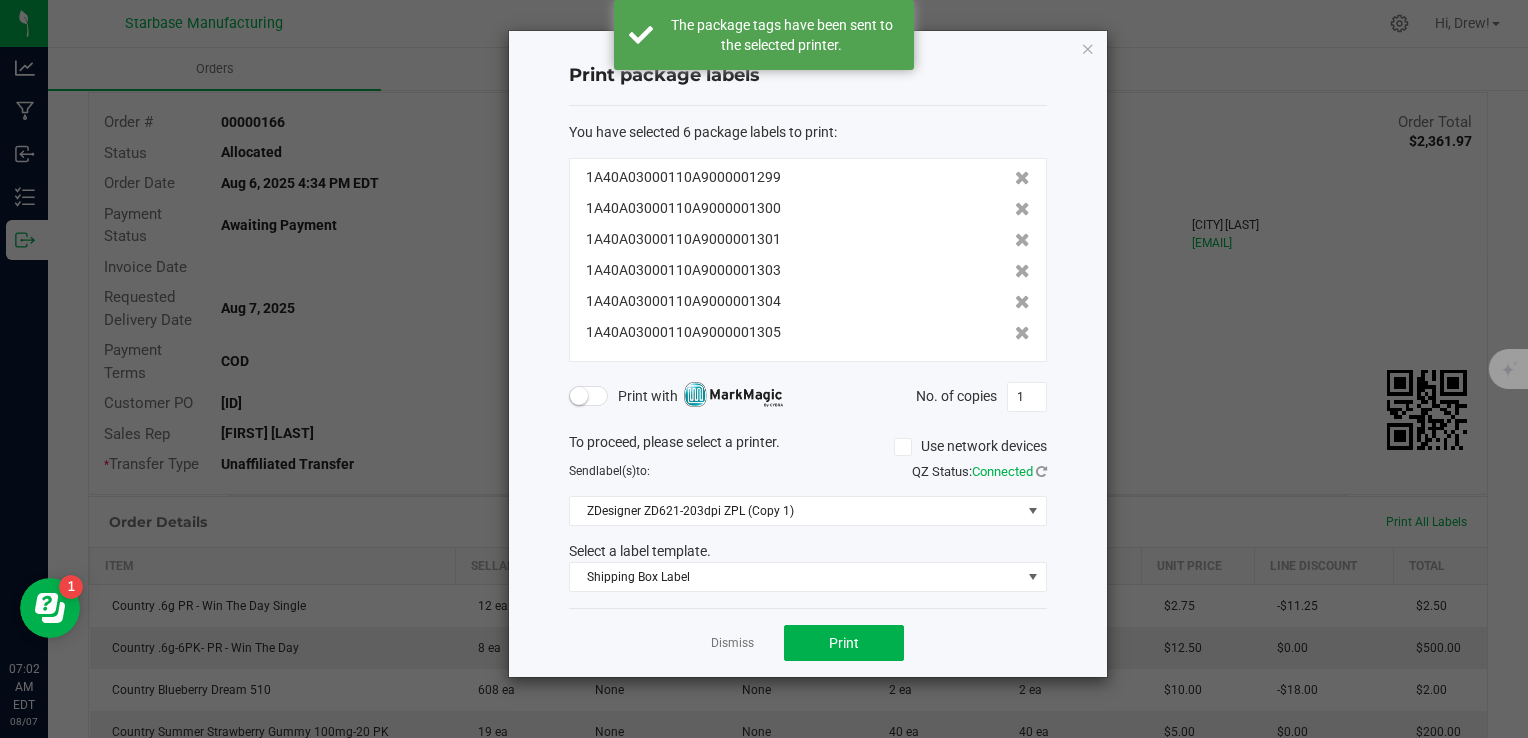 click 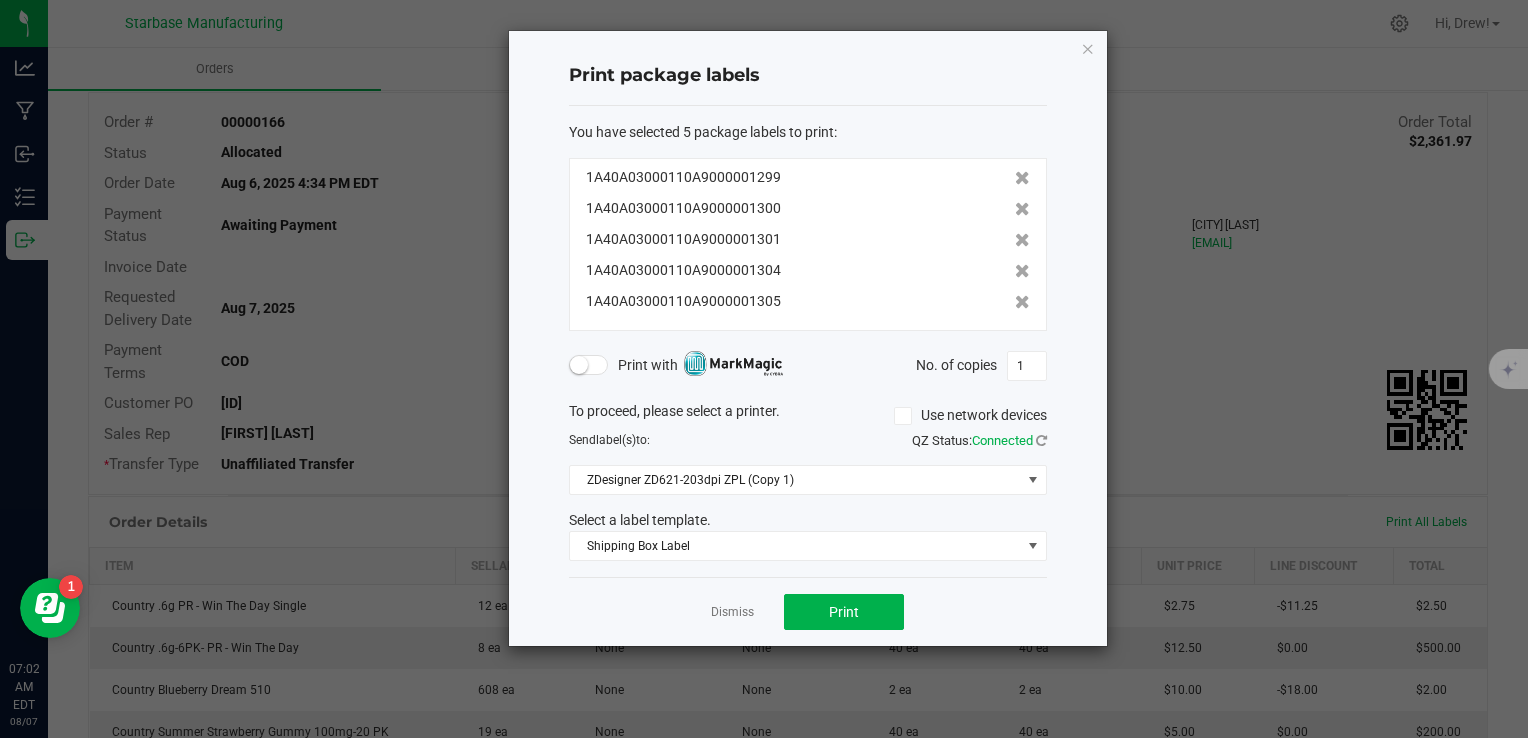 click 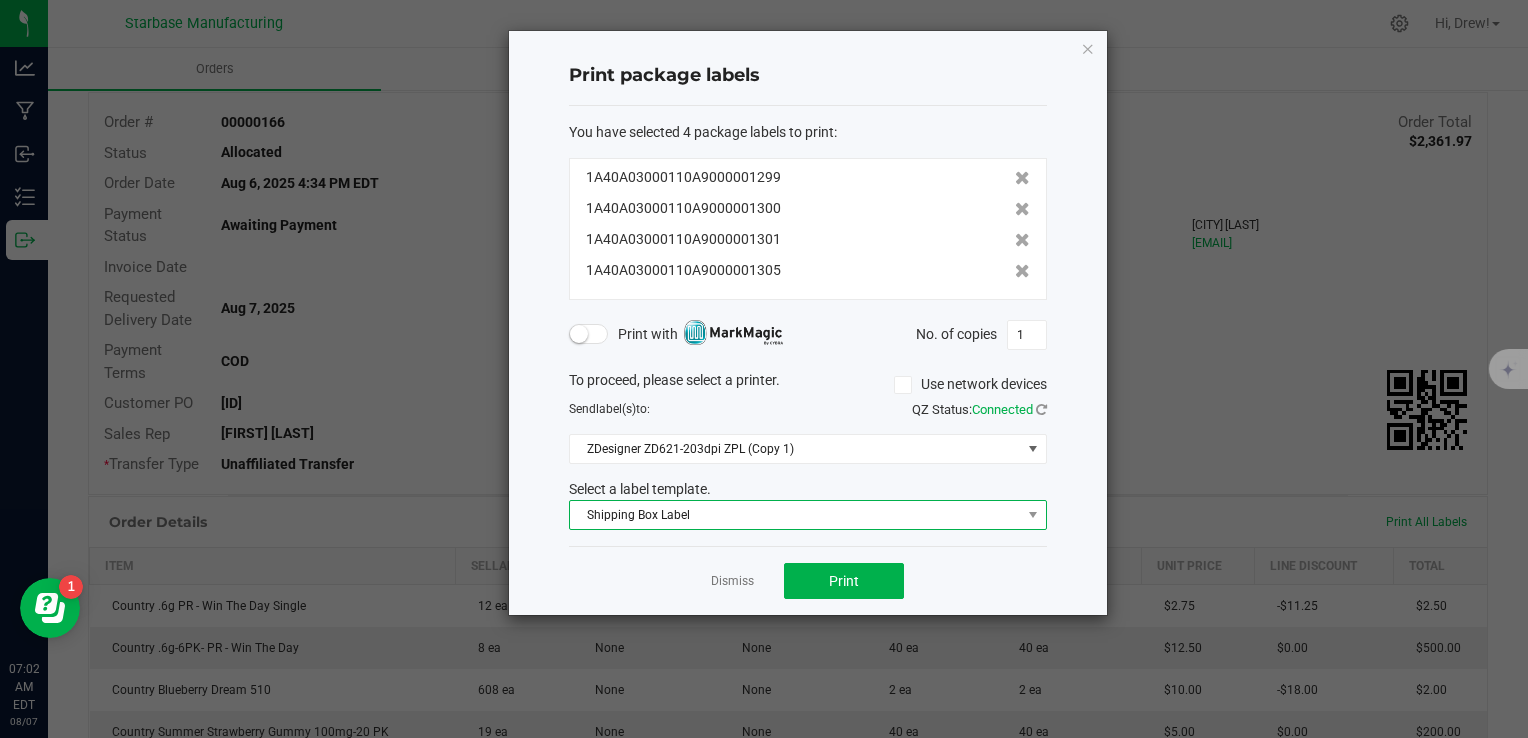click on "Shipping Box Label" at bounding box center (795, 515) 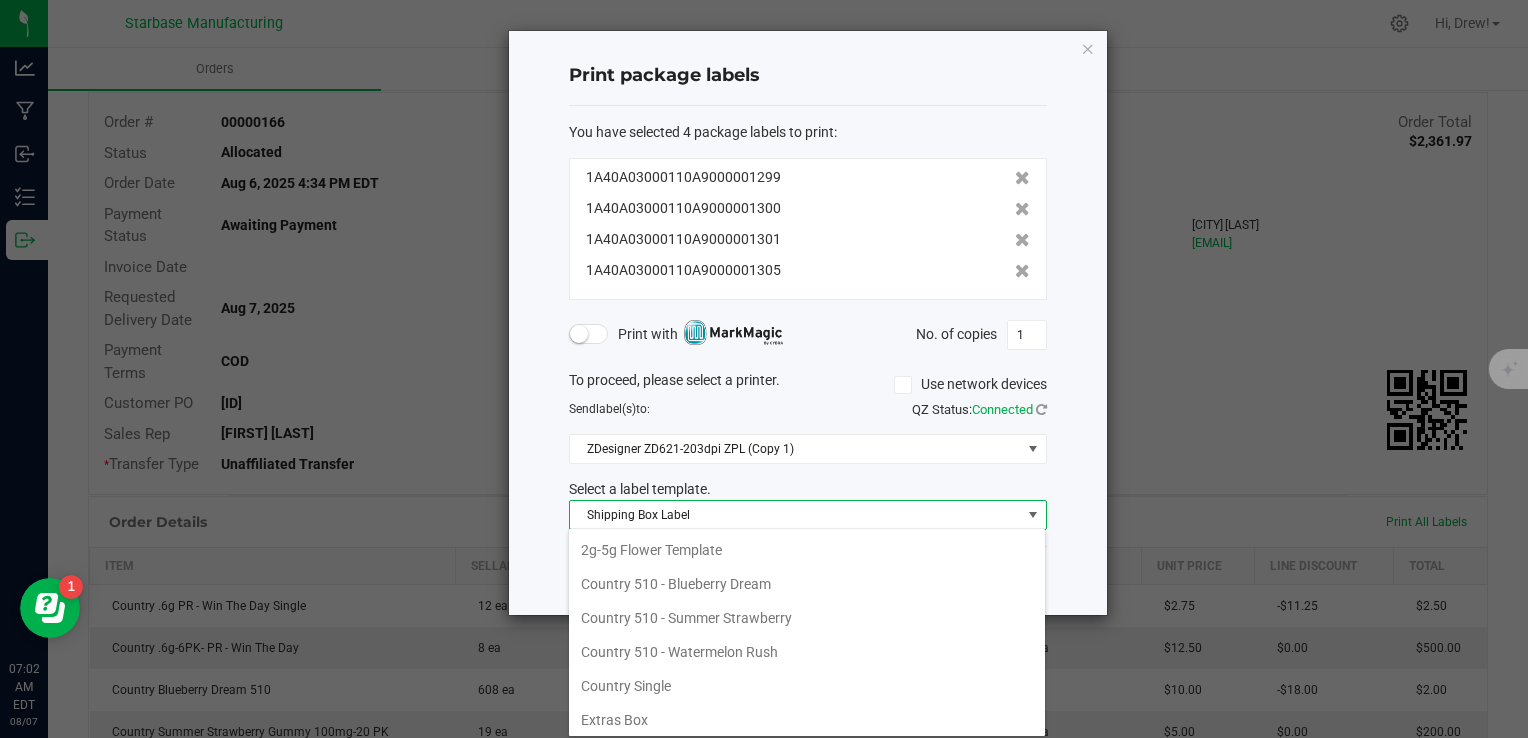 scroll, scrollTop: 103, scrollLeft: 0, axis: vertical 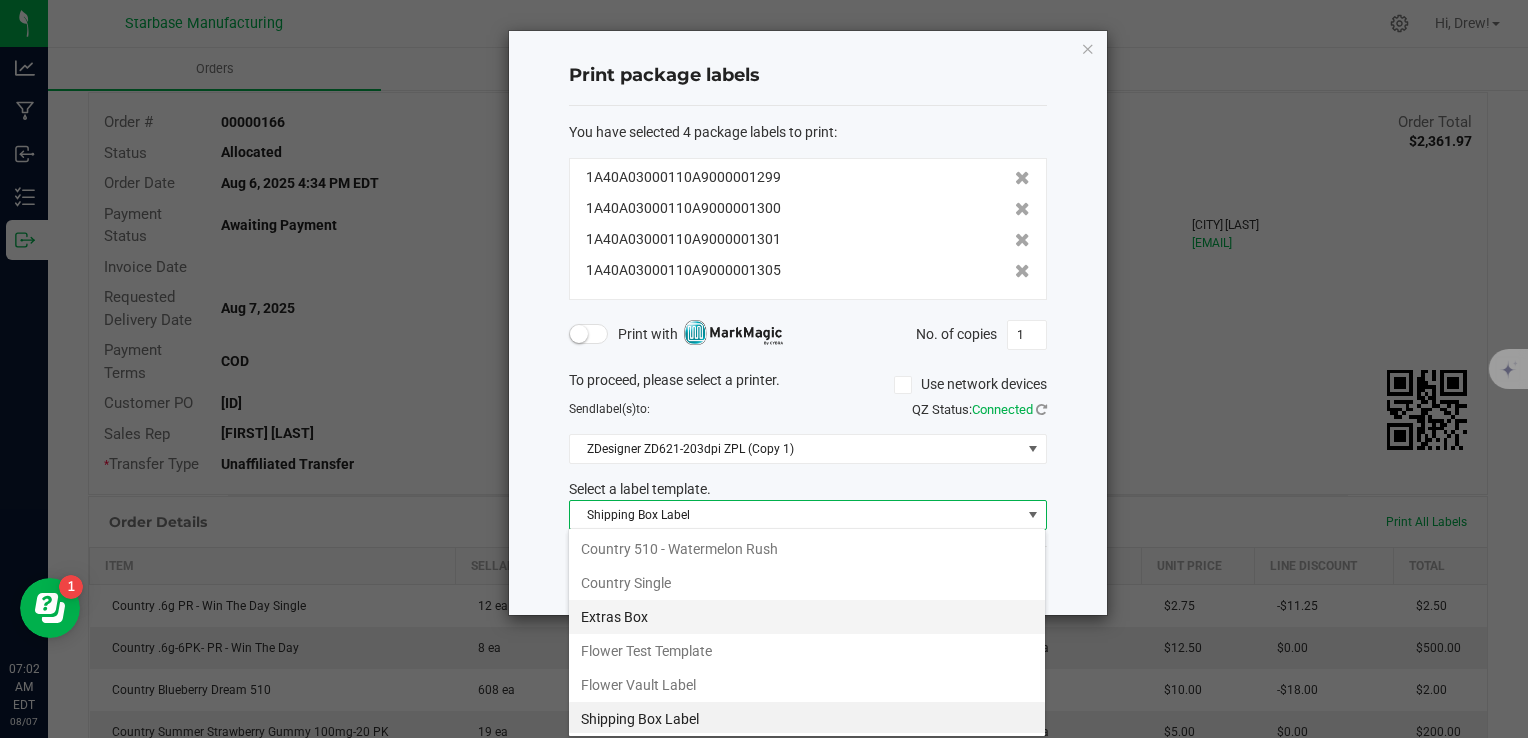 click on "Extras Box" at bounding box center (807, 617) 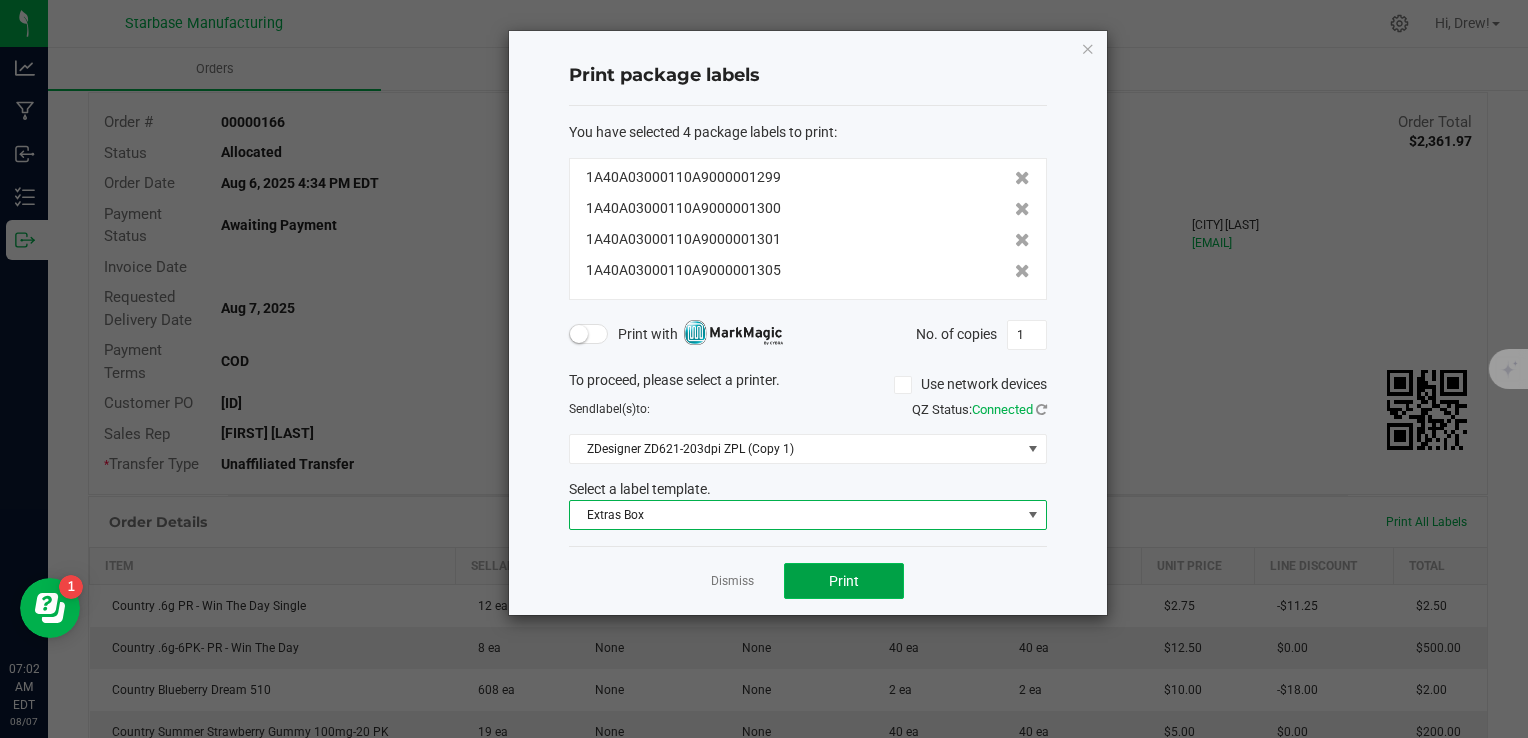click on "Print" 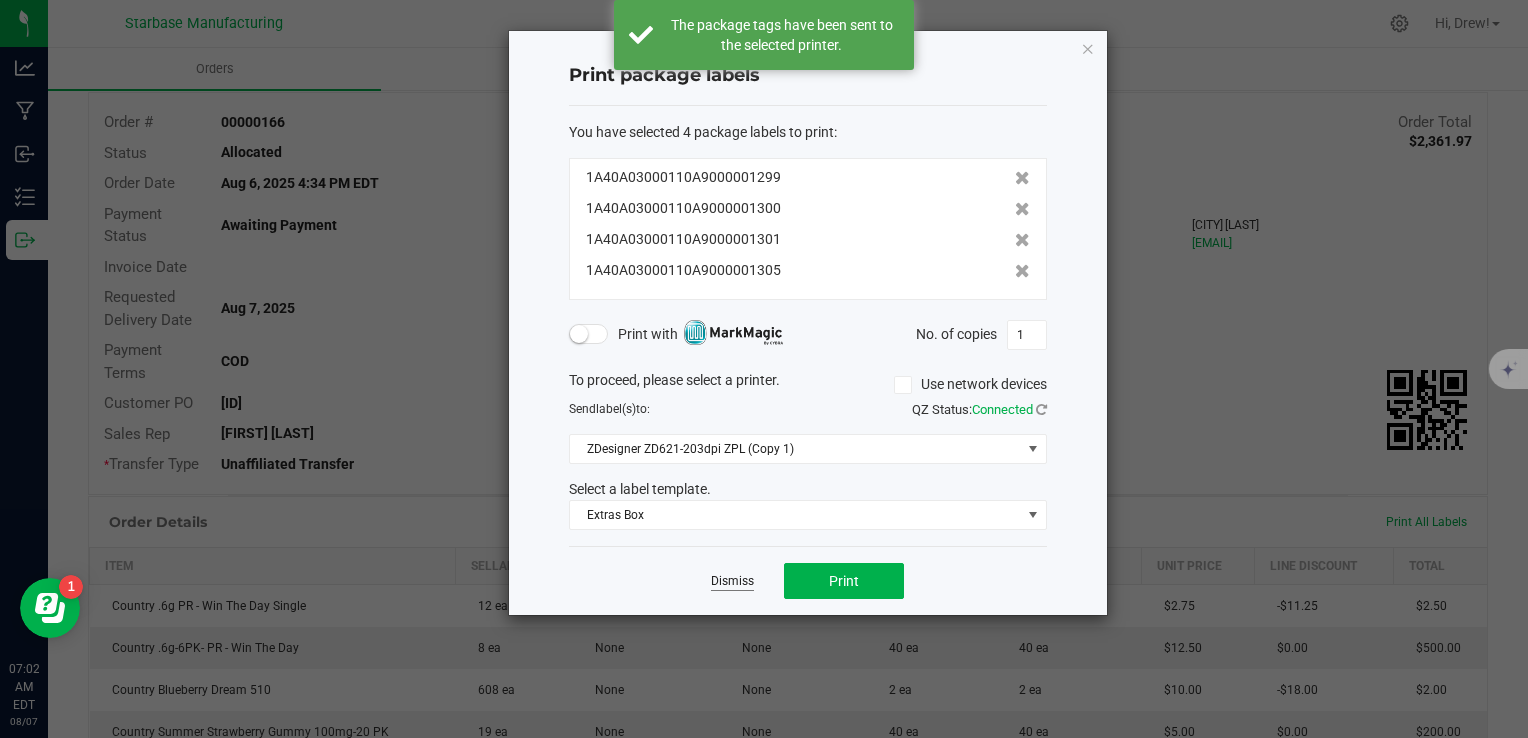 click on "Dismiss" 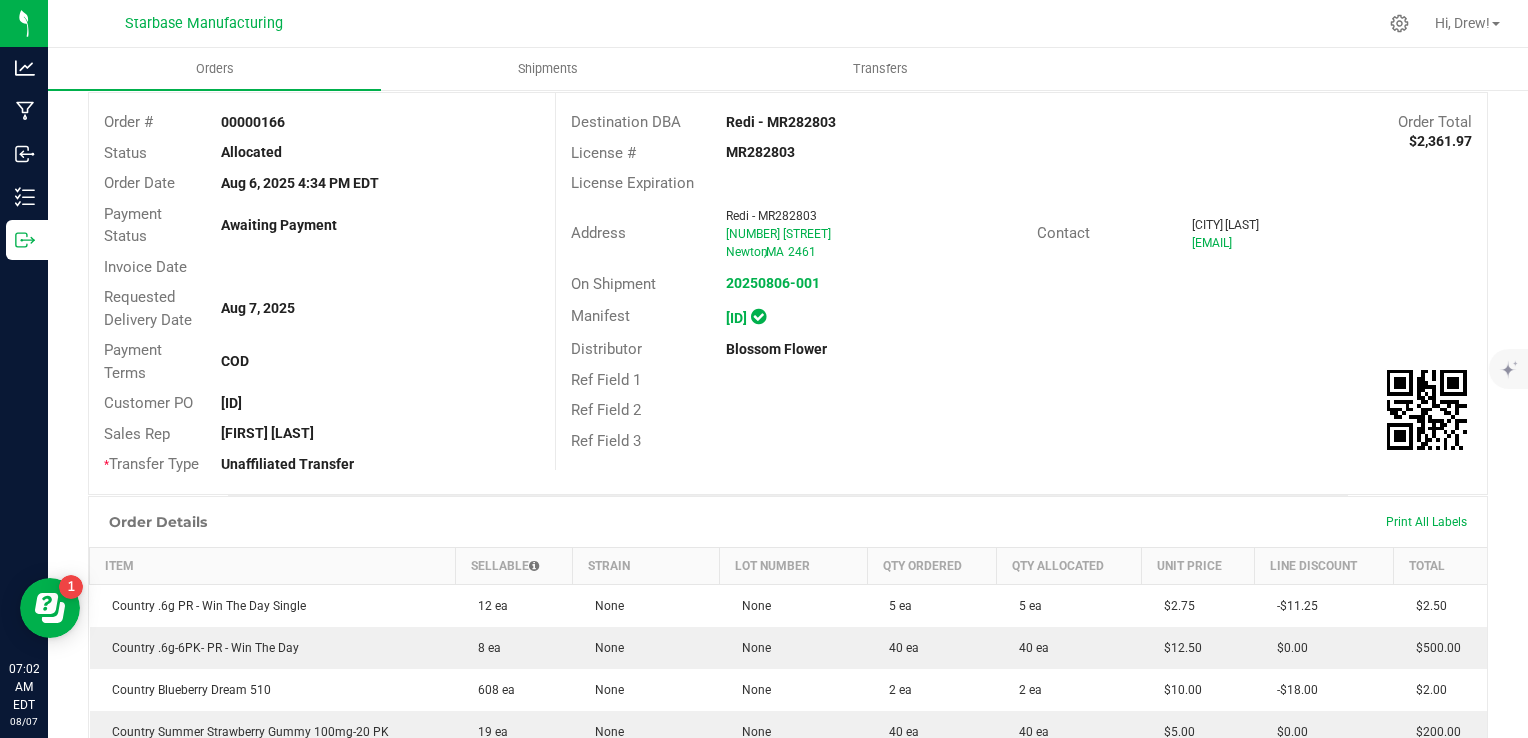 scroll, scrollTop: 0, scrollLeft: 0, axis: both 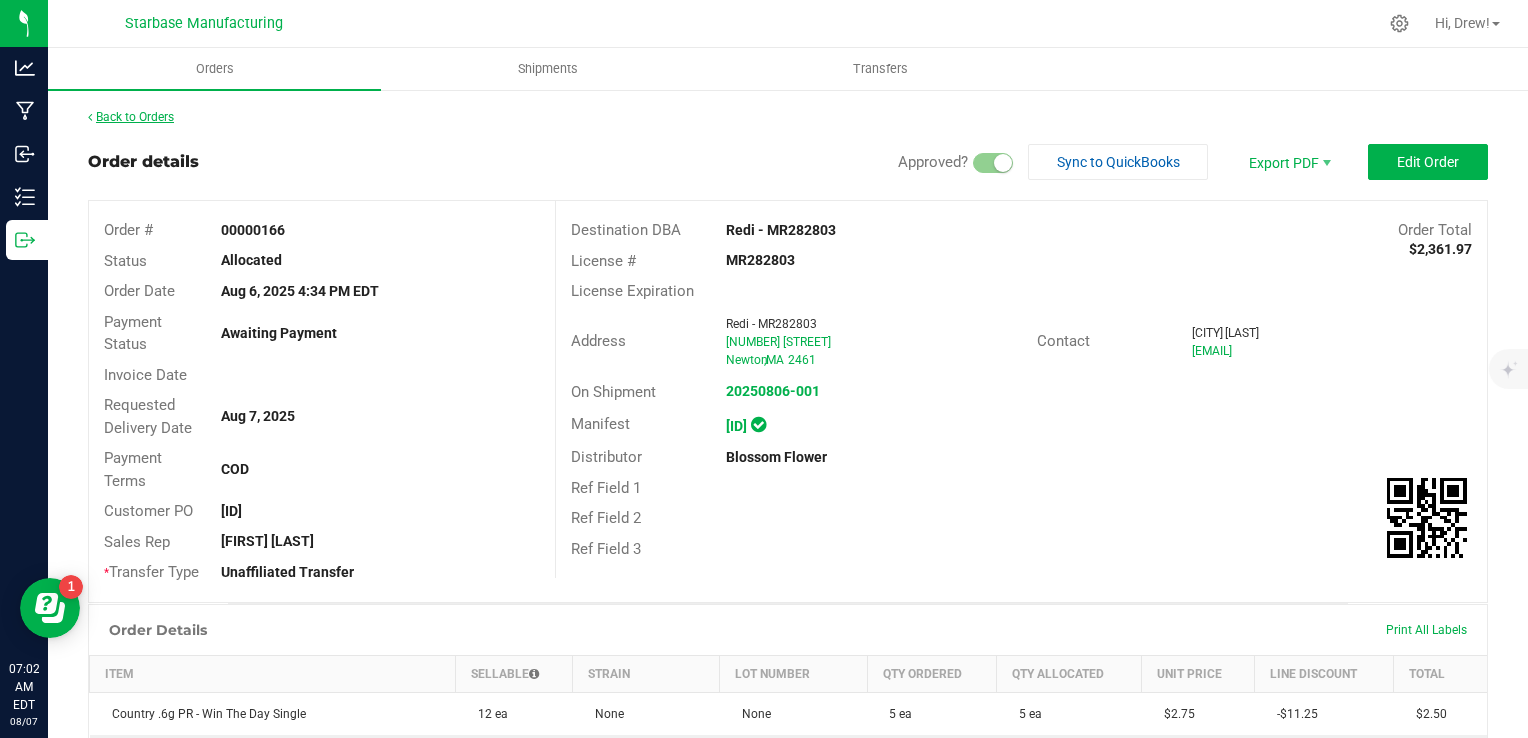 click on "Back to Orders" at bounding box center [131, 117] 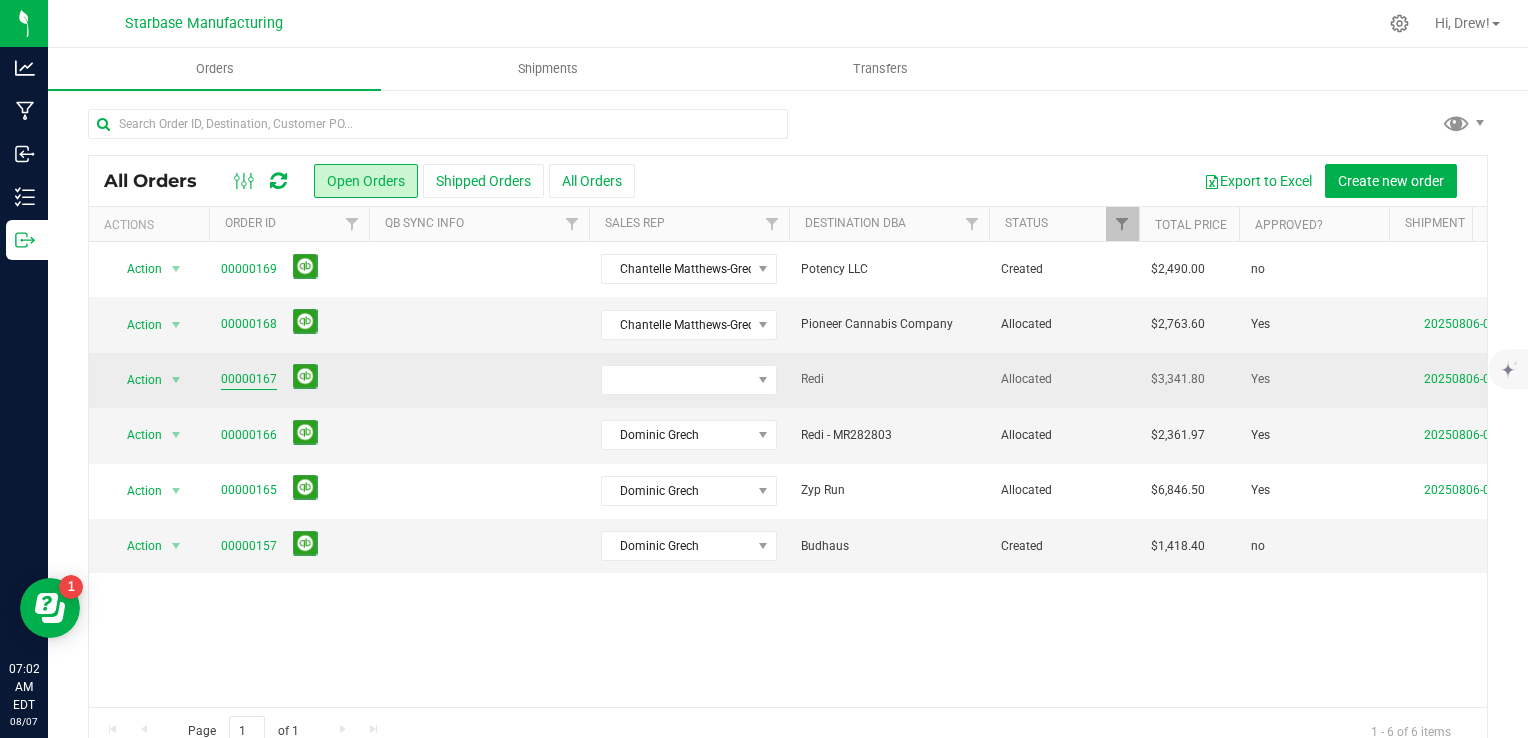 click on "00000167" at bounding box center [249, 379] 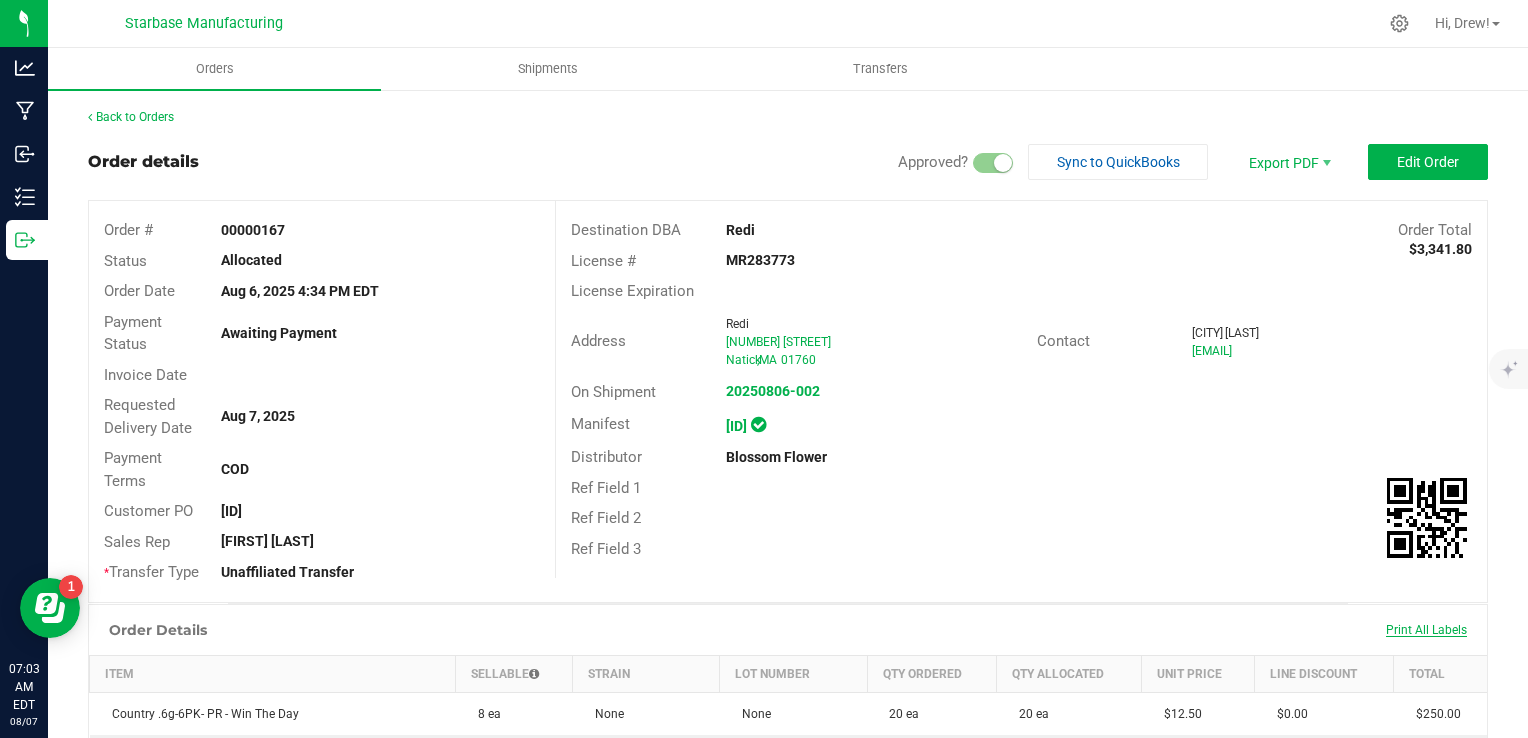 click on "Print All Labels" at bounding box center (1426, 630) 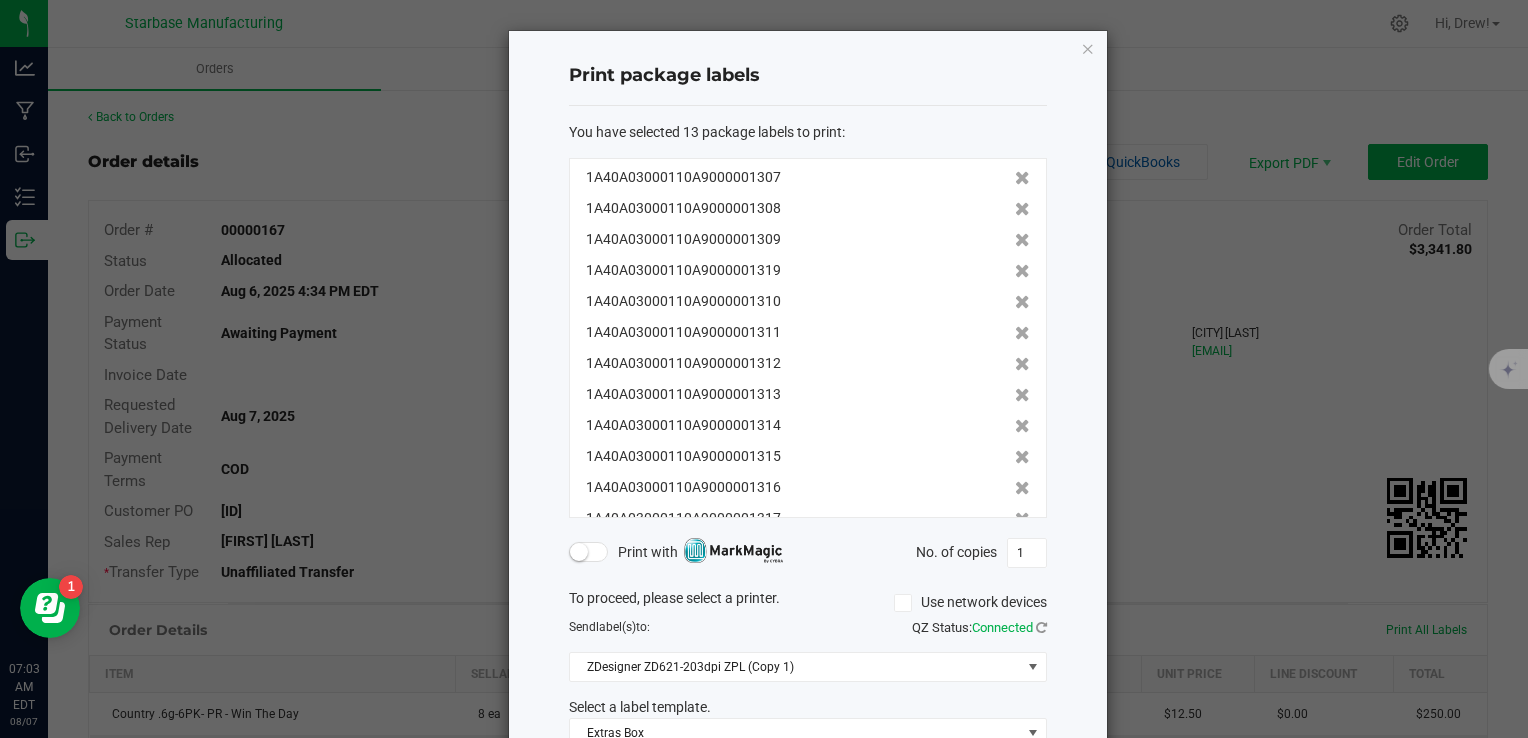 scroll, scrollTop: 124, scrollLeft: 0, axis: vertical 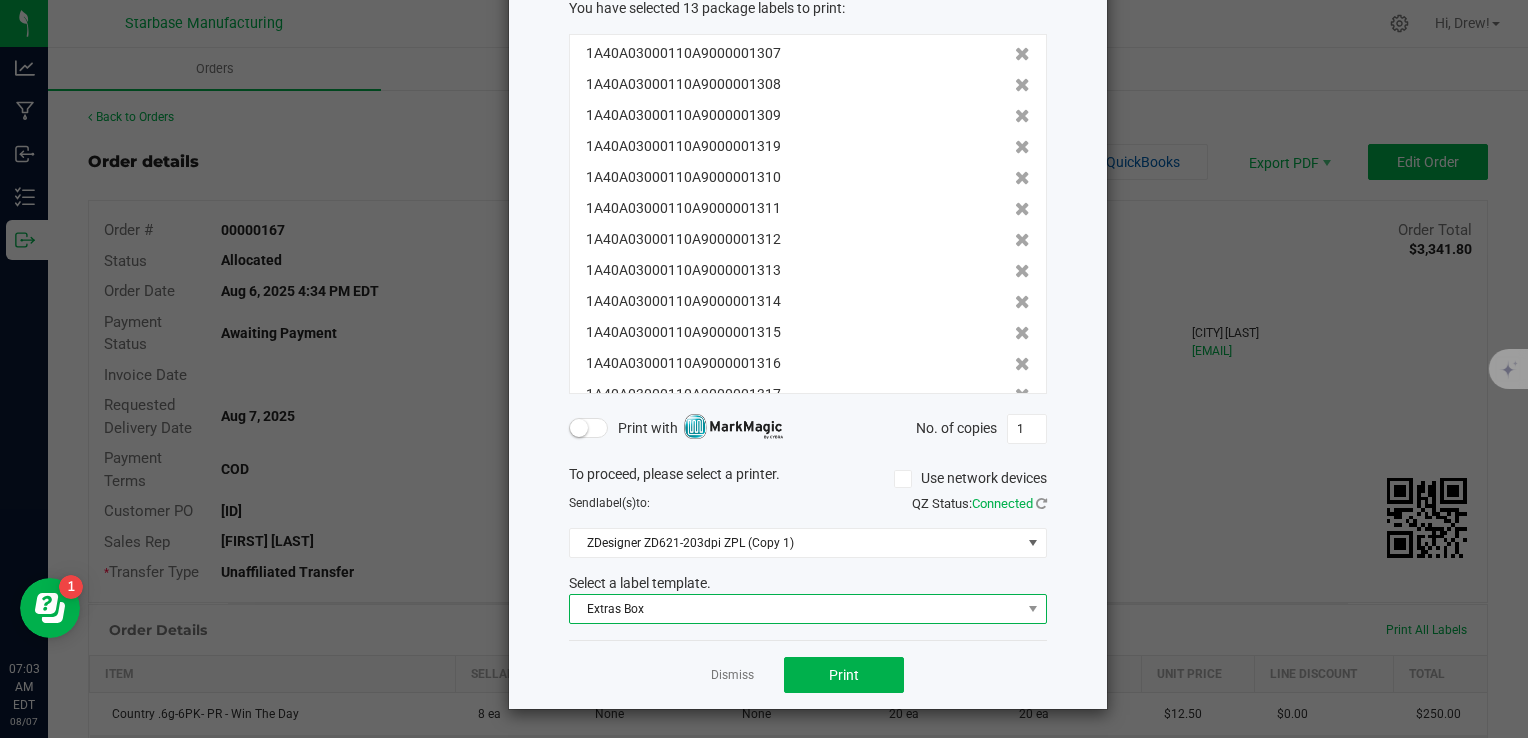 click on "Extras Box" at bounding box center (795, 609) 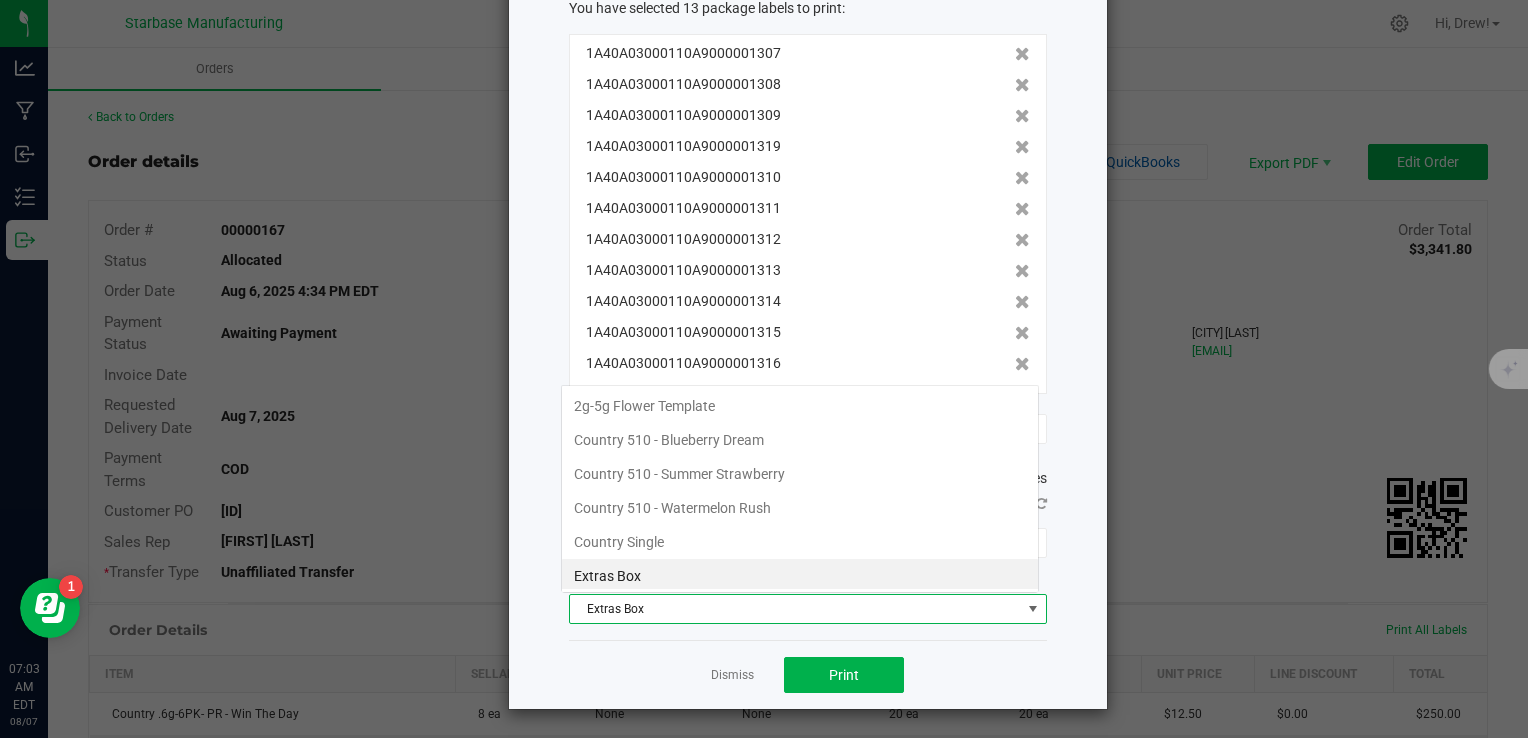 scroll, scrollTop: 2, scrollLeft: 0, axis: vertical 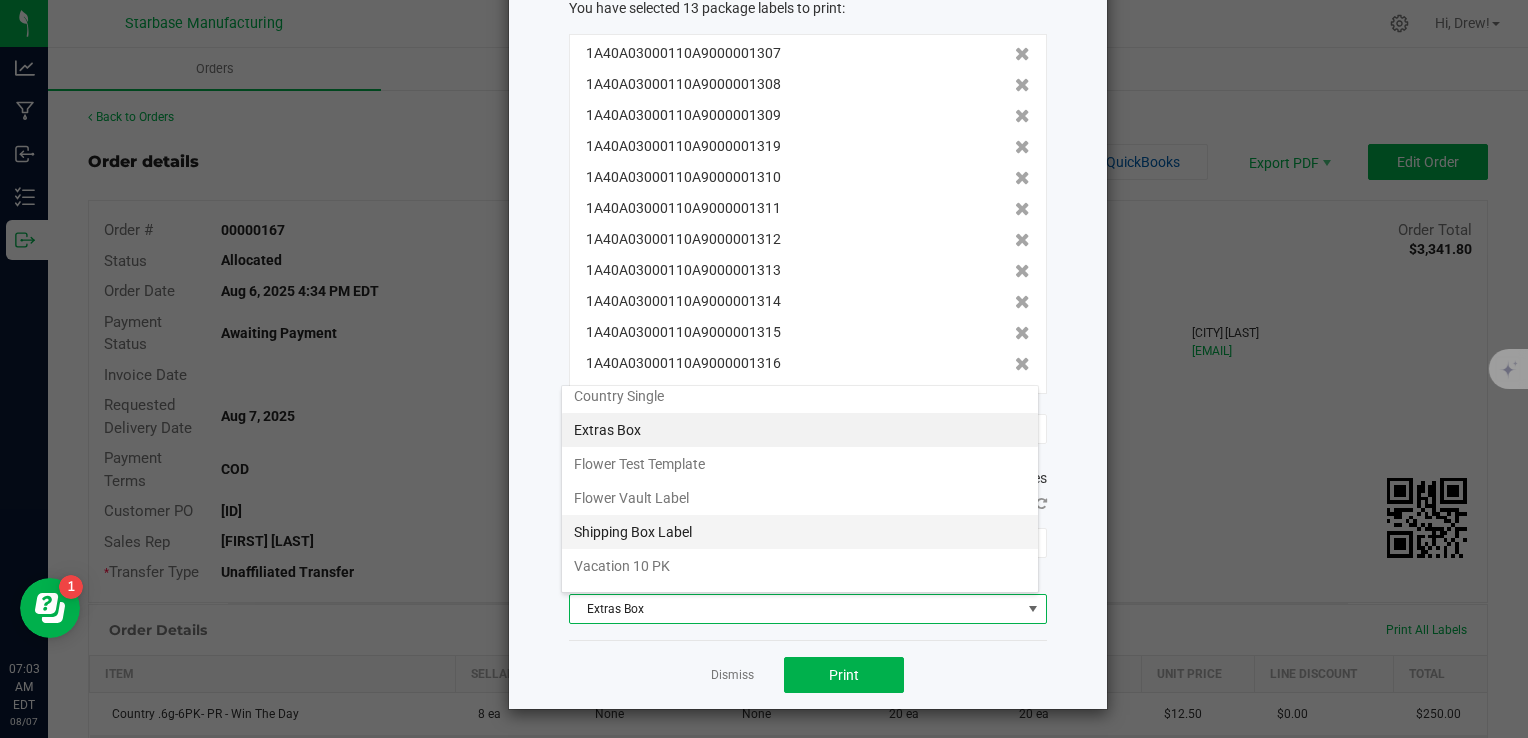click on "Shipping Box Label" at bounding box center (800, 532) 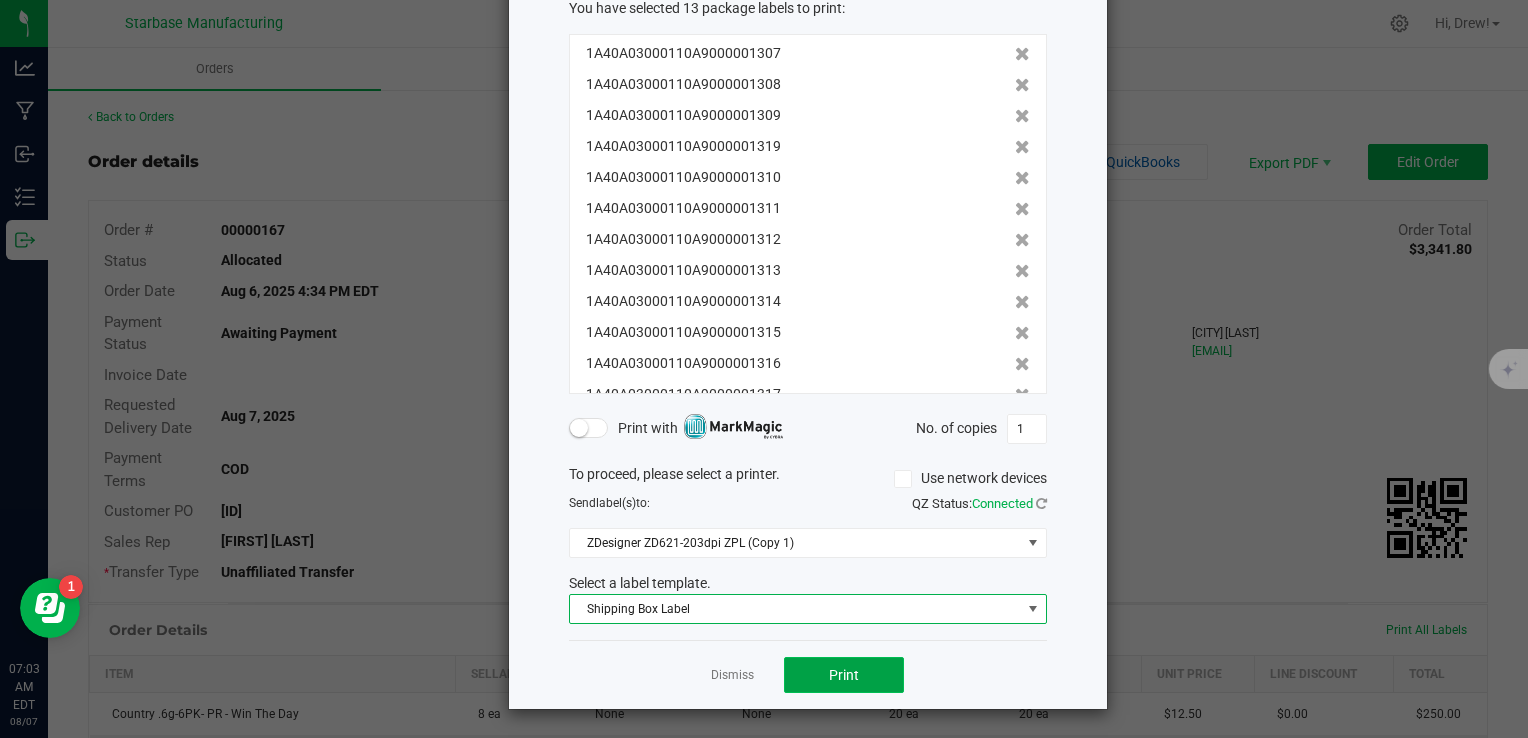 click on "Print" 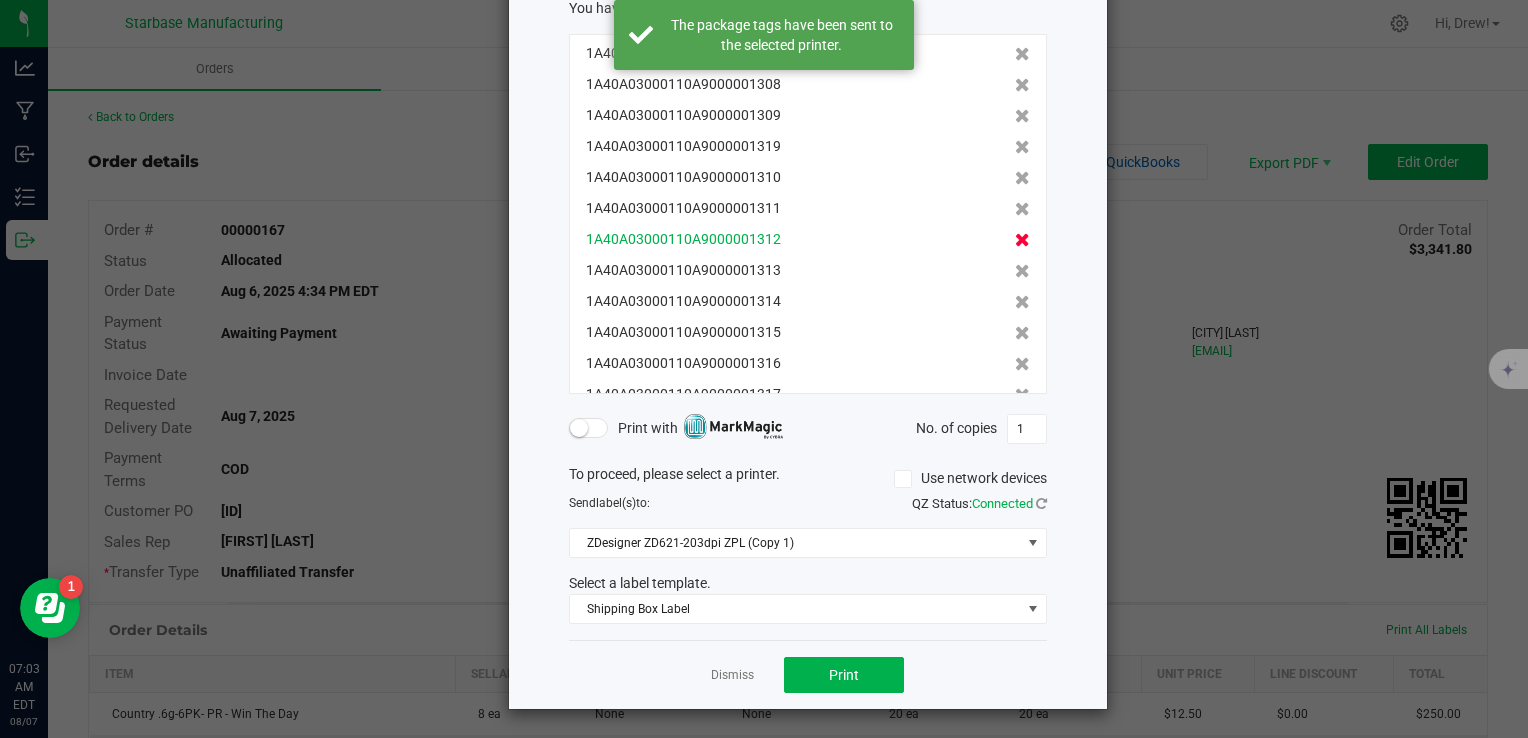 click 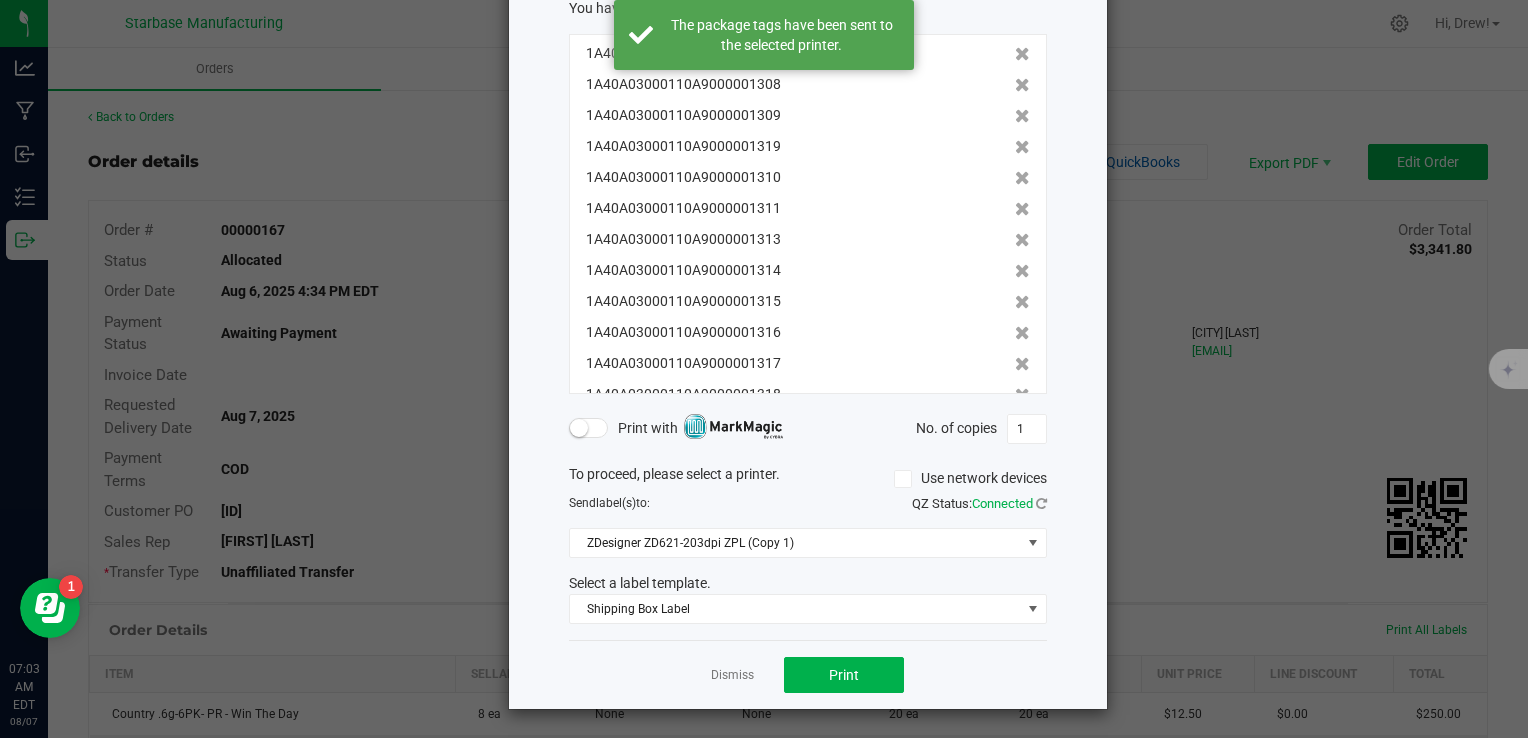 click 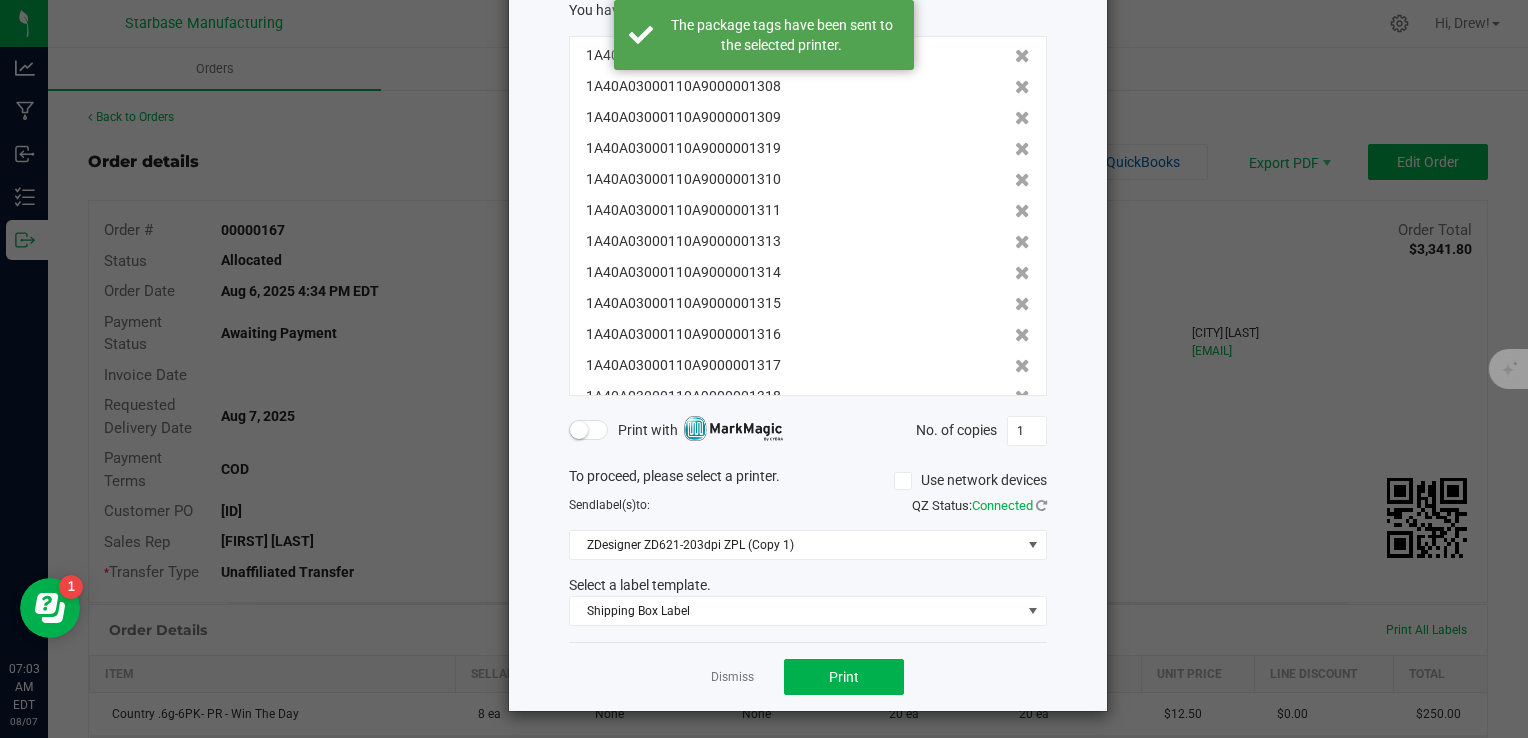 click 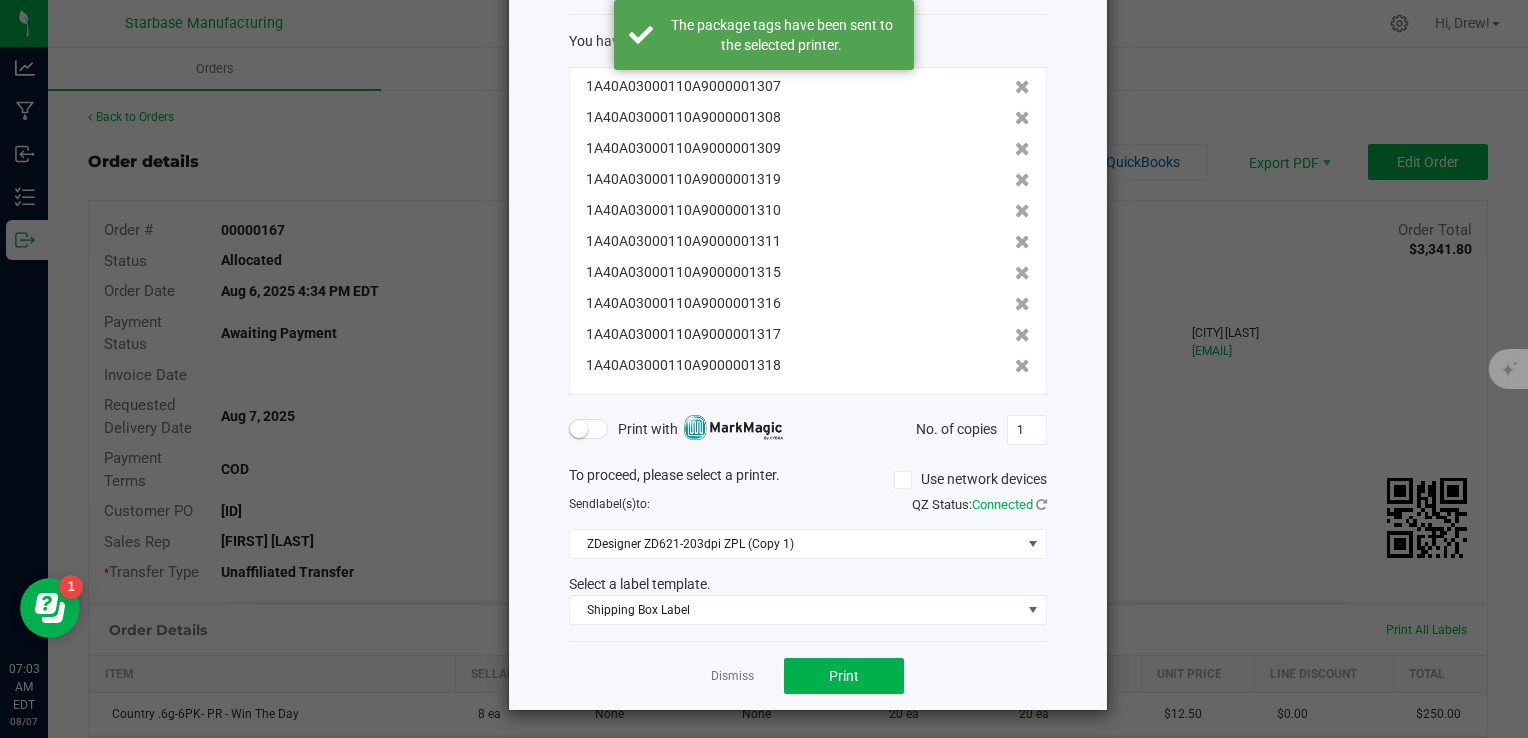 click 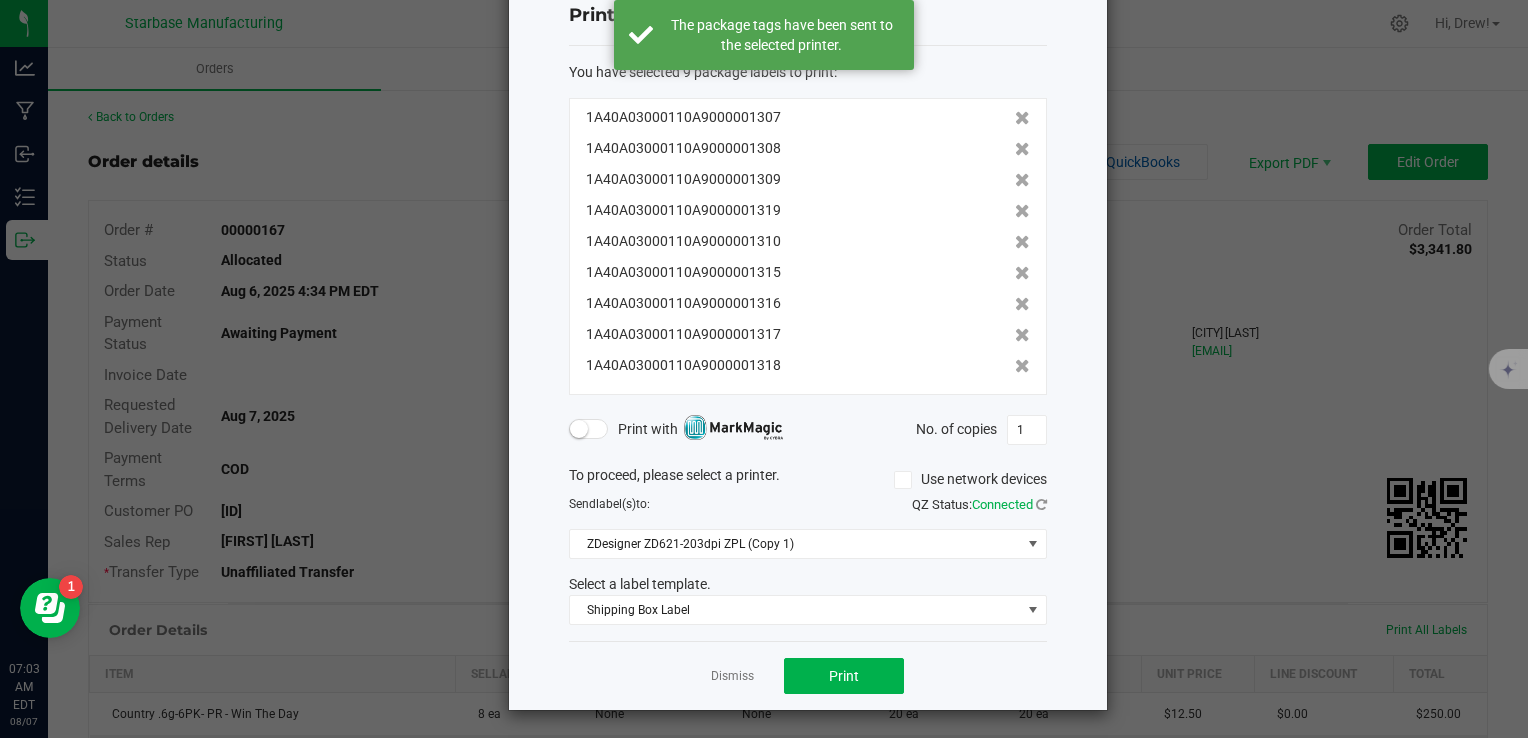 click 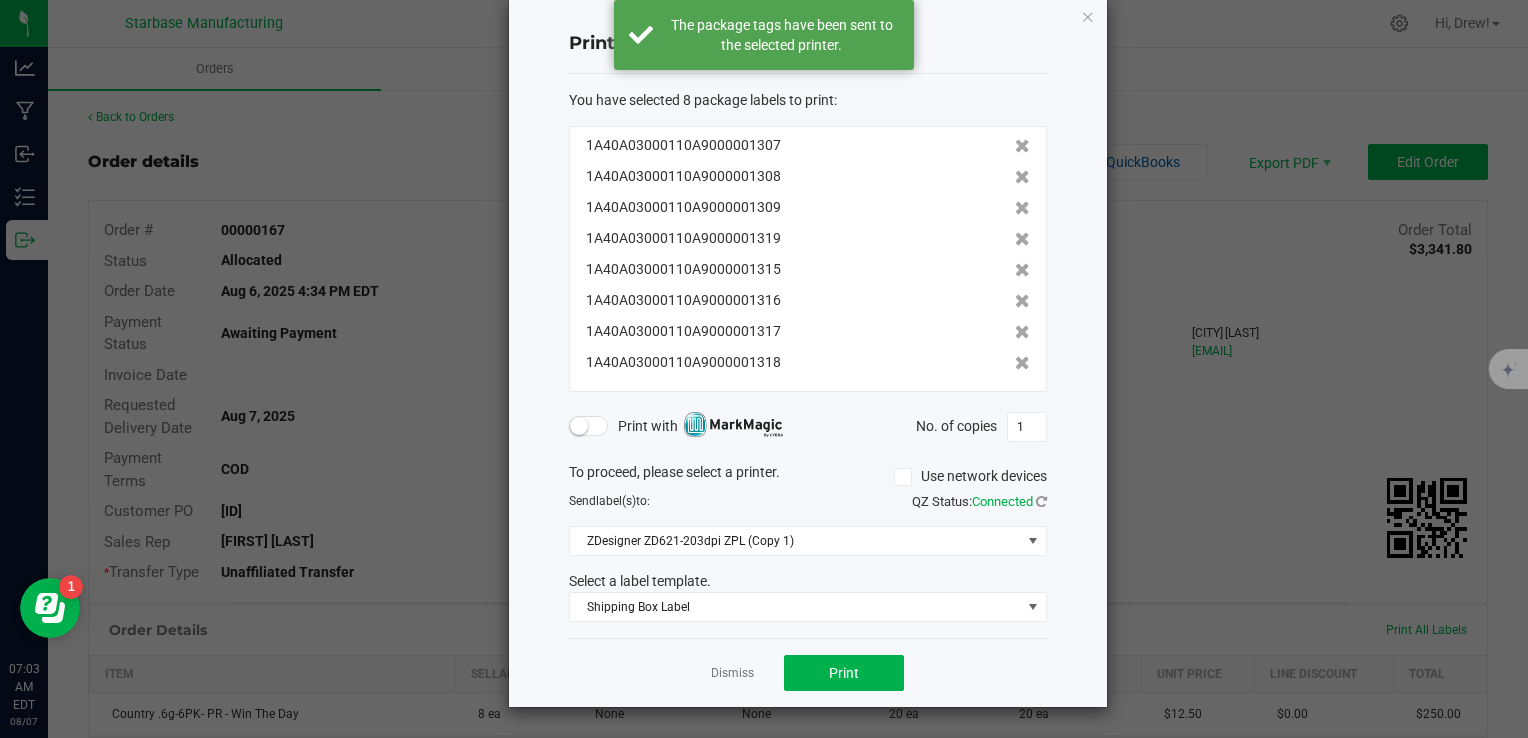 scroll, scrollTop: 29, scrollLeft: 0, axis: vertical 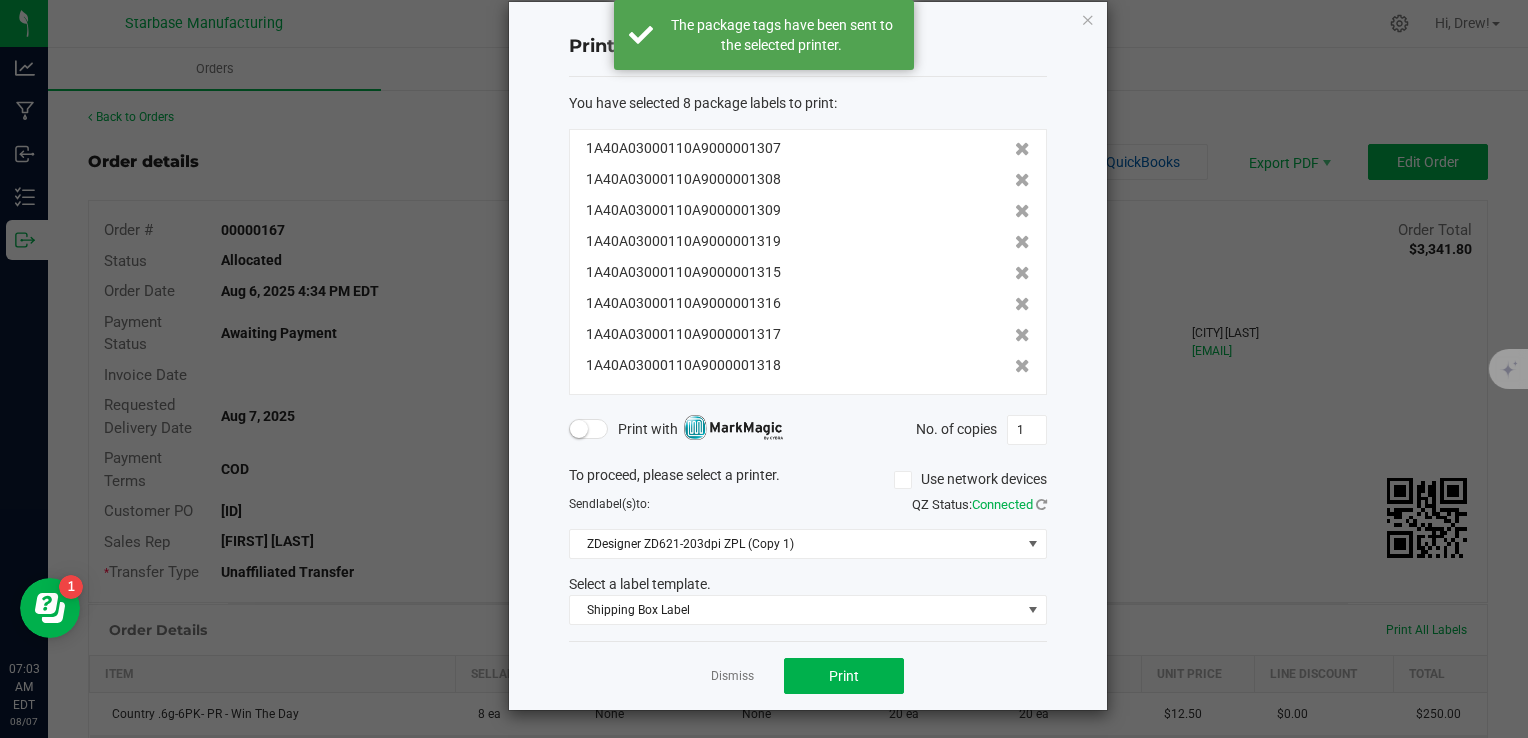 click 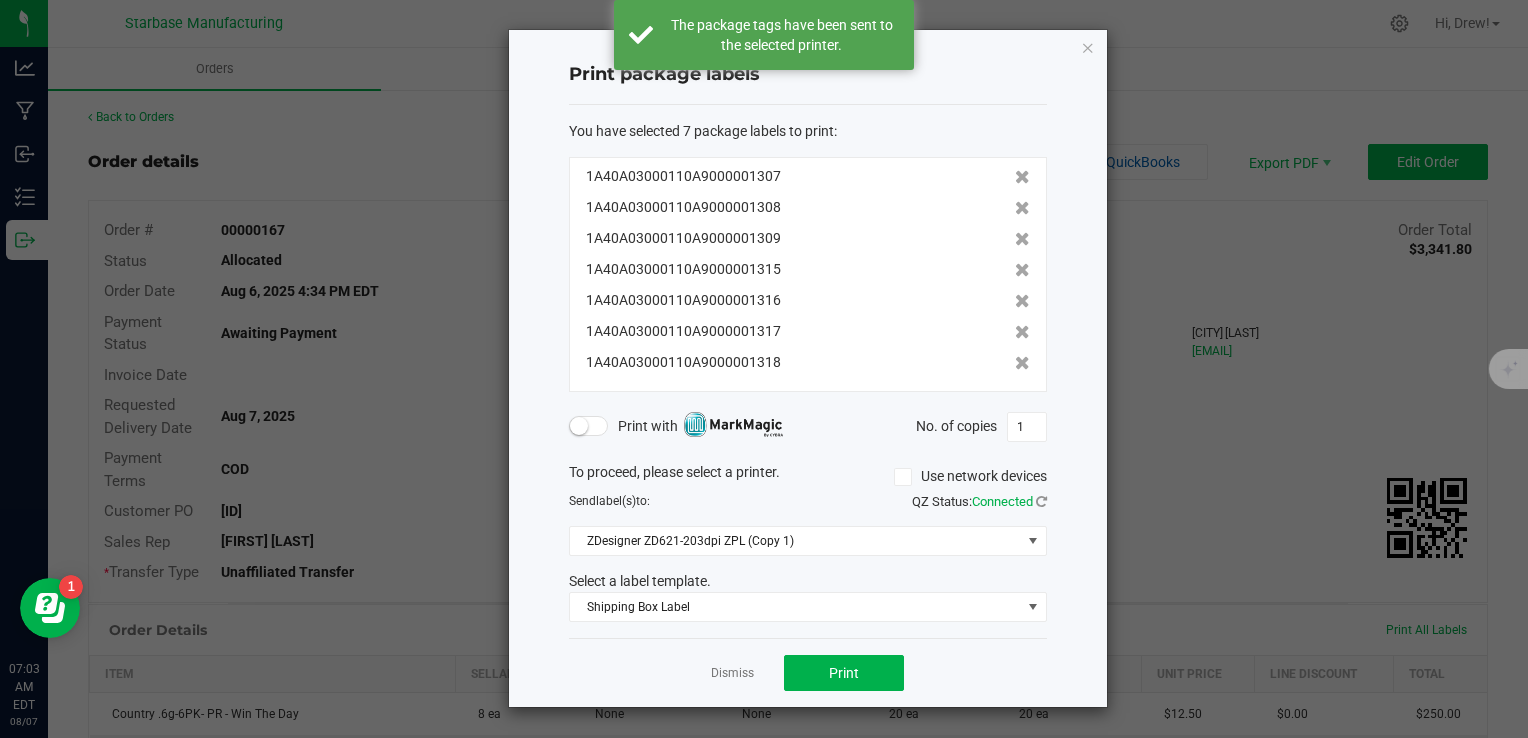 scroll, scrollTop: 0, scrollLeft: 0, axis: both 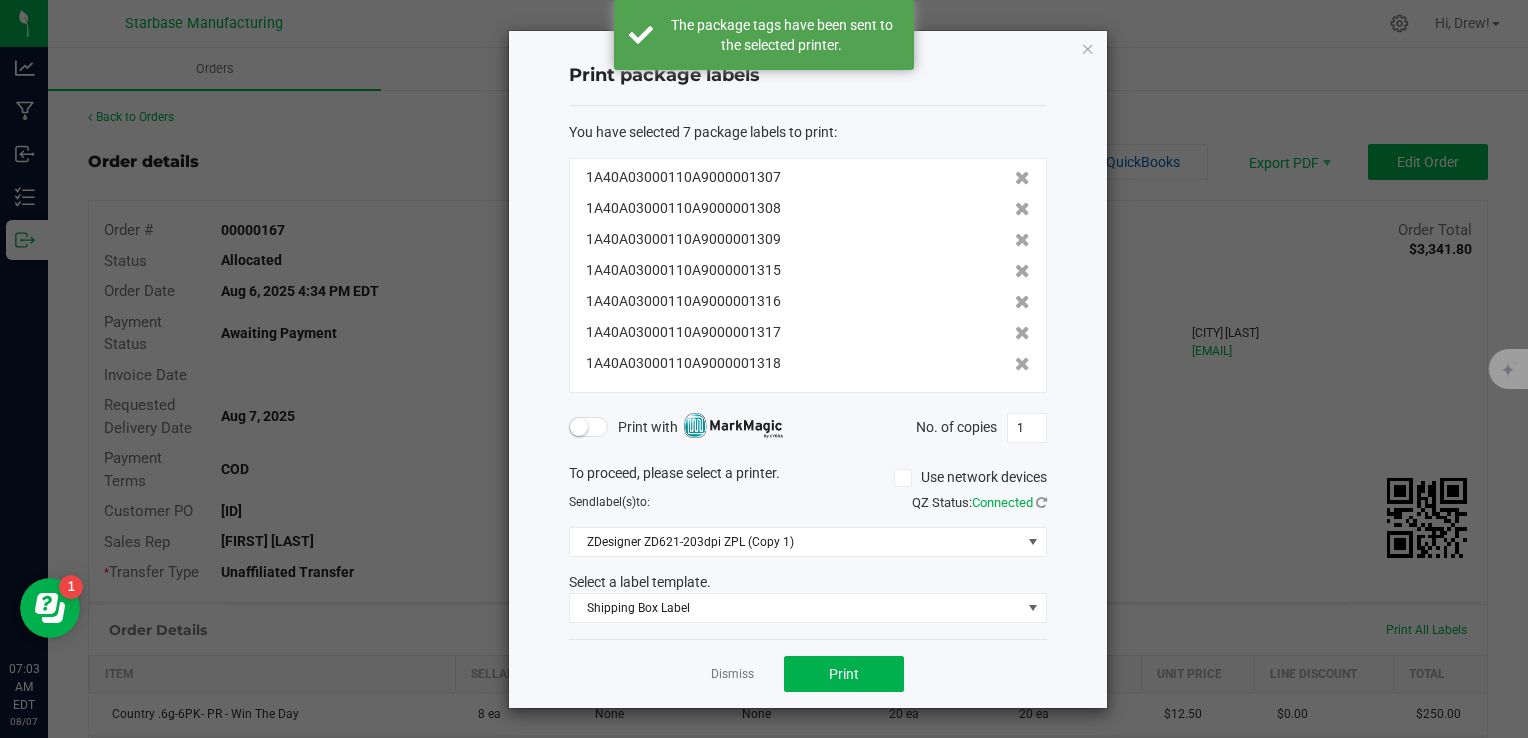 click on "1A40A03000110A9000001309" 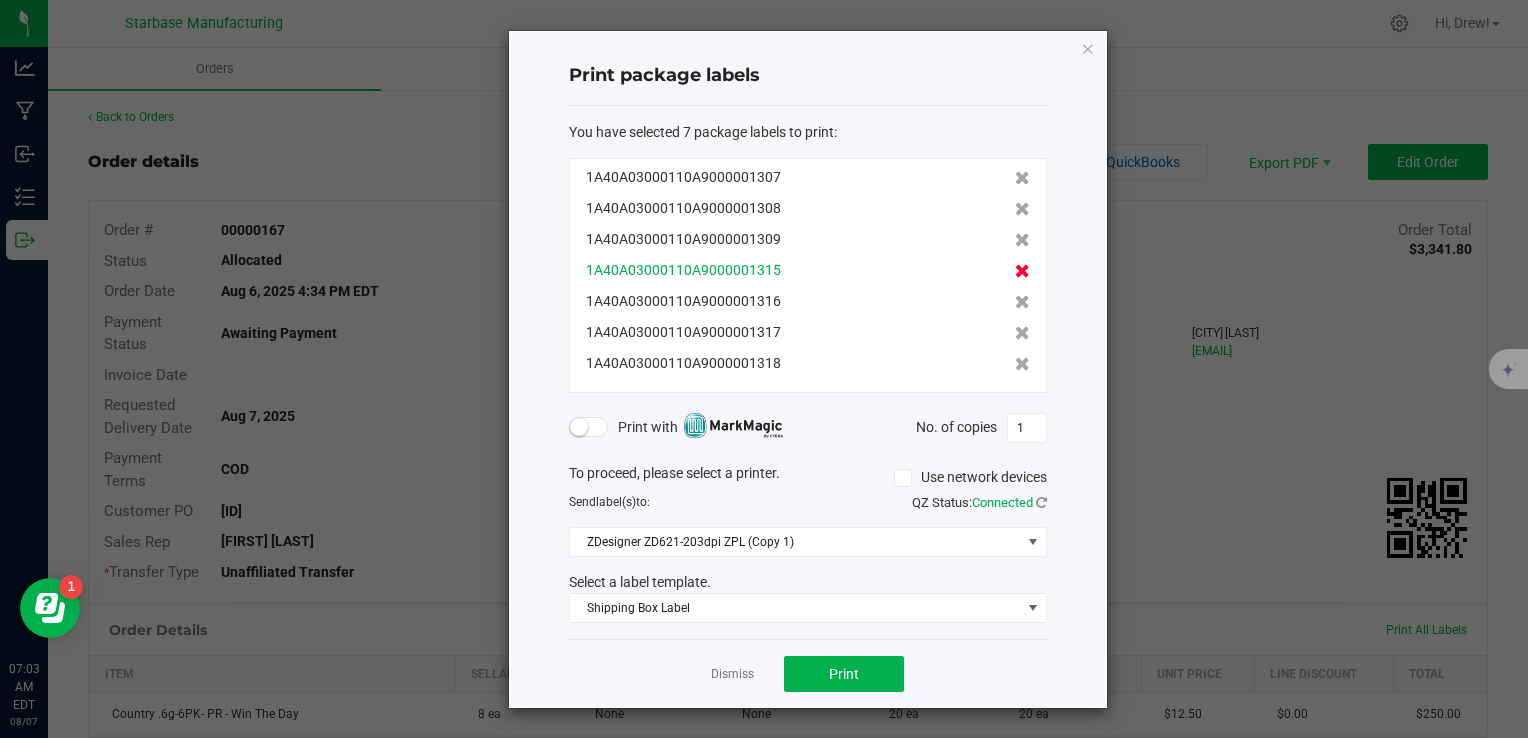 click 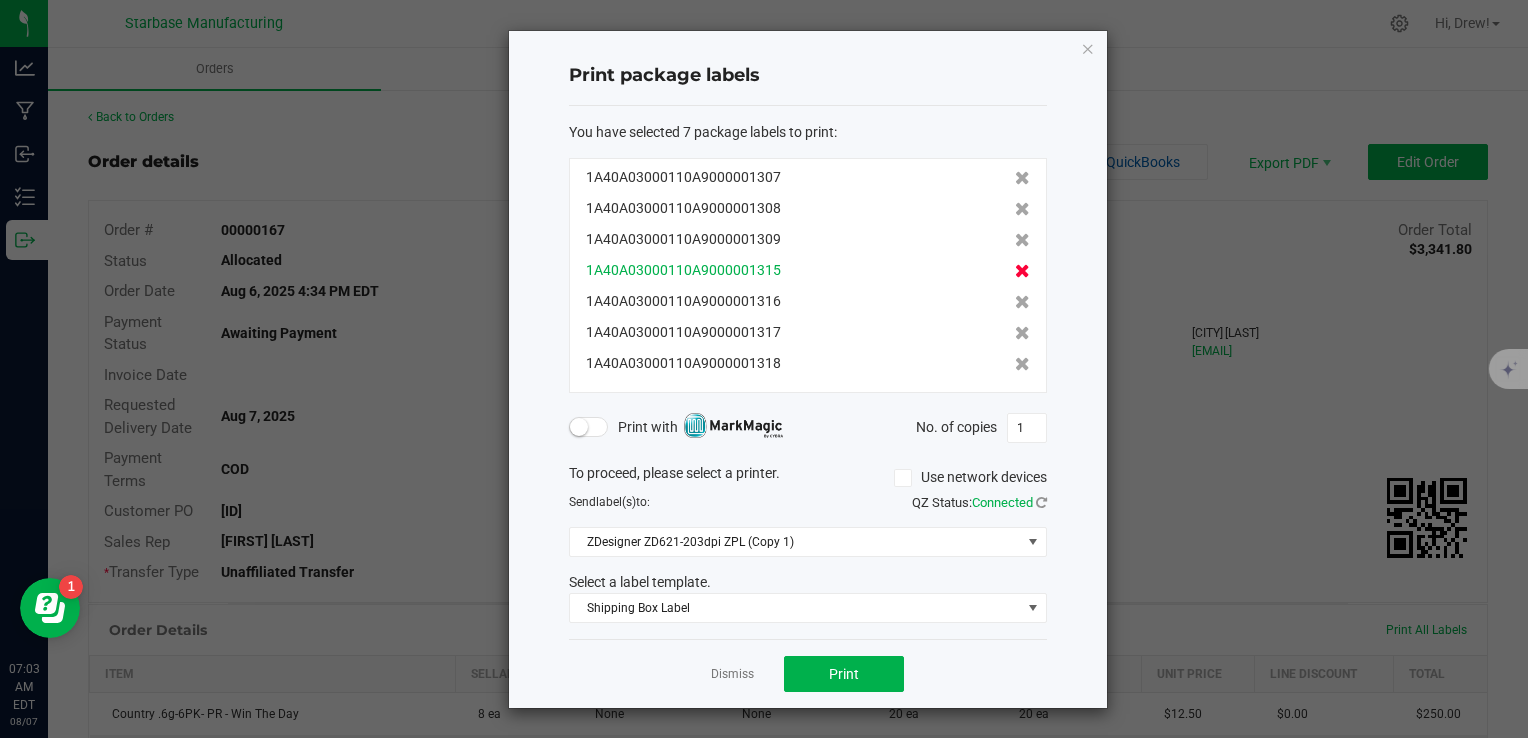 click 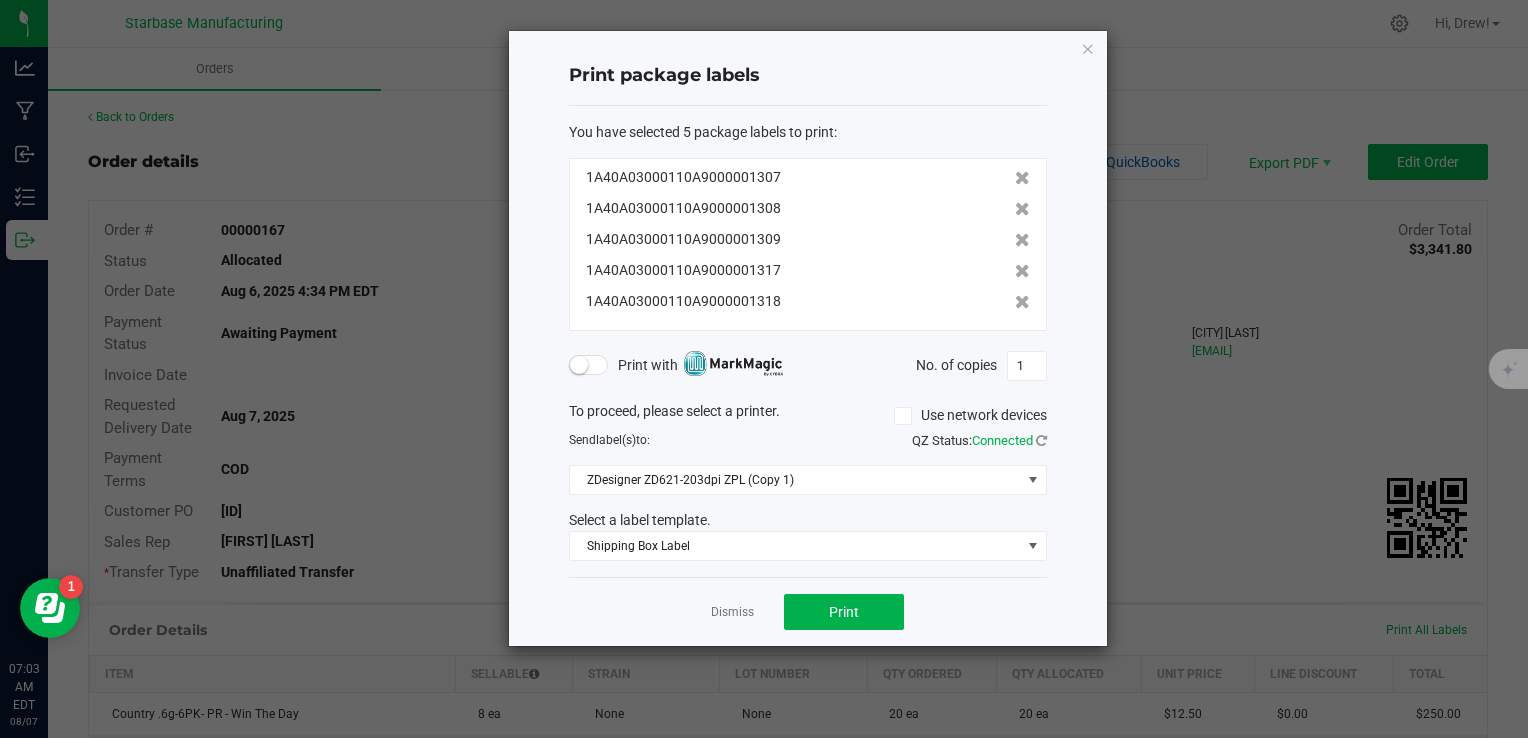 click 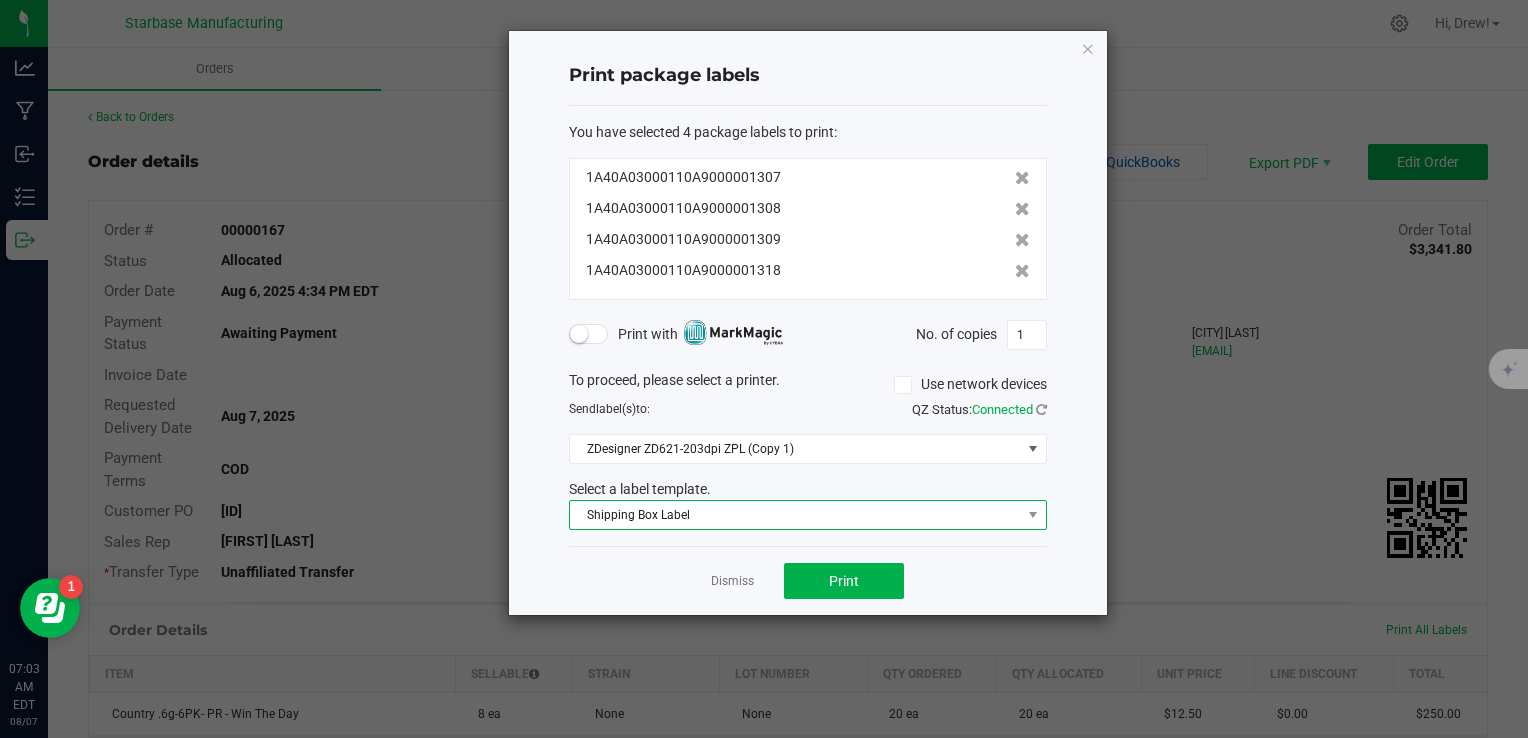 click on "Shipping Box Label" at bounding box center [795, 515] 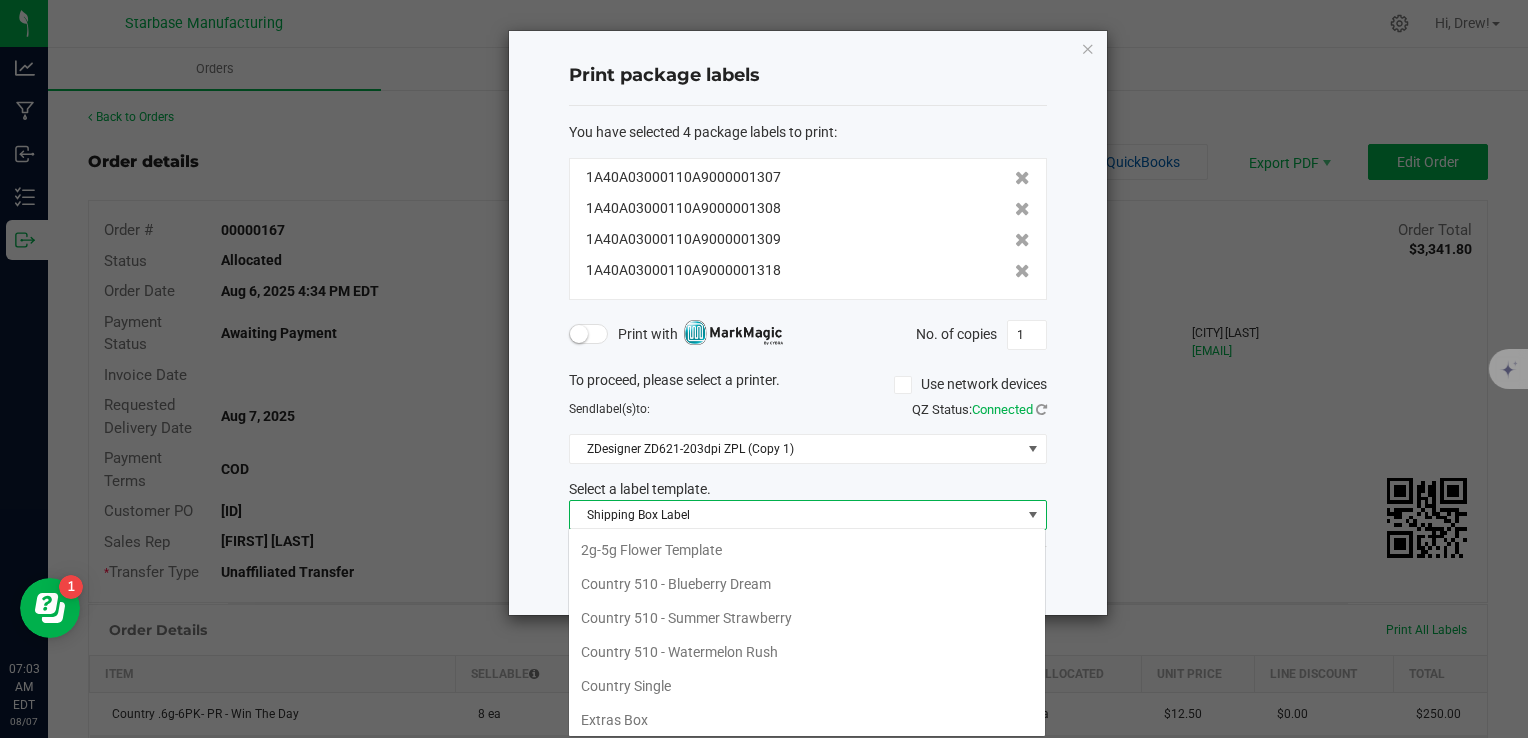 scroll, scrollTop: 99970, scrollLeft: 99521, axis: both 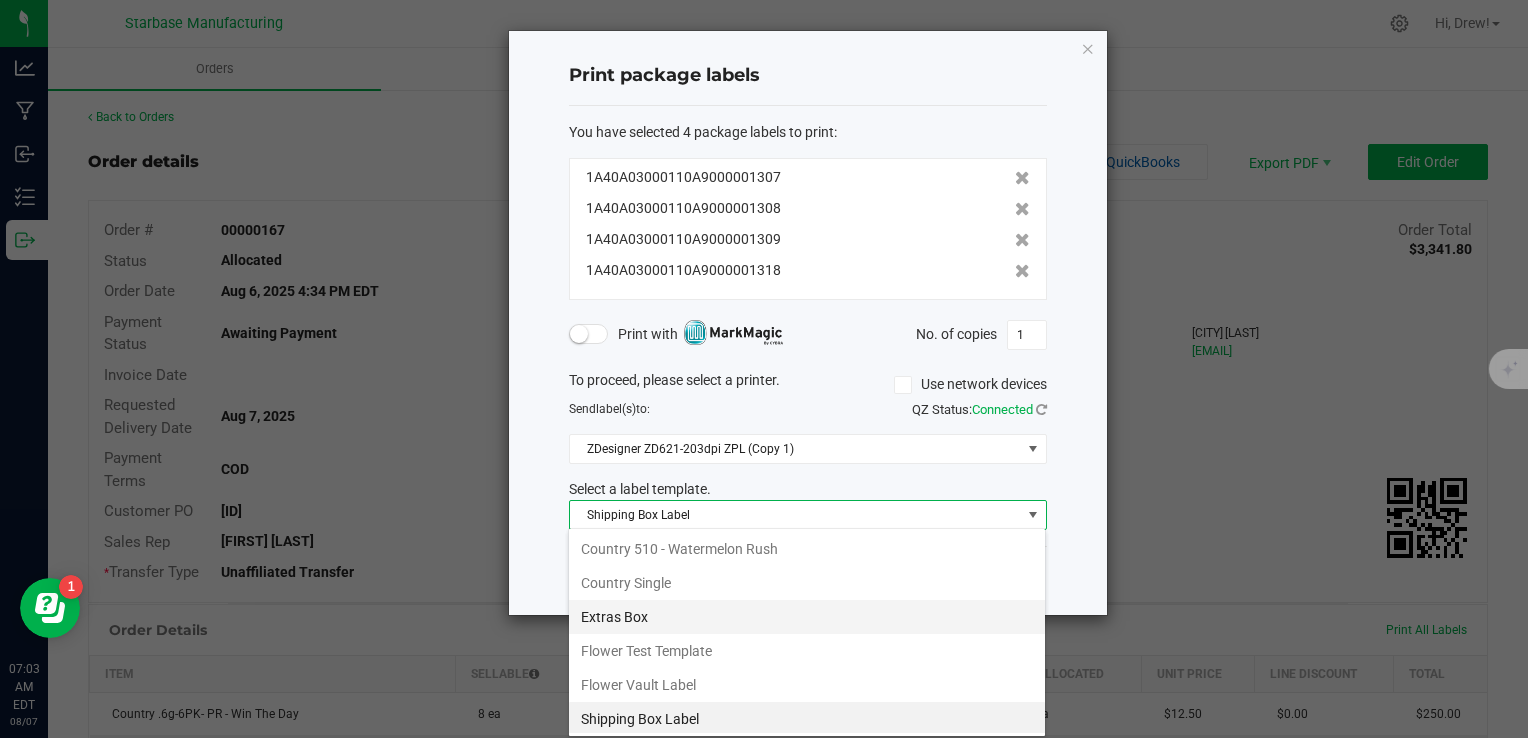 click on "Extras Box" at bounding box center [807, 617] 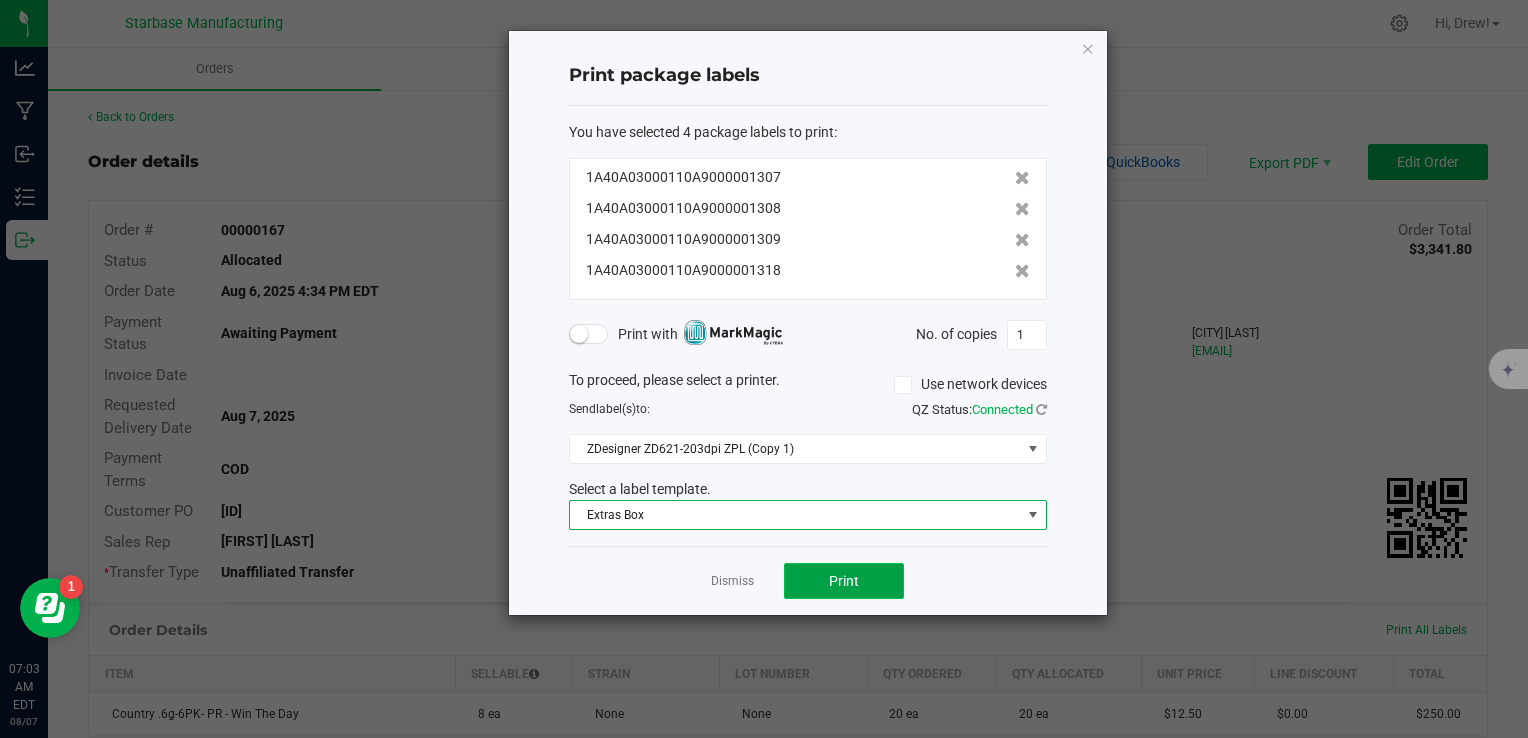 click on "Print" 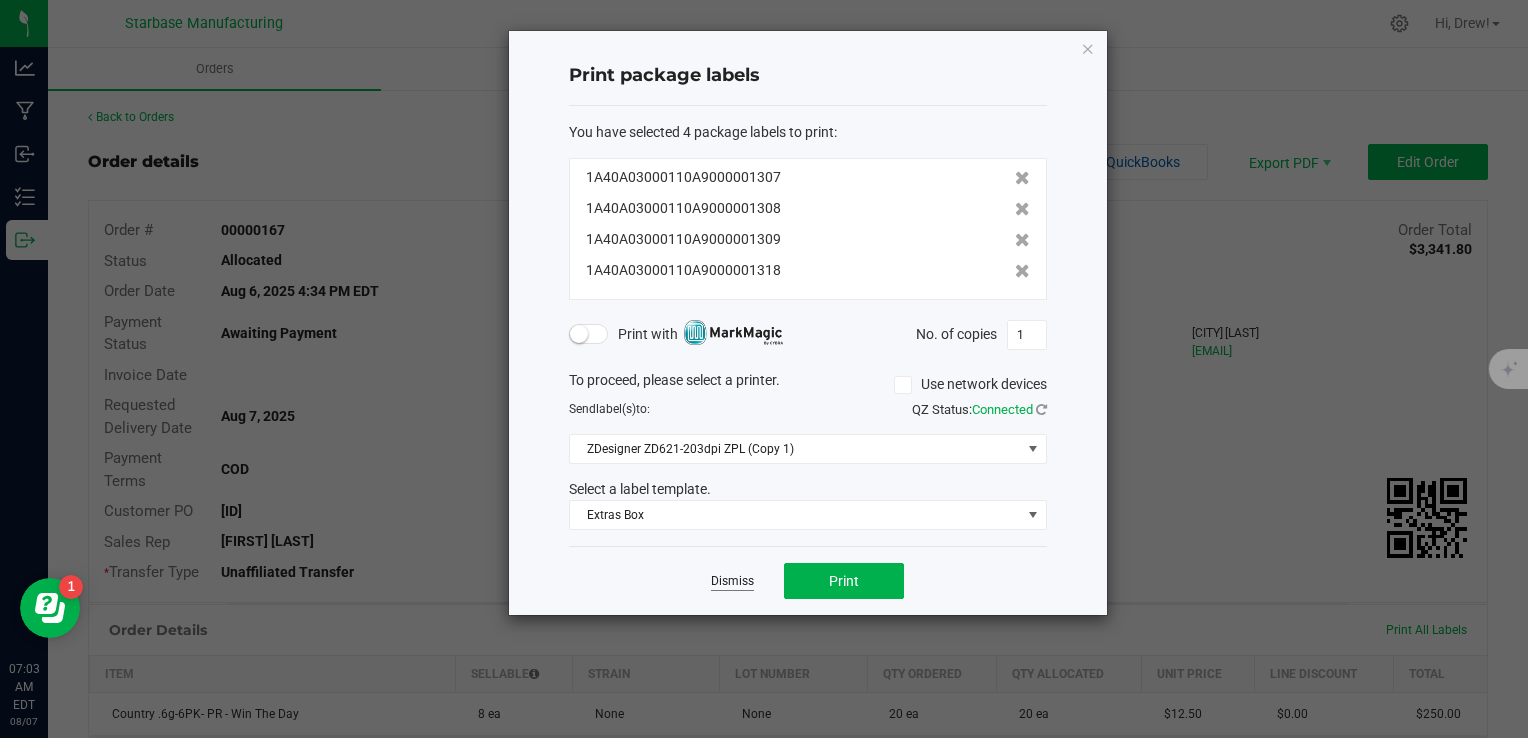 click on "Dismiss" 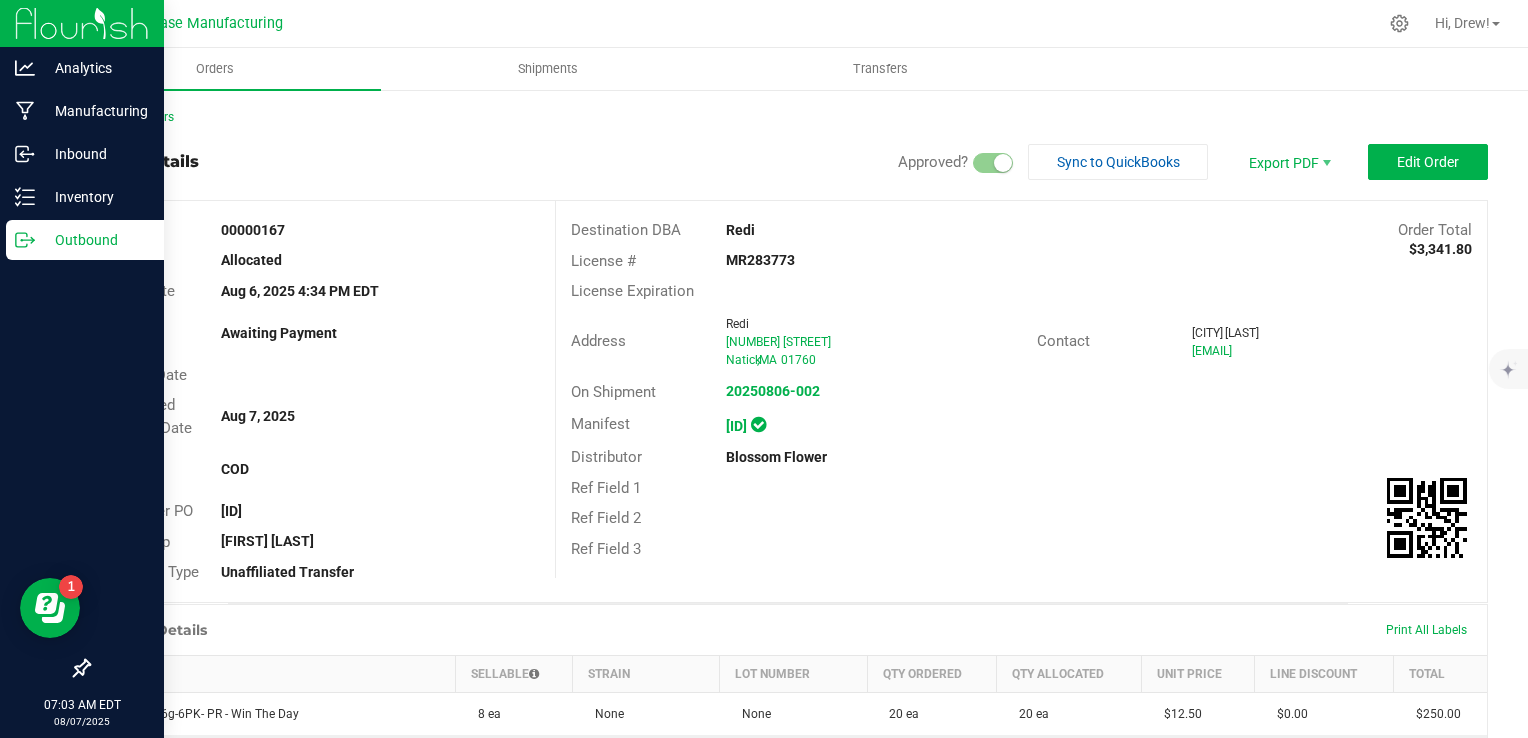 click on "Outbound" at bounding box center (95, 240) 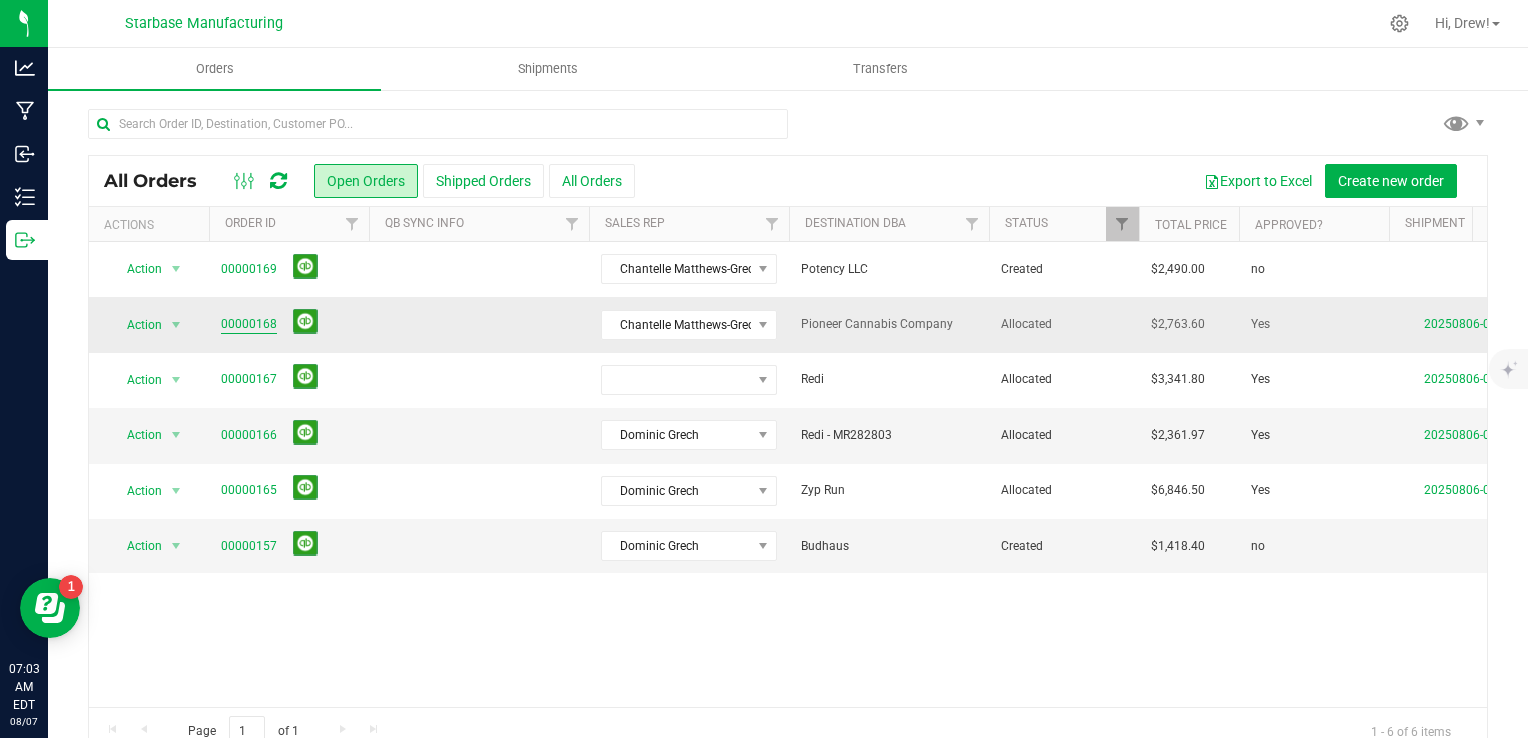 click on "00000168" at bounding box center (249, 324) 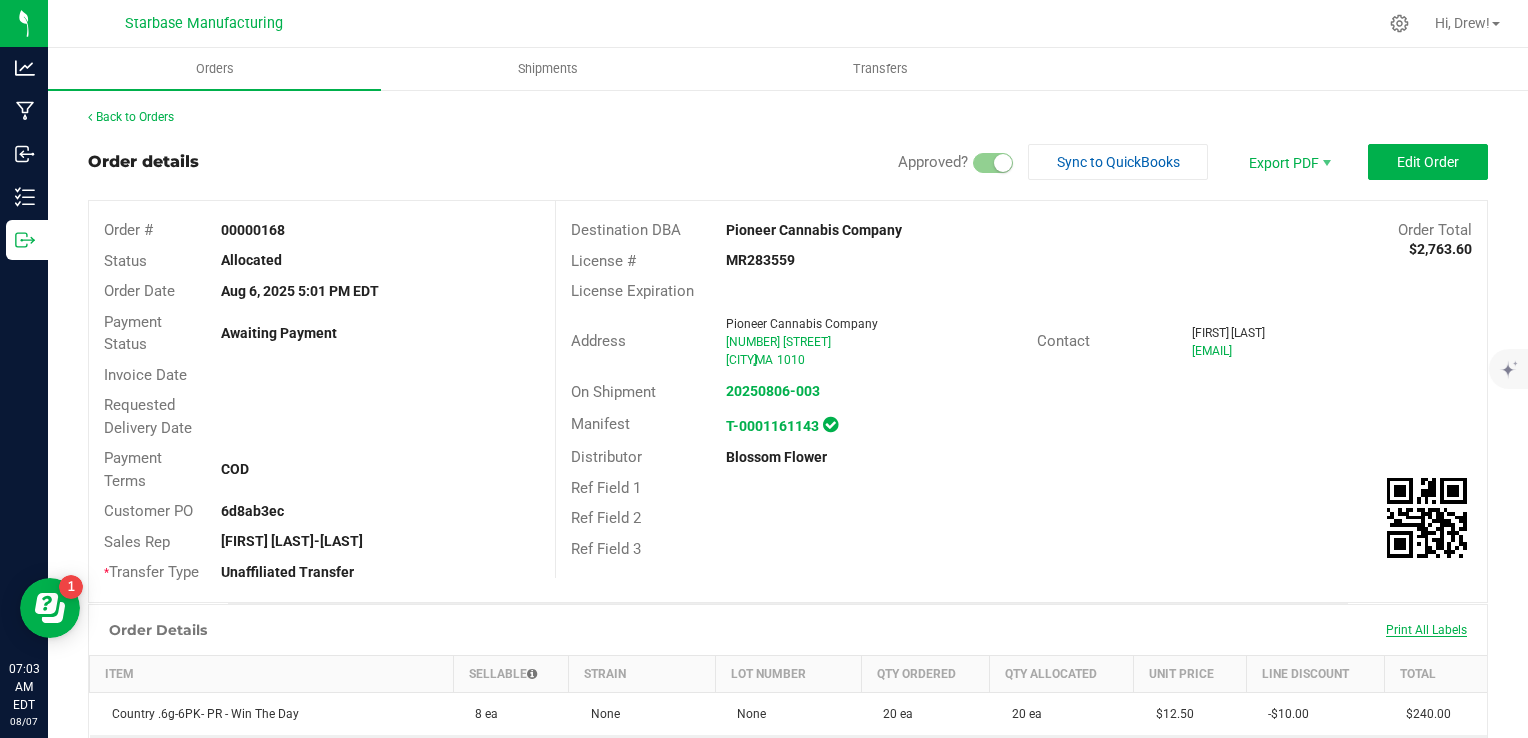 click on "Print All Labels" at bounding box center (1426, 630) 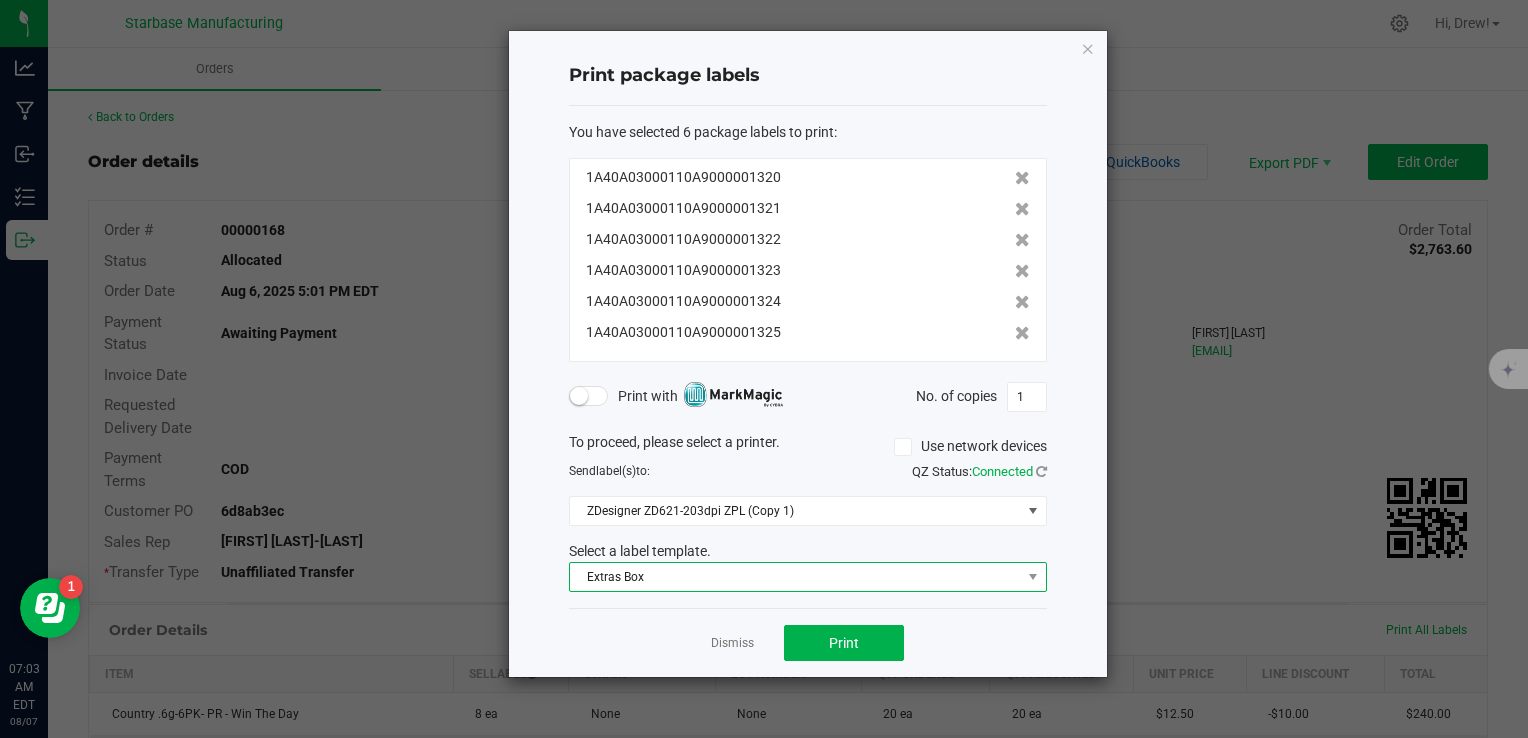 click on "Extras Box" at bounding box center (795, 577) 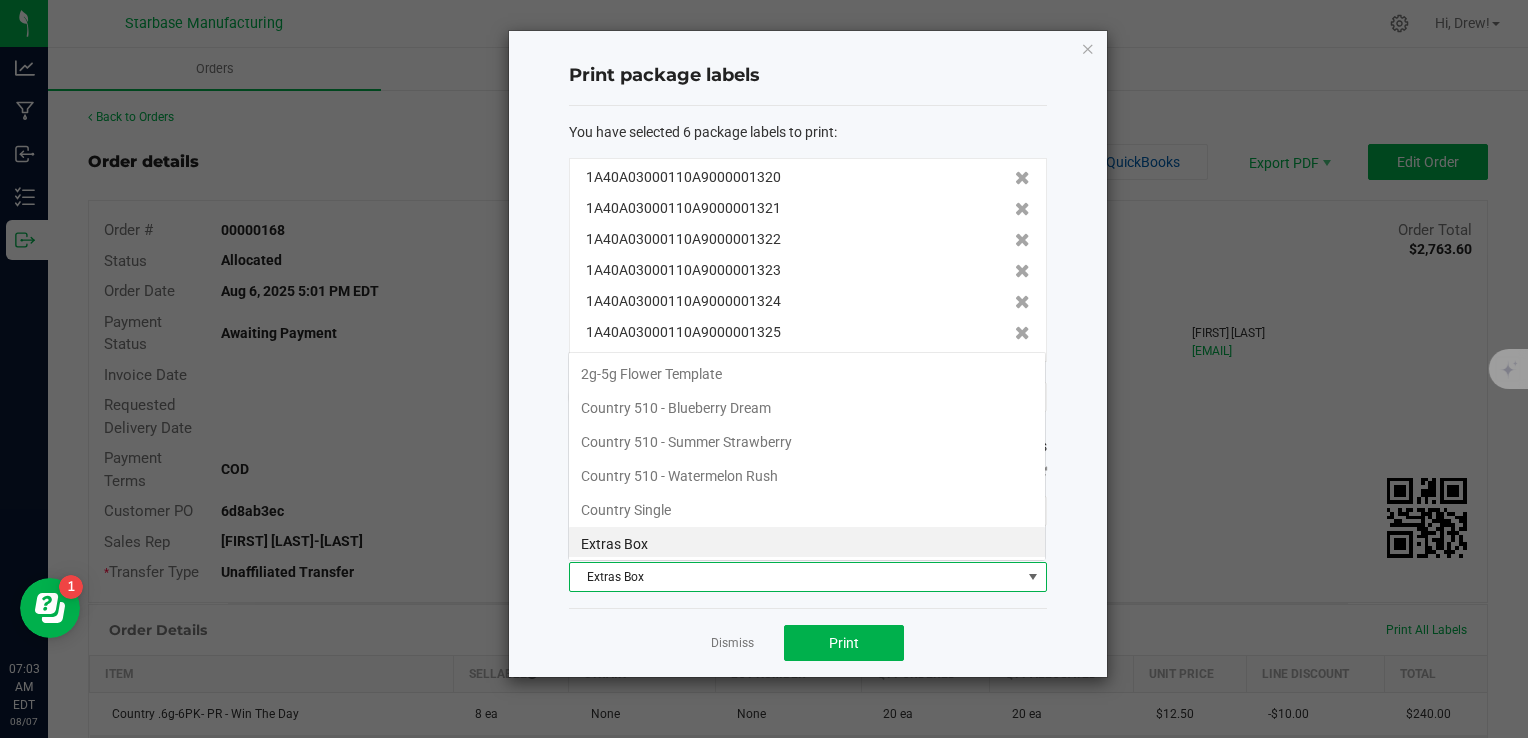 scroll, scrollTop: 2, scrollLeft: 0, axis: vertical 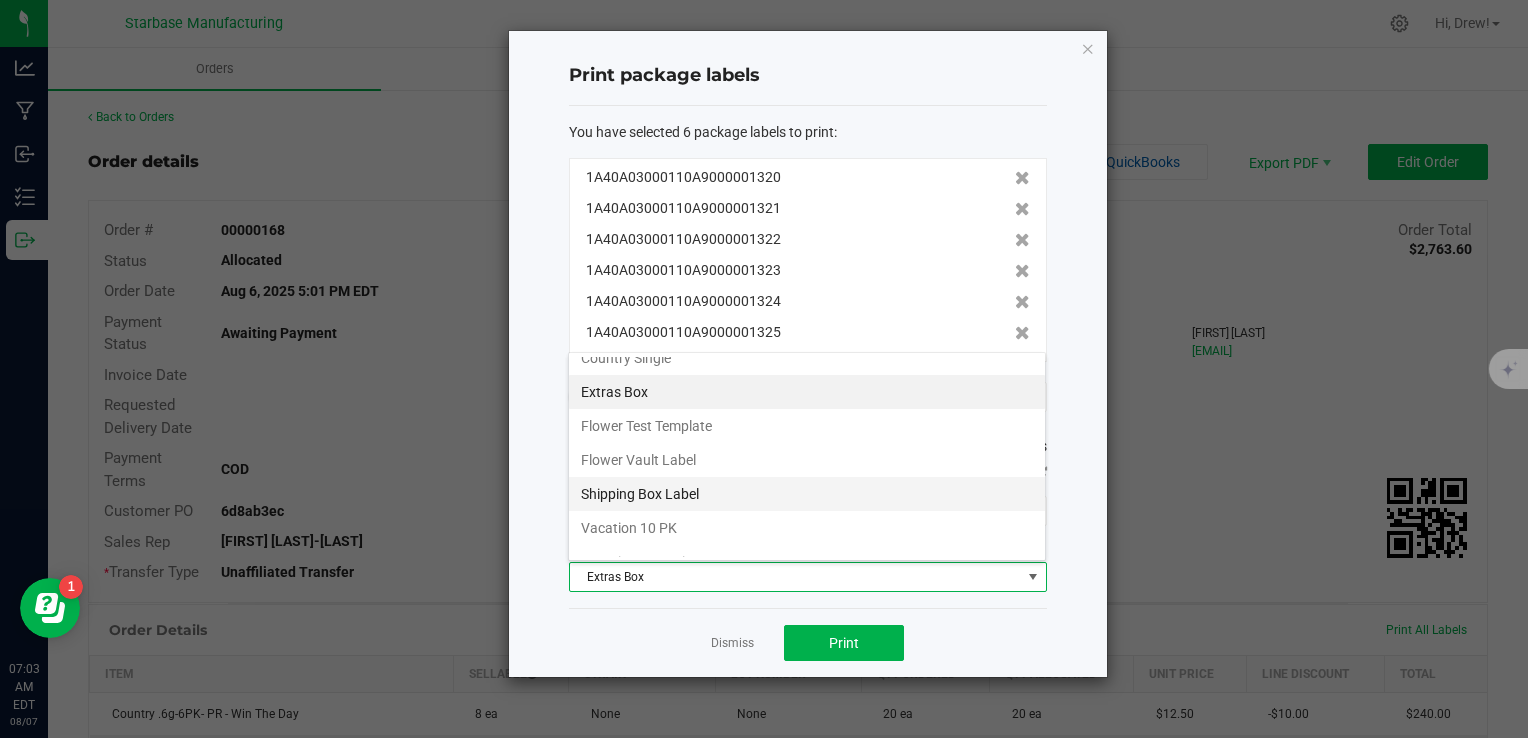 click on "Shipping Box Label" at bounding box center (807, 494) 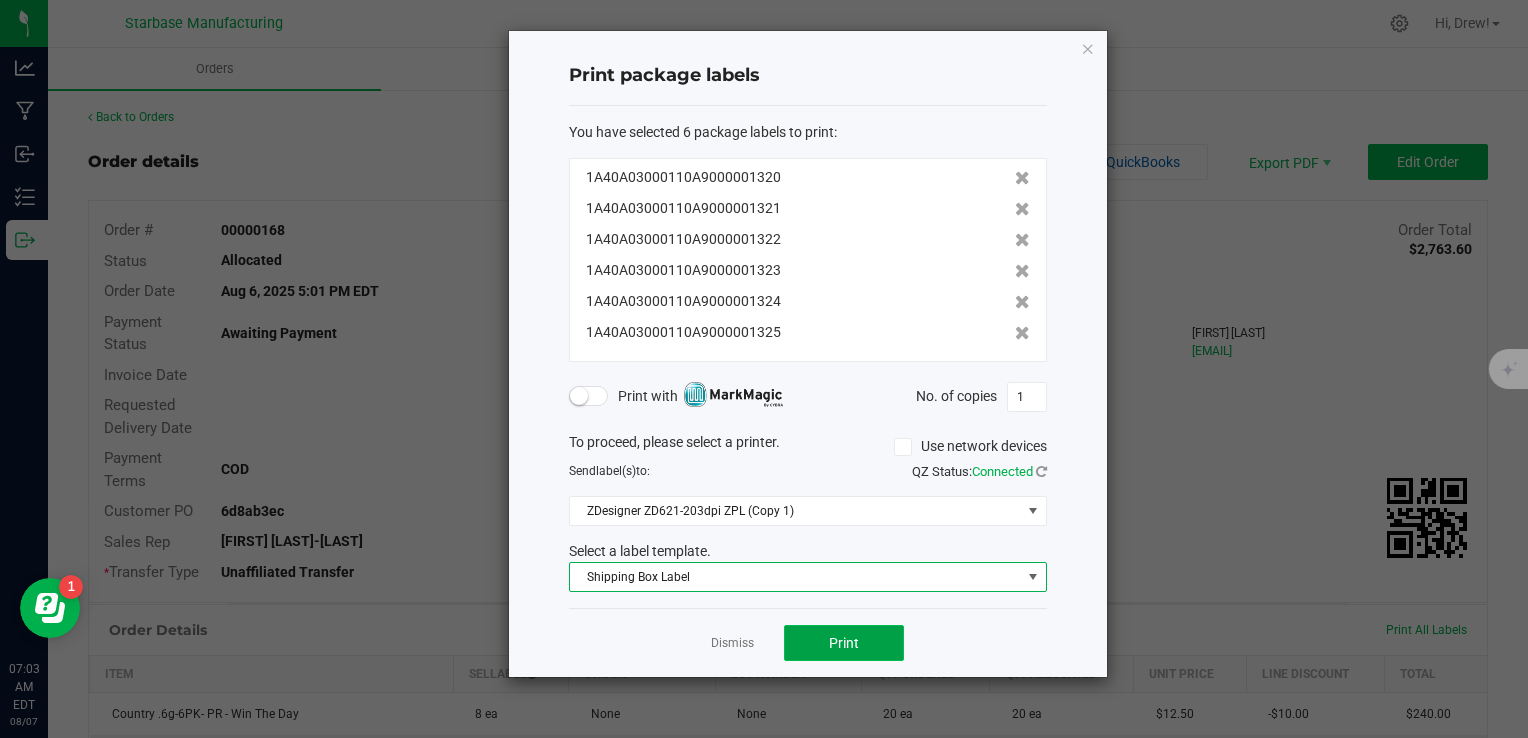click on "Print" 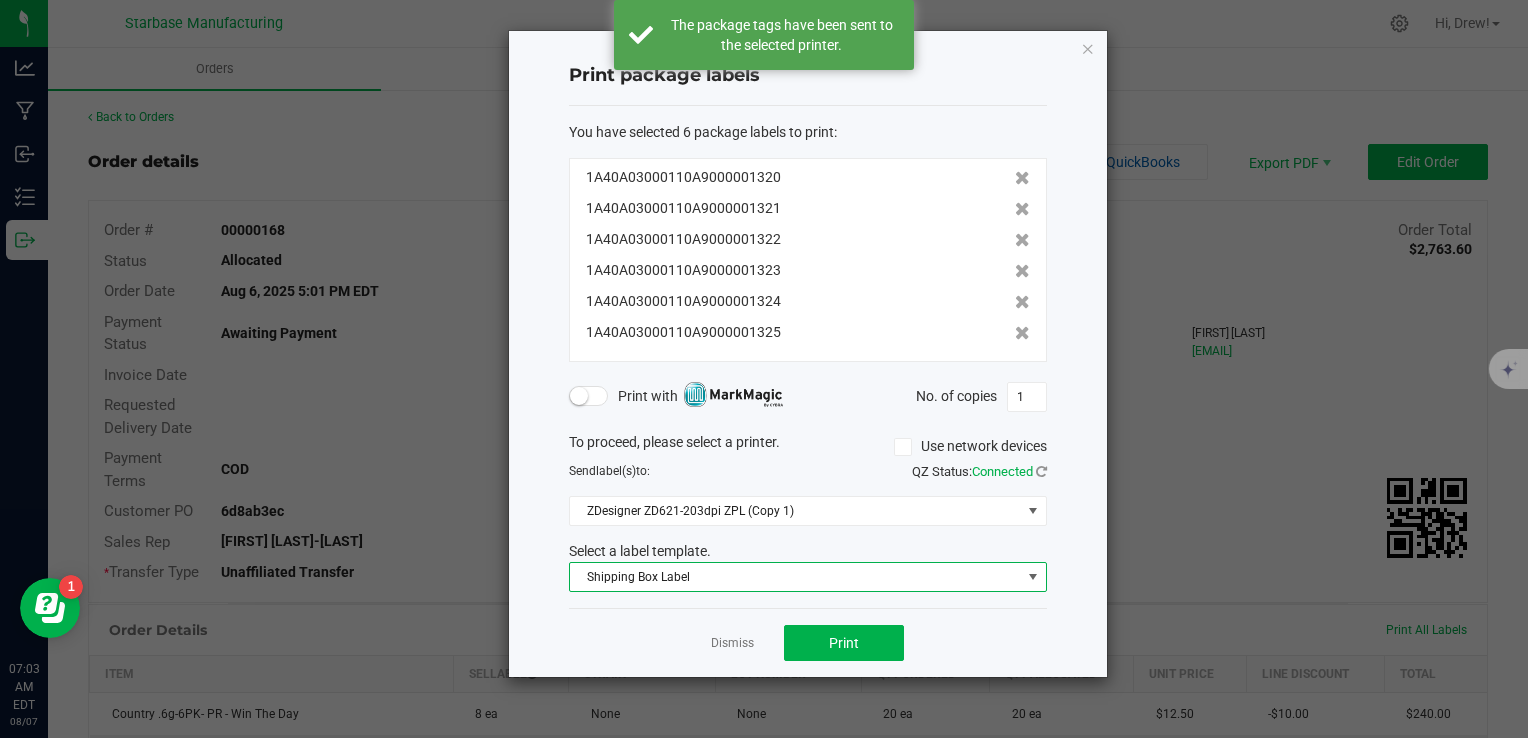 click on "Shipping Box Label" at bounding box center [795, 577] 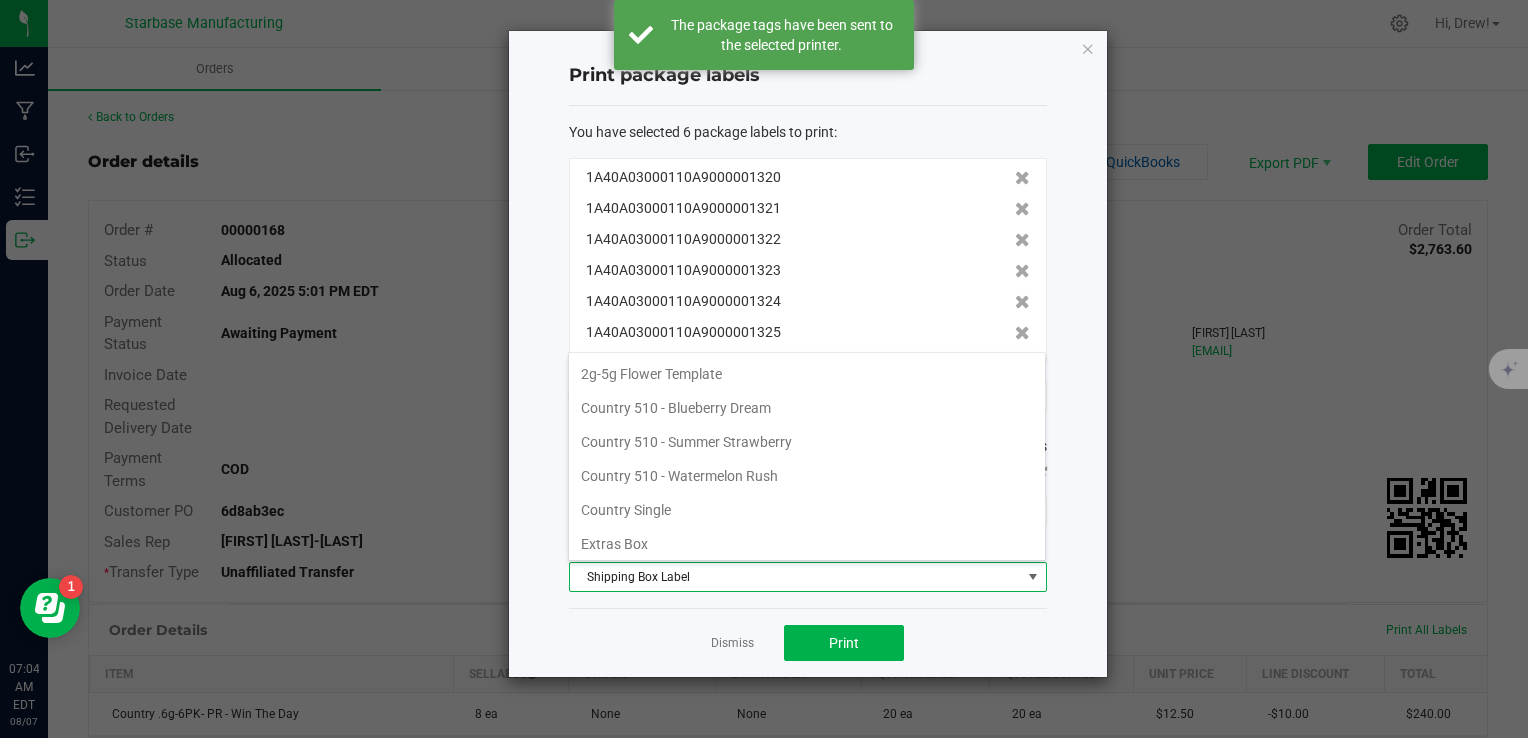 scroll, scrollTop: 103, scrollLeft: 0, axis: vertical 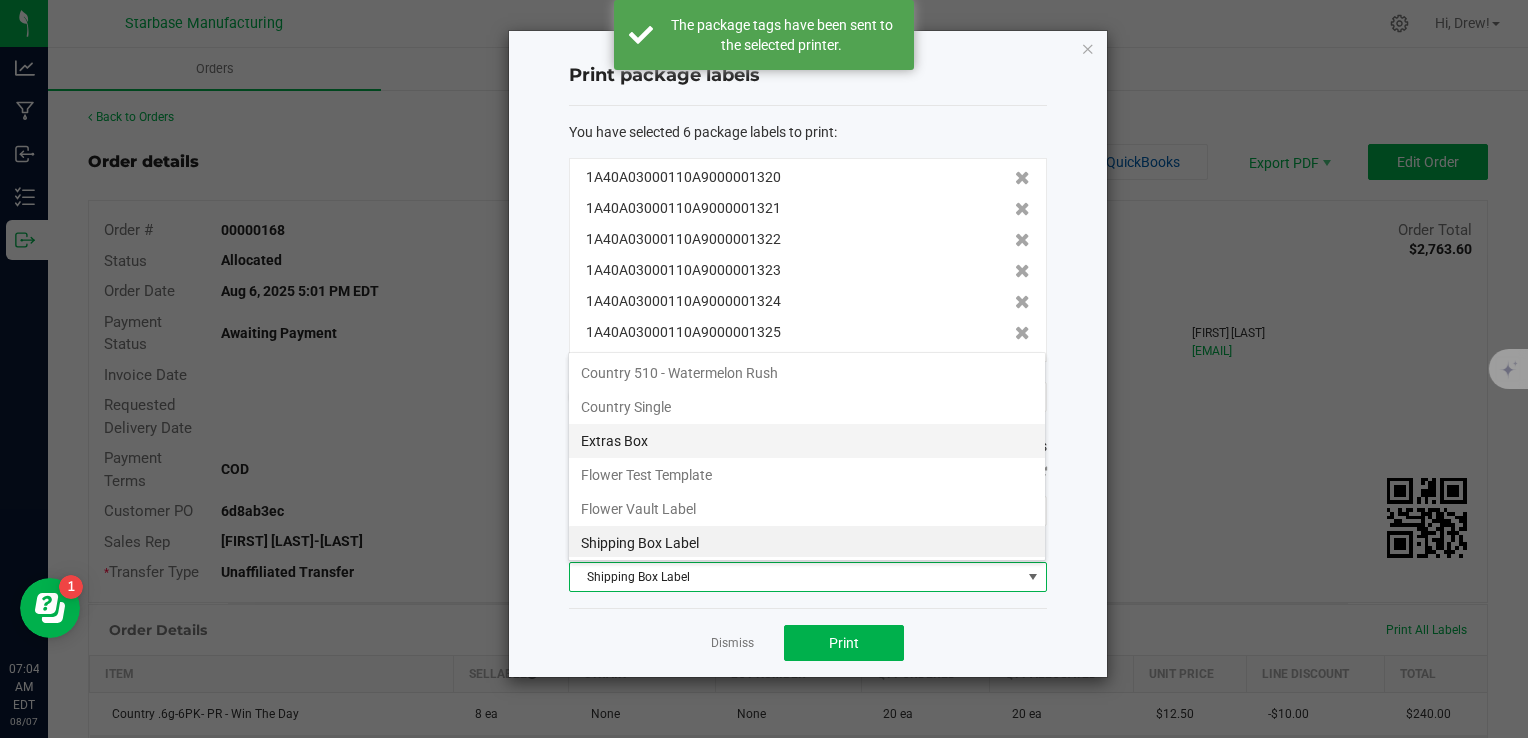 click on "Extras Box" at bounding box center [807, 441] 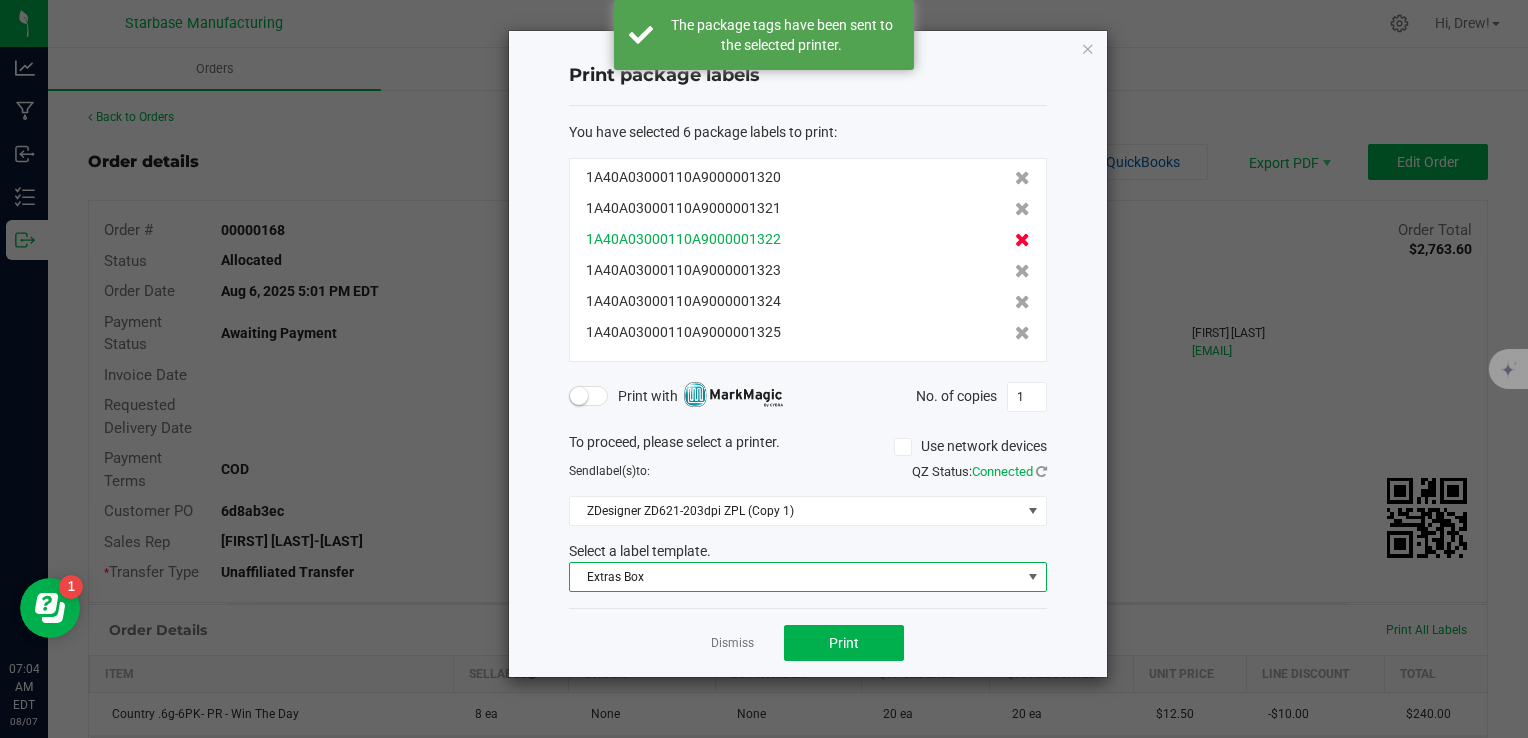 click 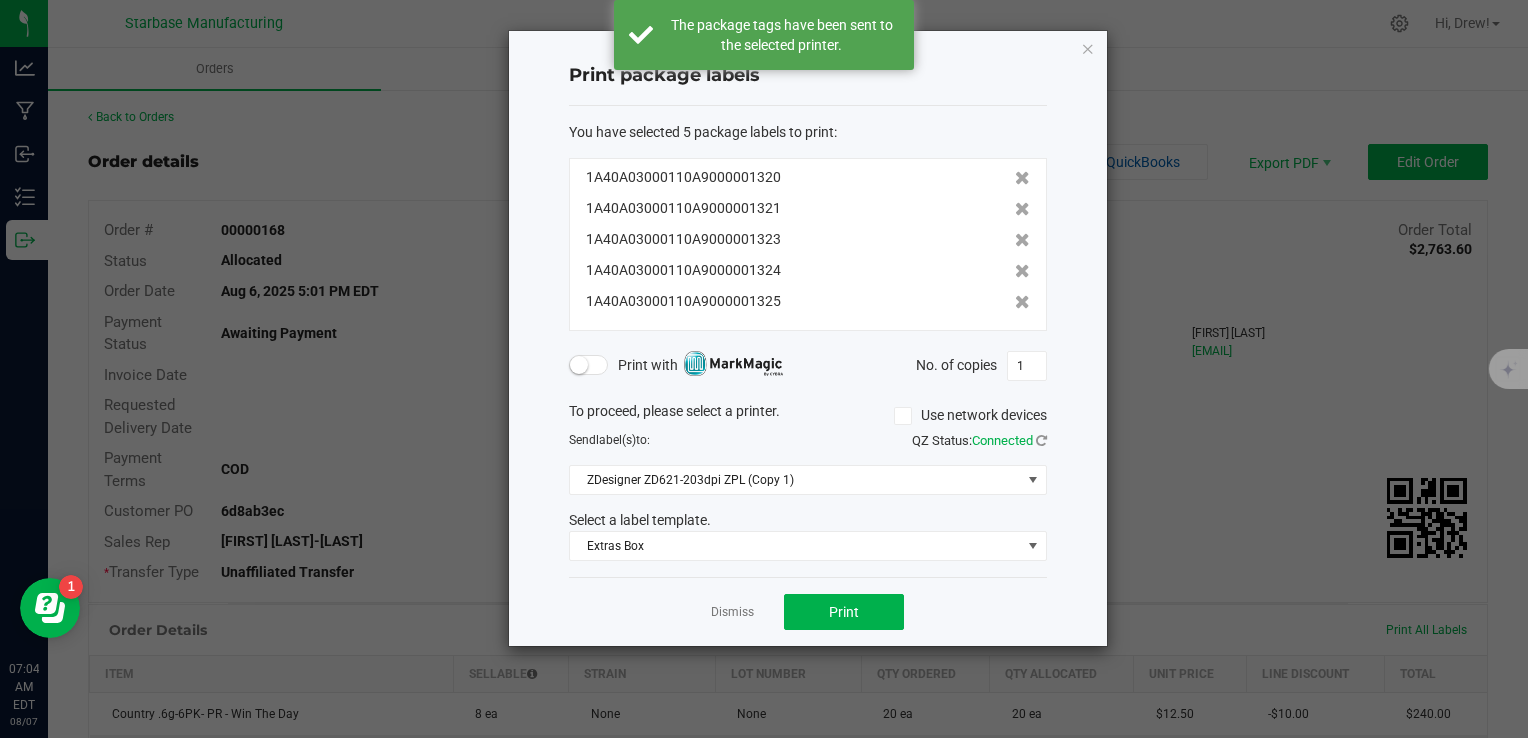 click 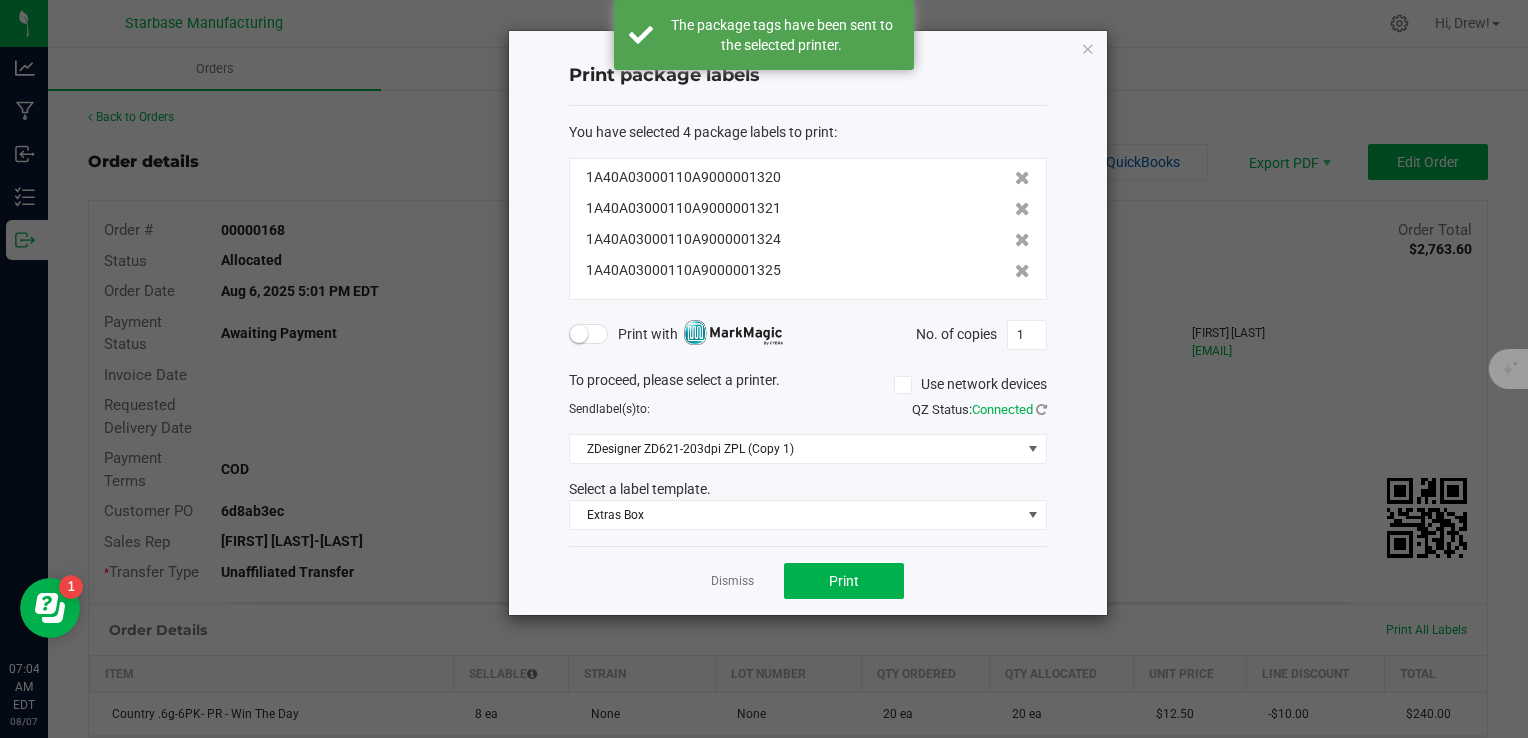 click 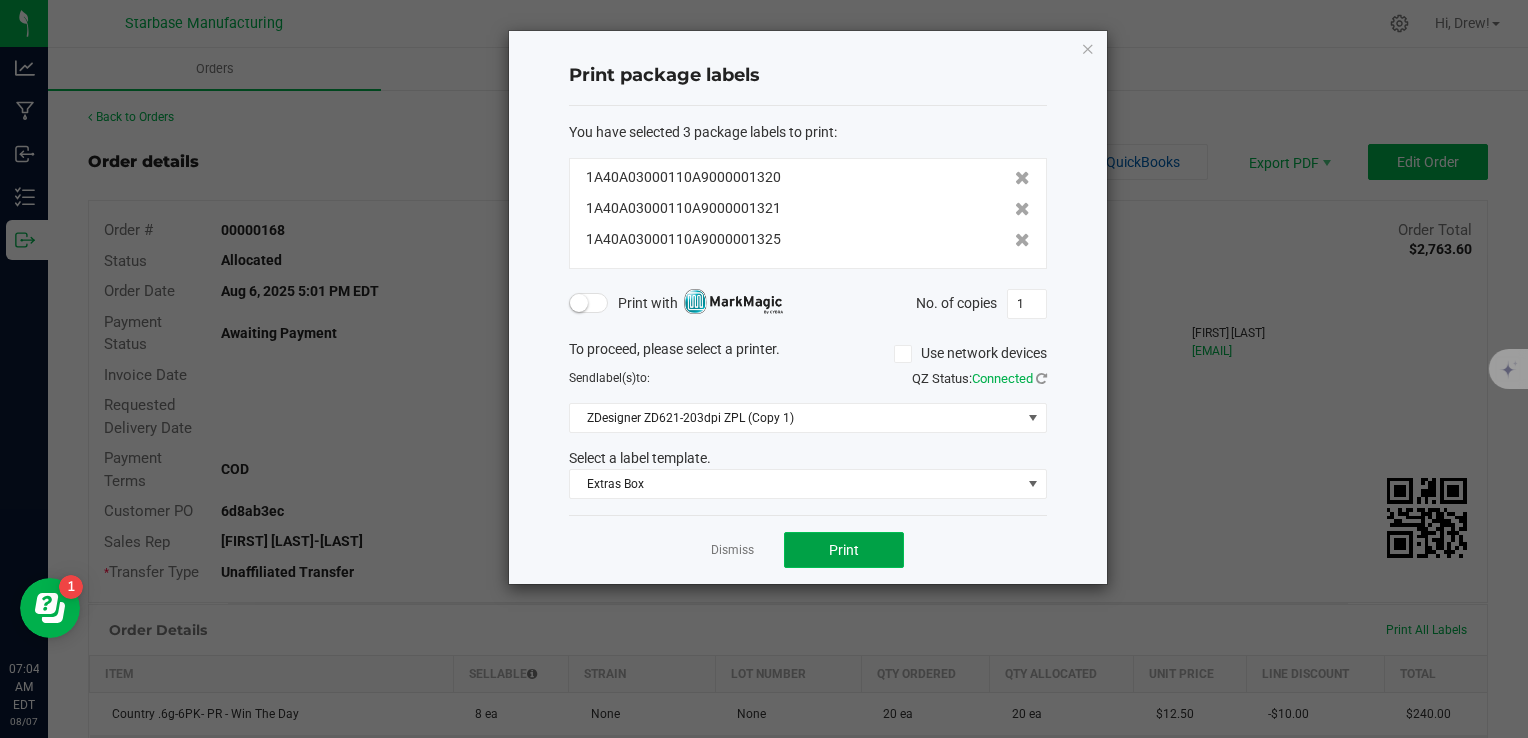 click on "Print" 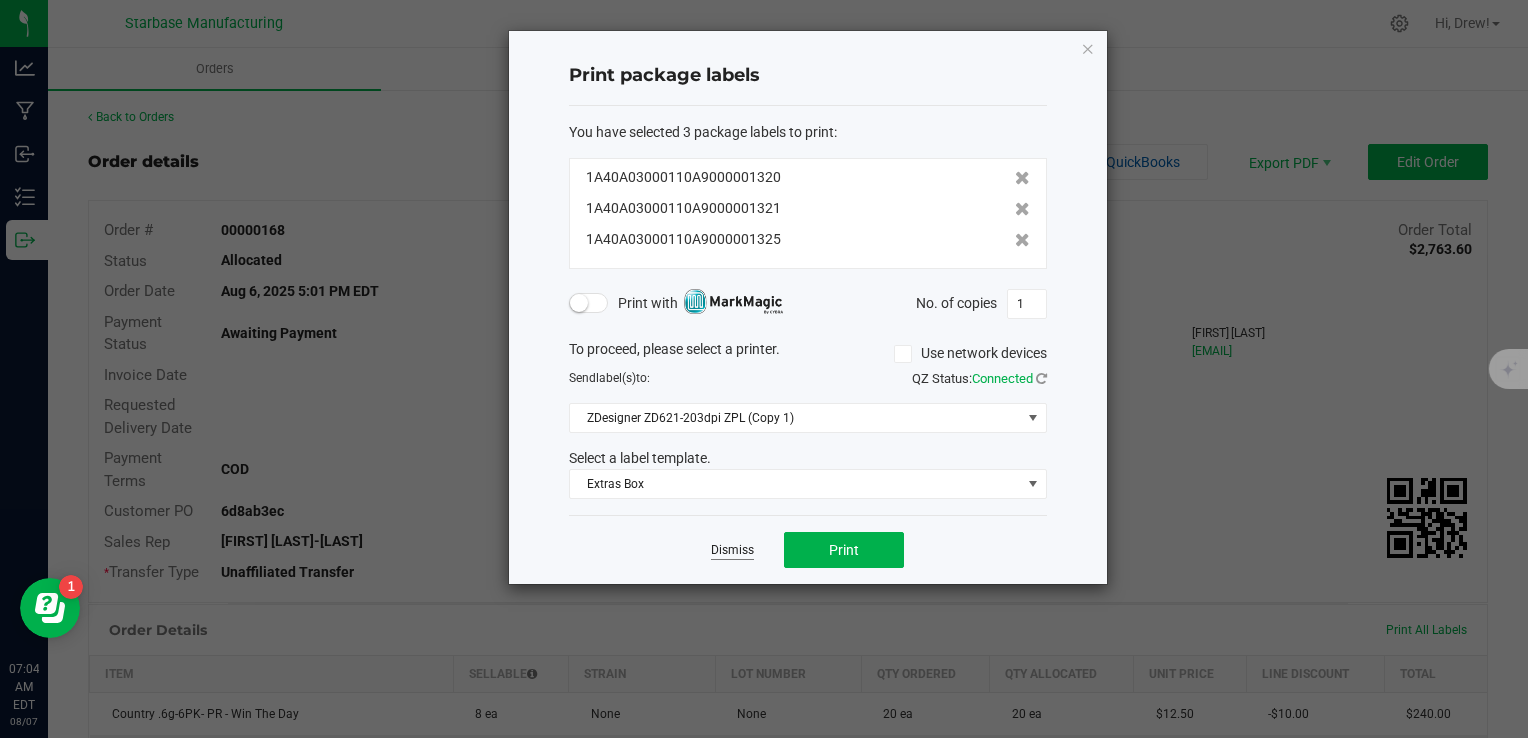 click on "Dismiss" 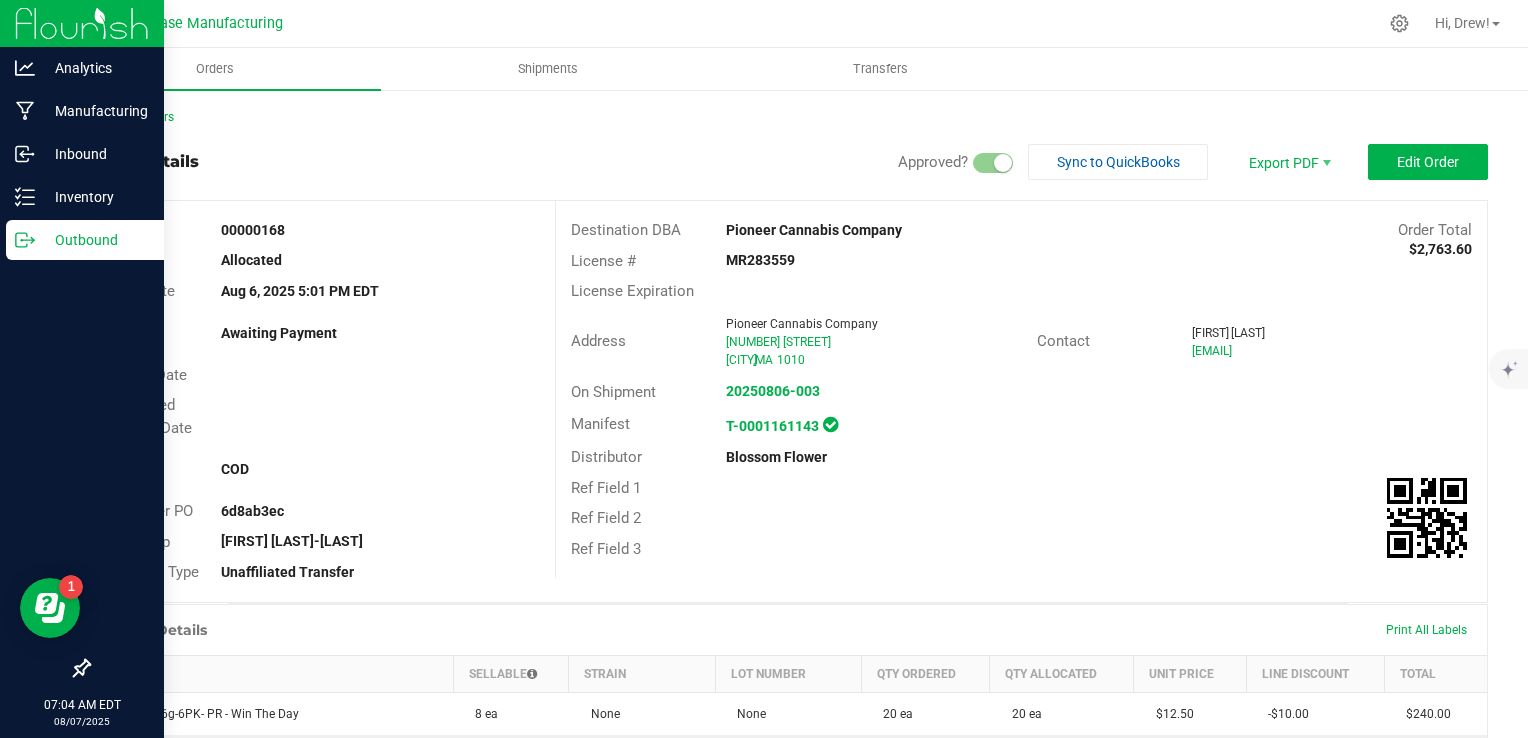 click on "Outbound" at bounding box center (85, 240) 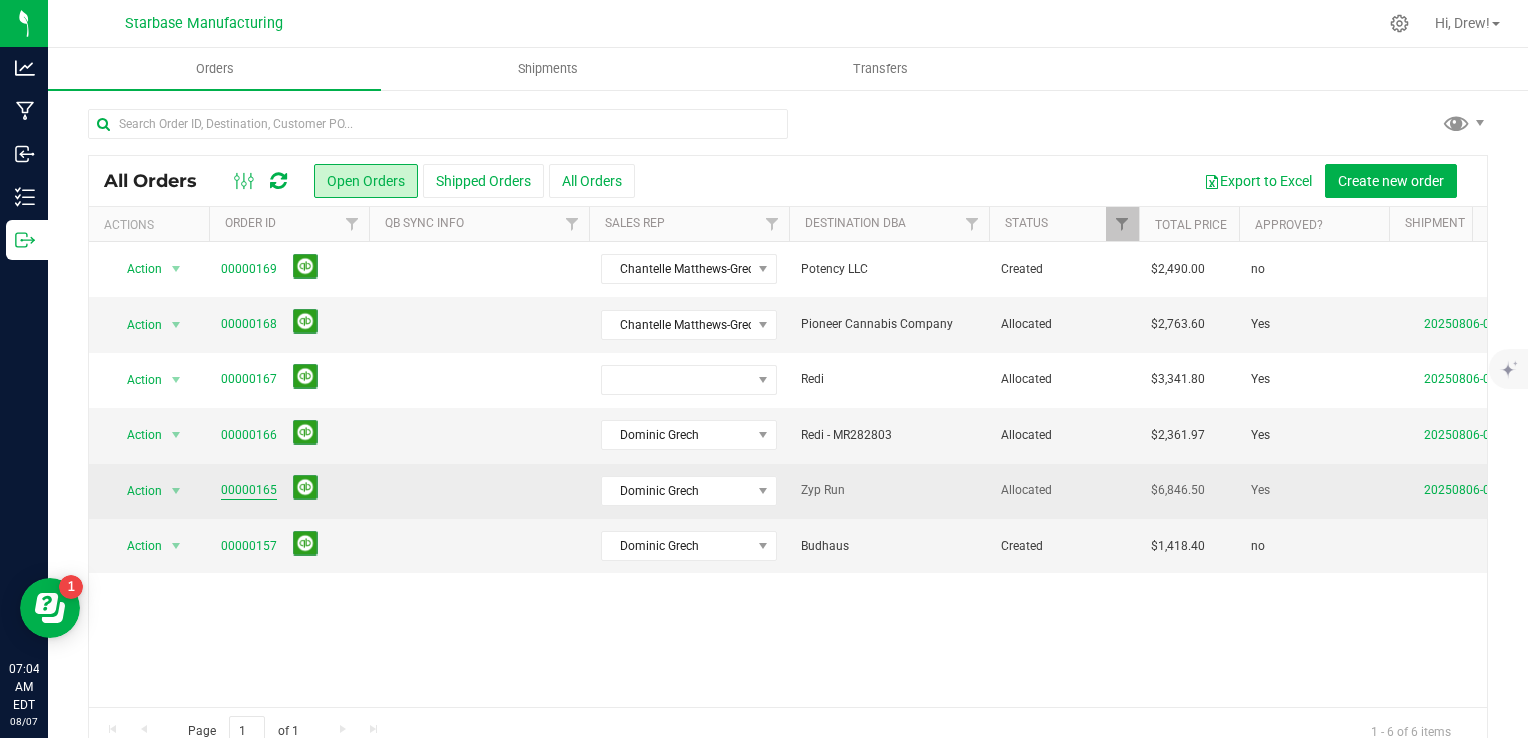 click on "00000165" at bounding box center (249, 490) 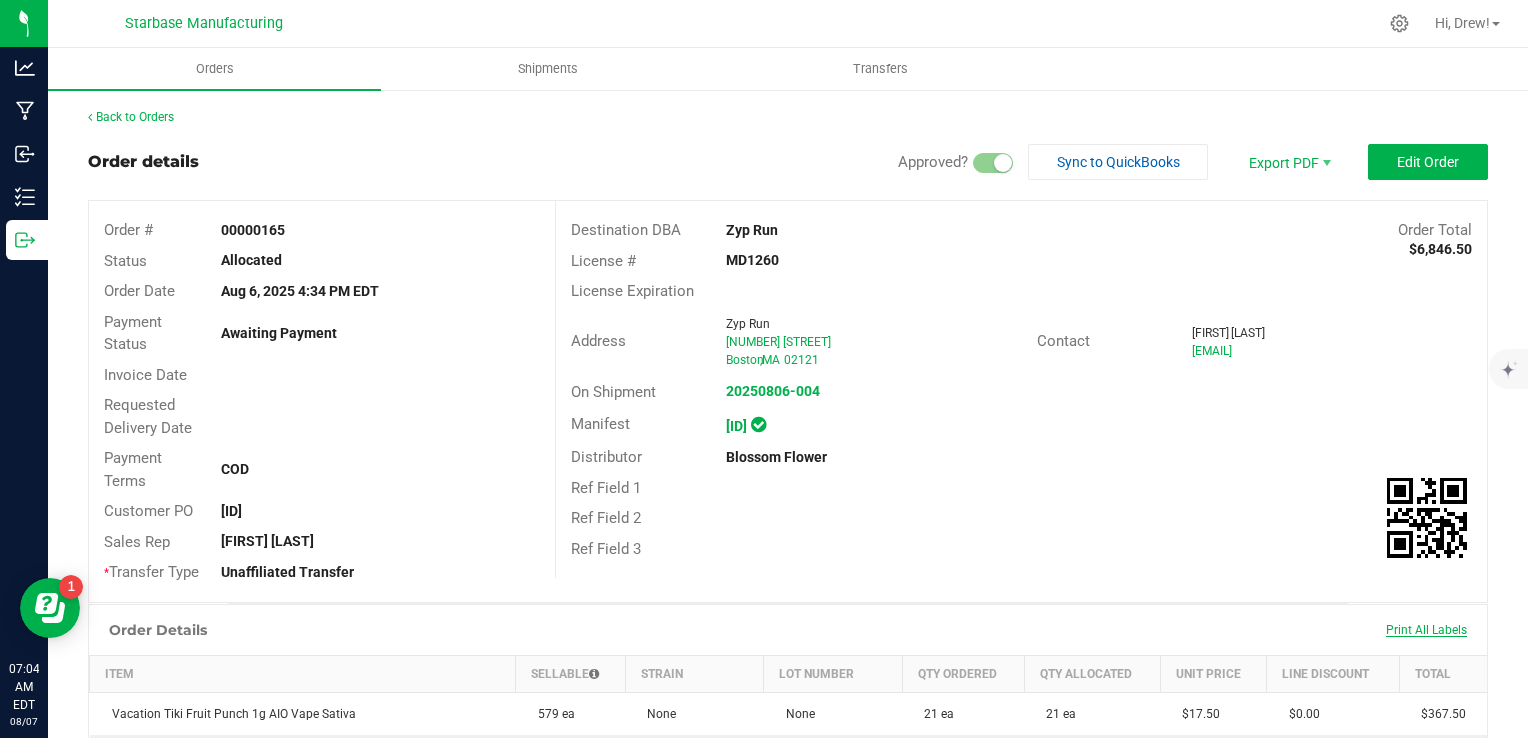 click on "Print All Labels" at bounding box center (1426, 630) 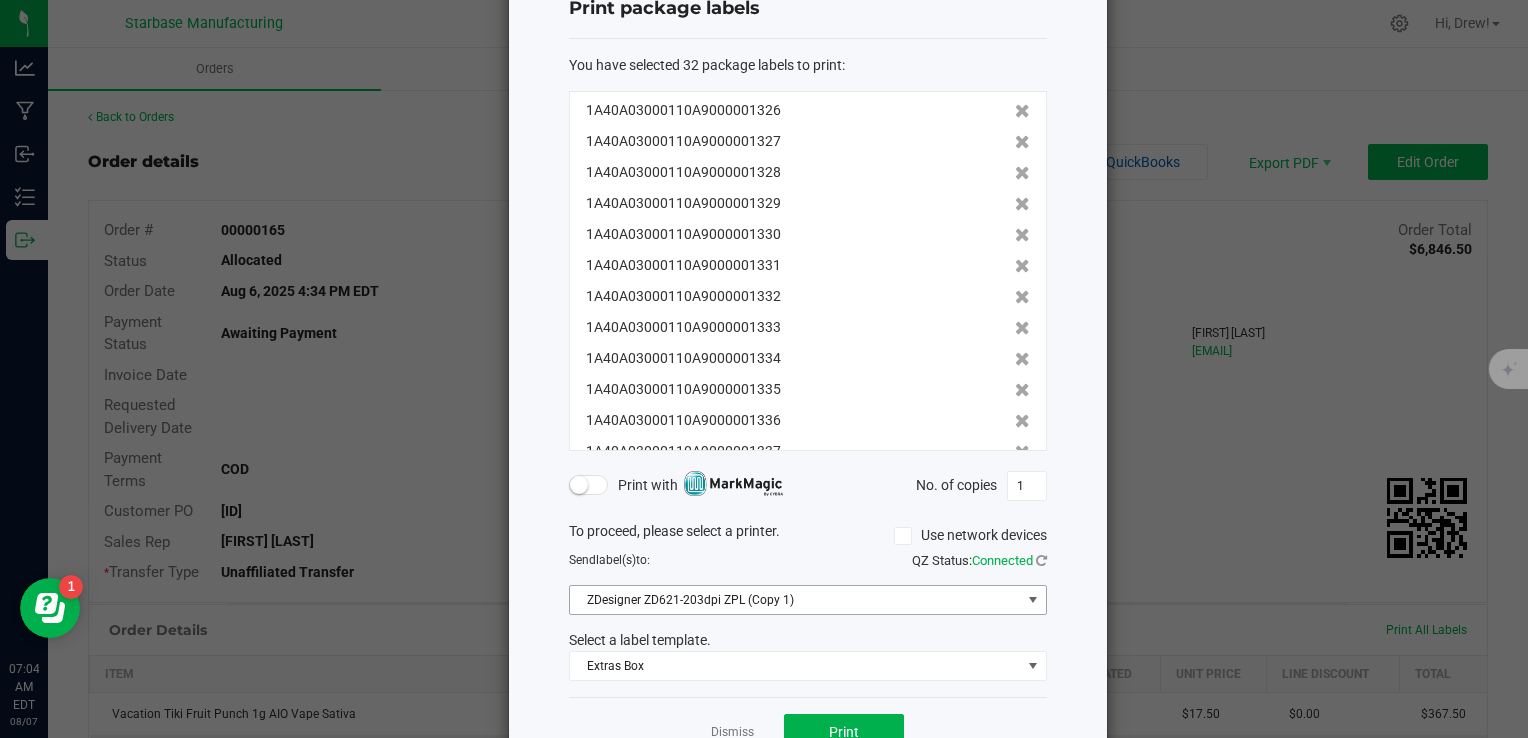 scroll, scrollTop: 68, scrollLeft: 0, axis: vertical 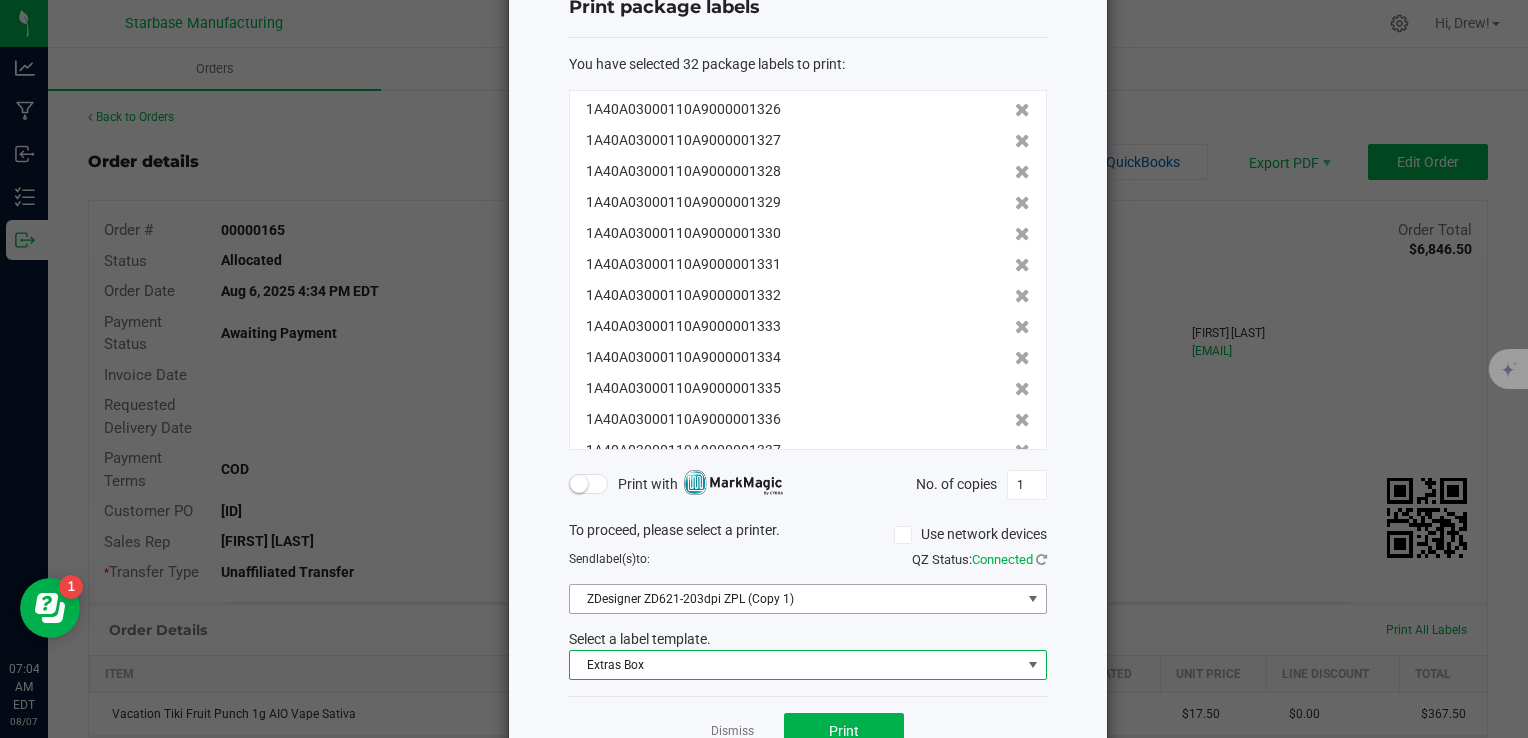 click at bounding box center [1033, 665] 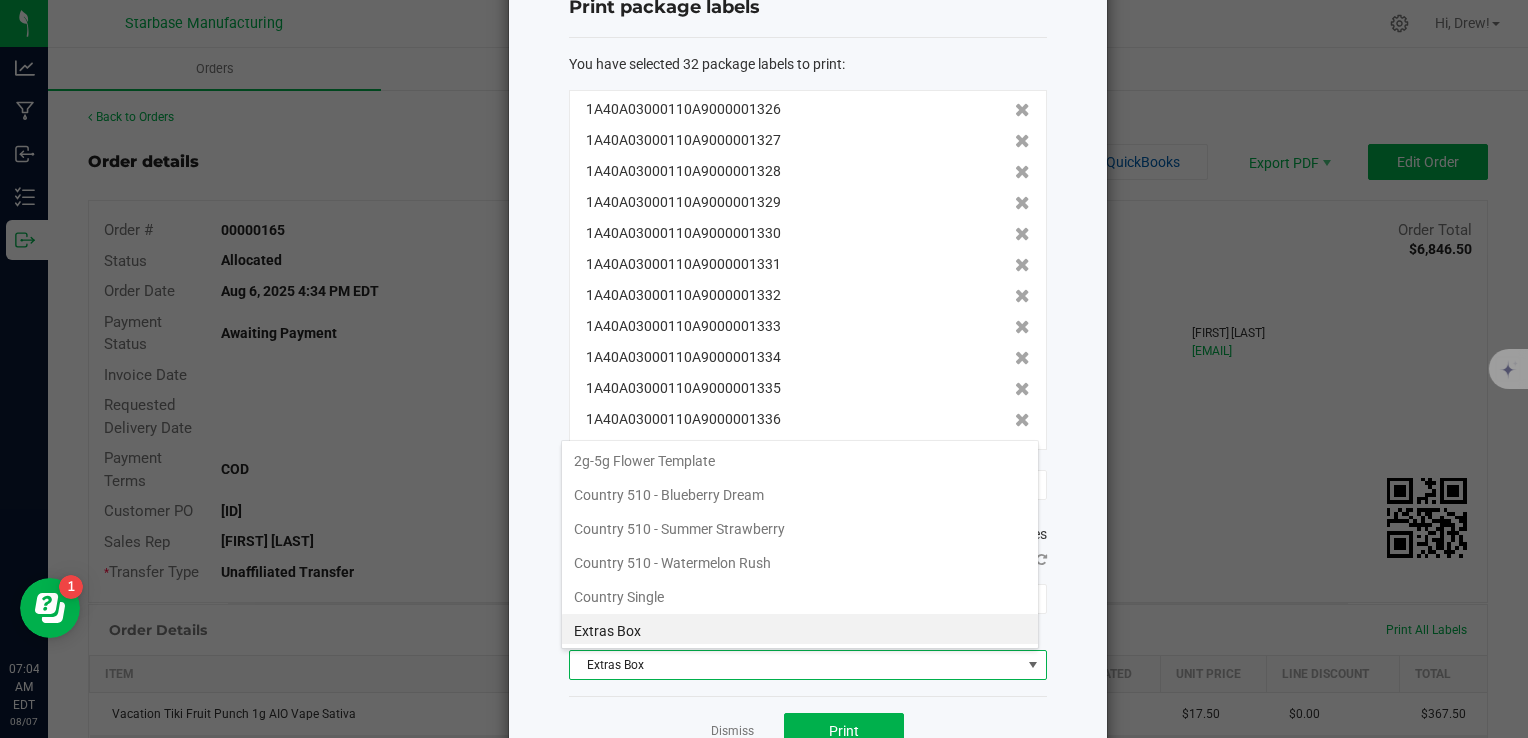 scroll, scrollTop: 2, scrollLeft: 0, axis: vertical 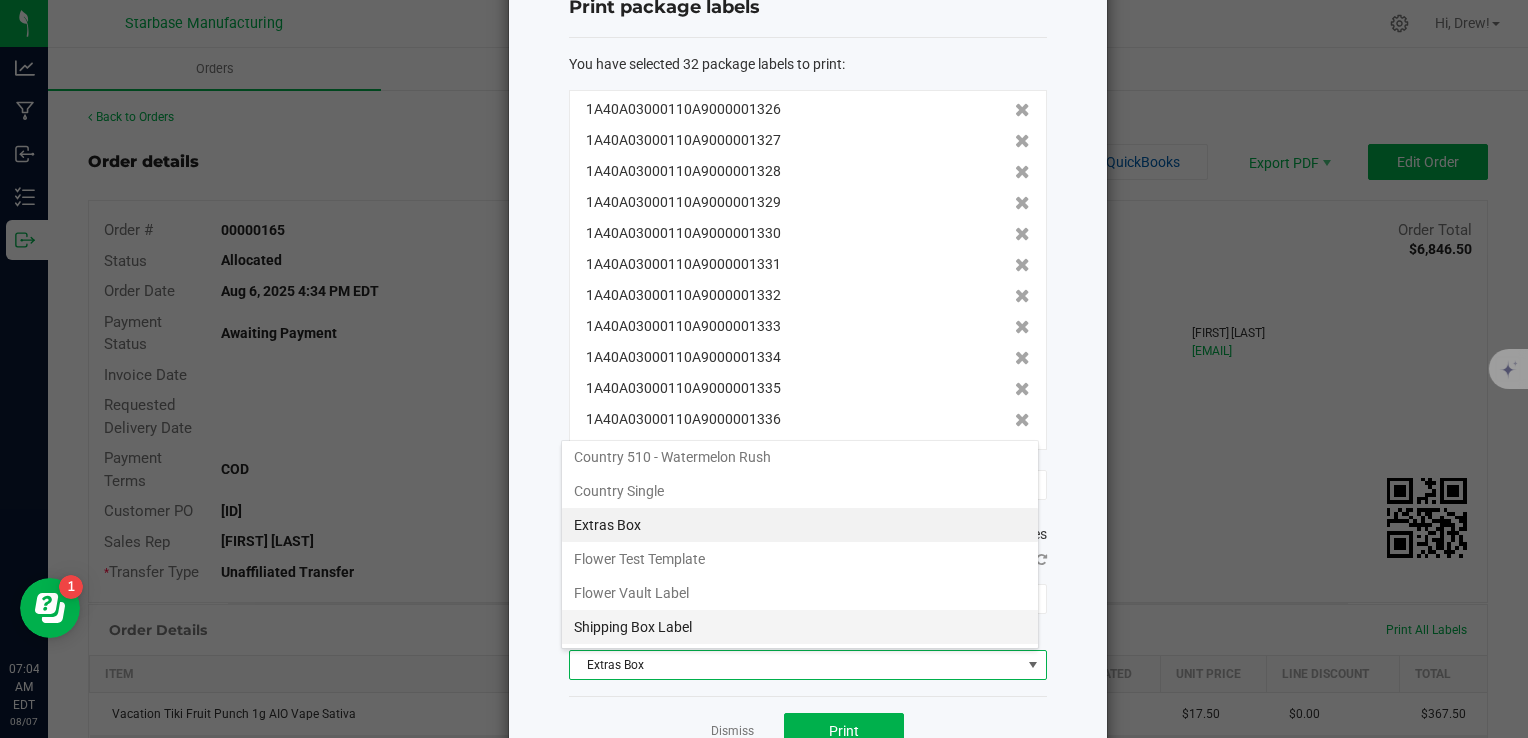 click on "Shipping Box Label" at bounding box center (800, 627) 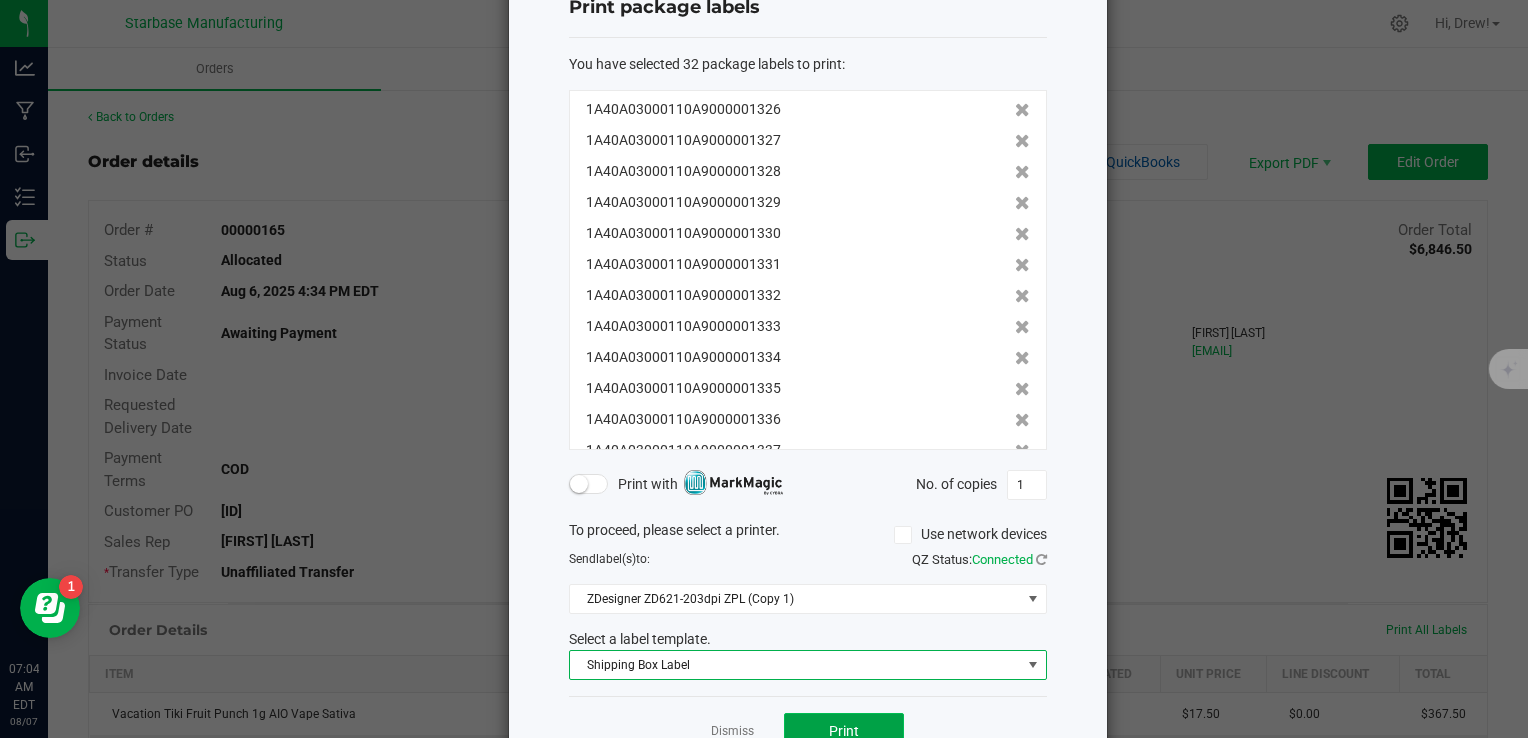click on "Print" 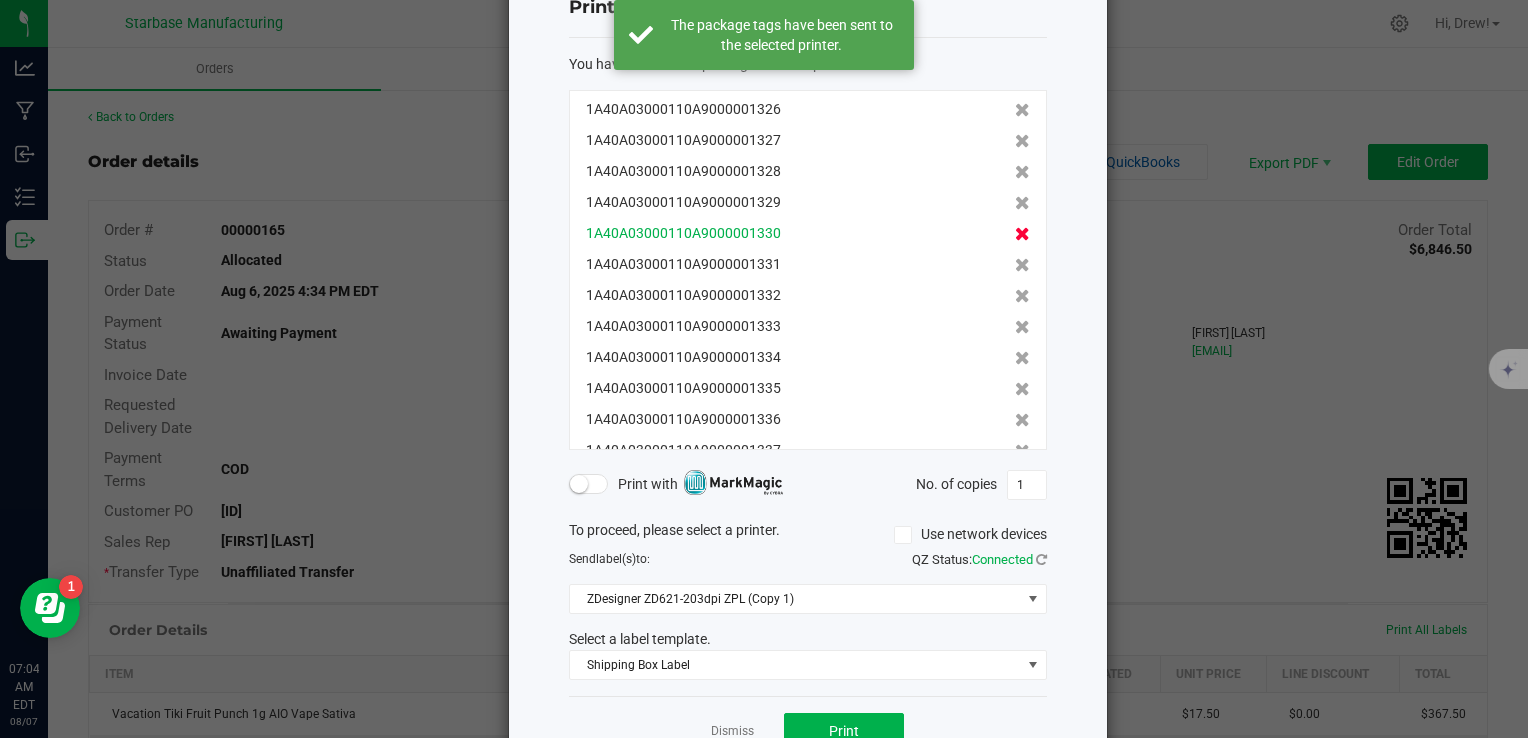 click 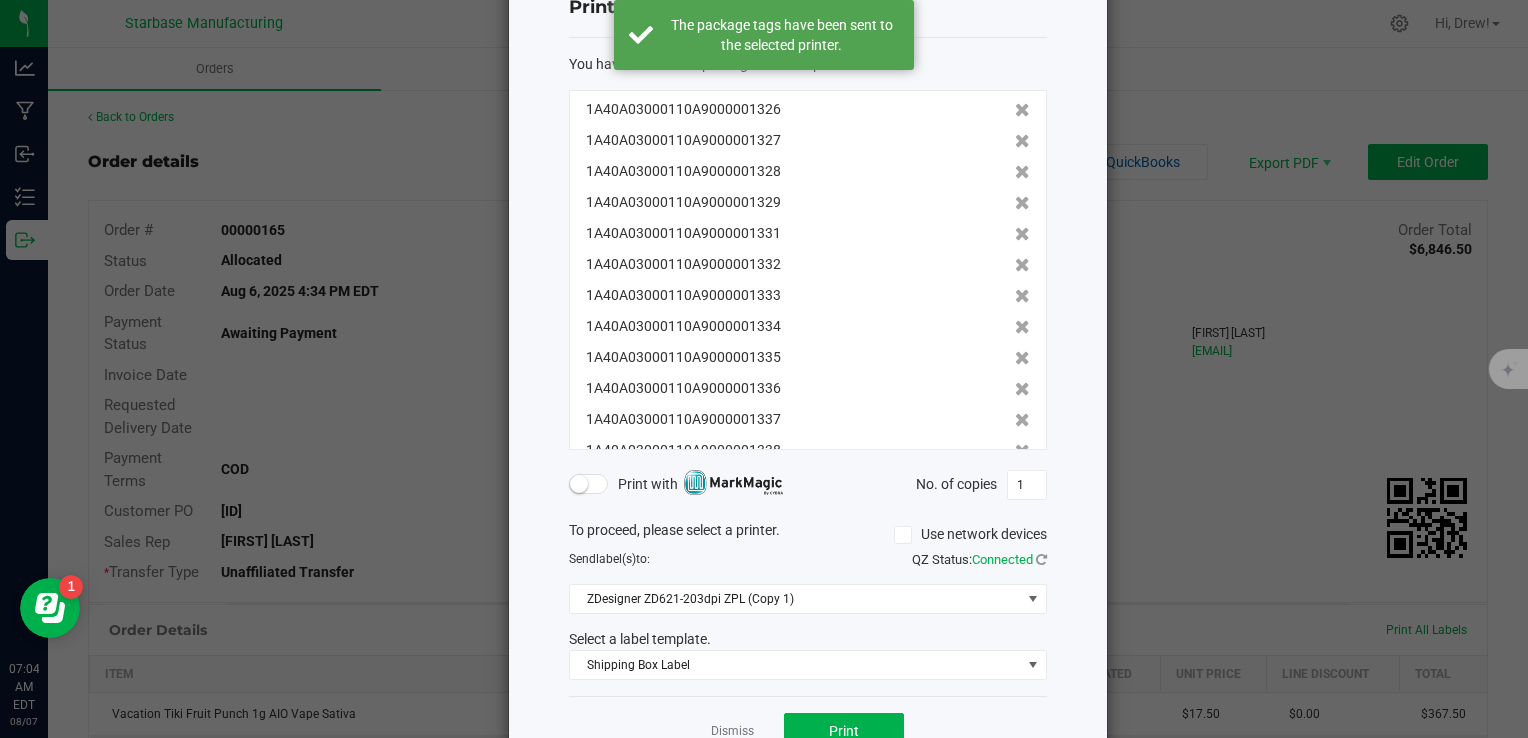 click 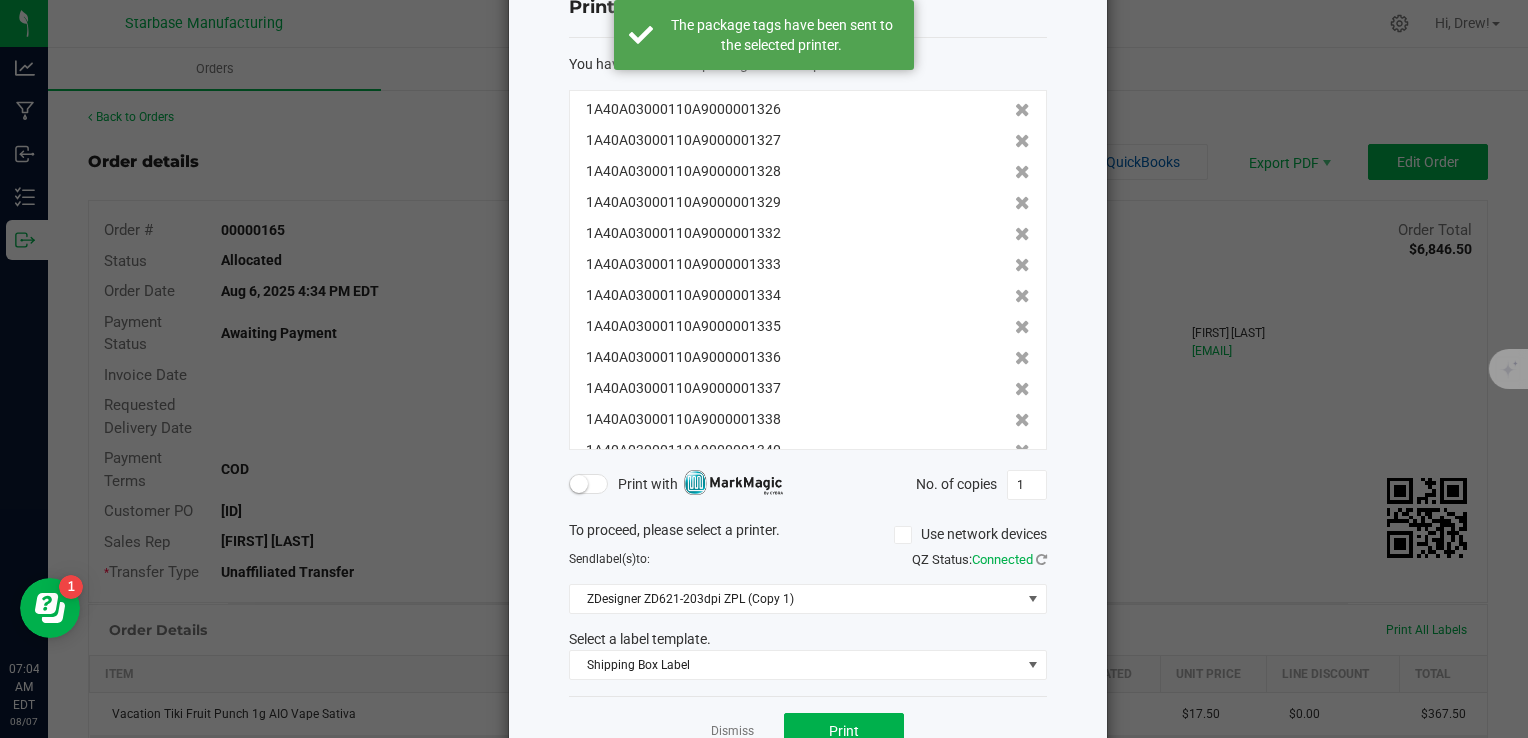 click 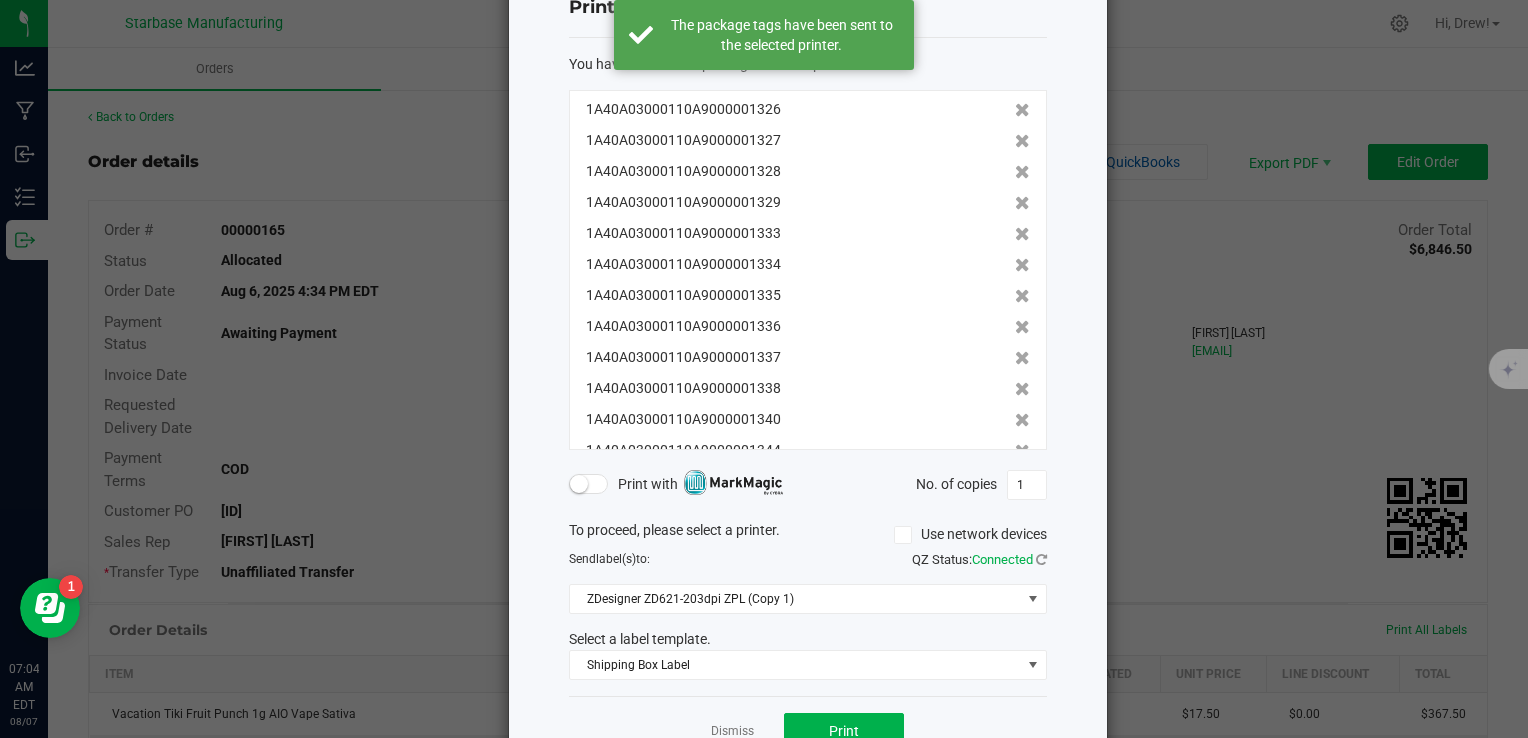 click 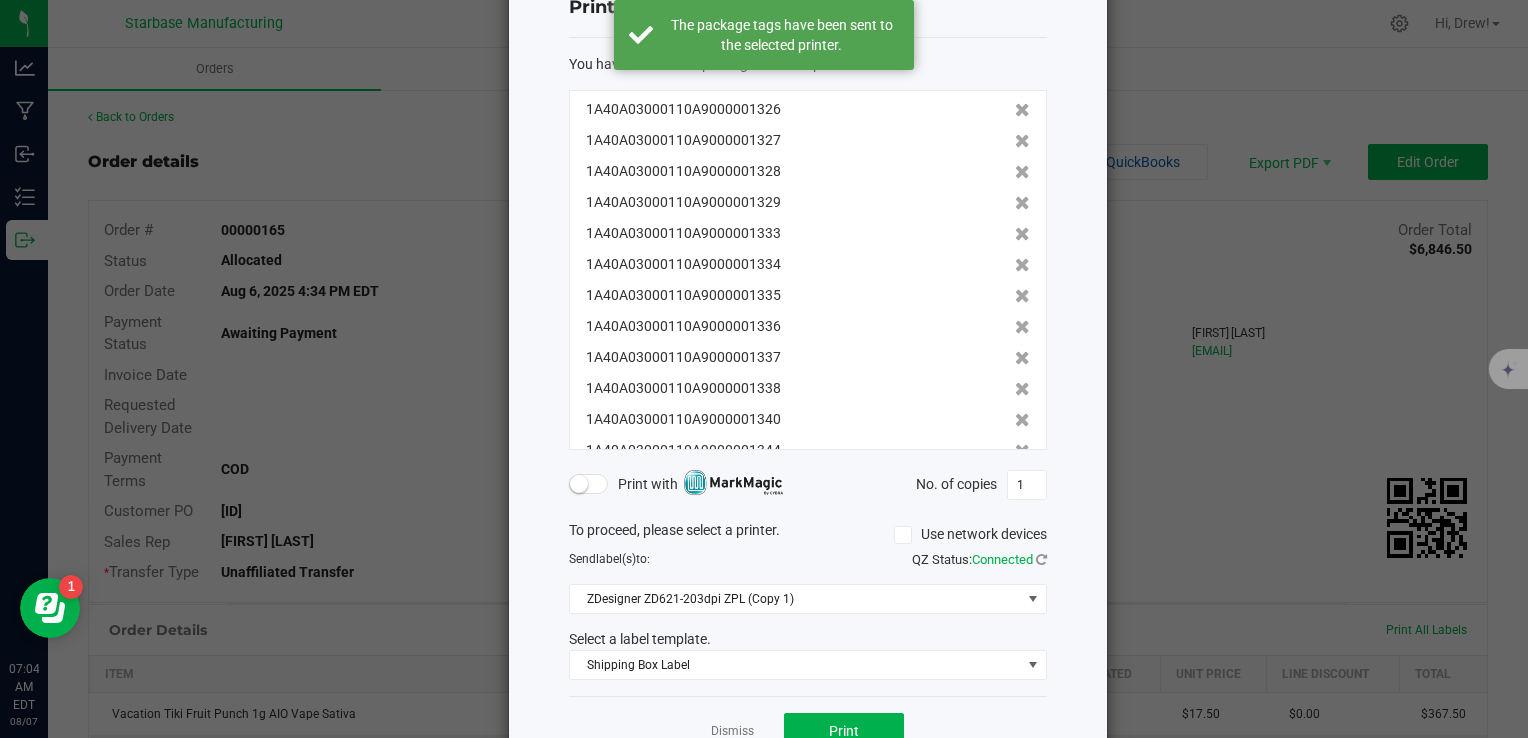 click 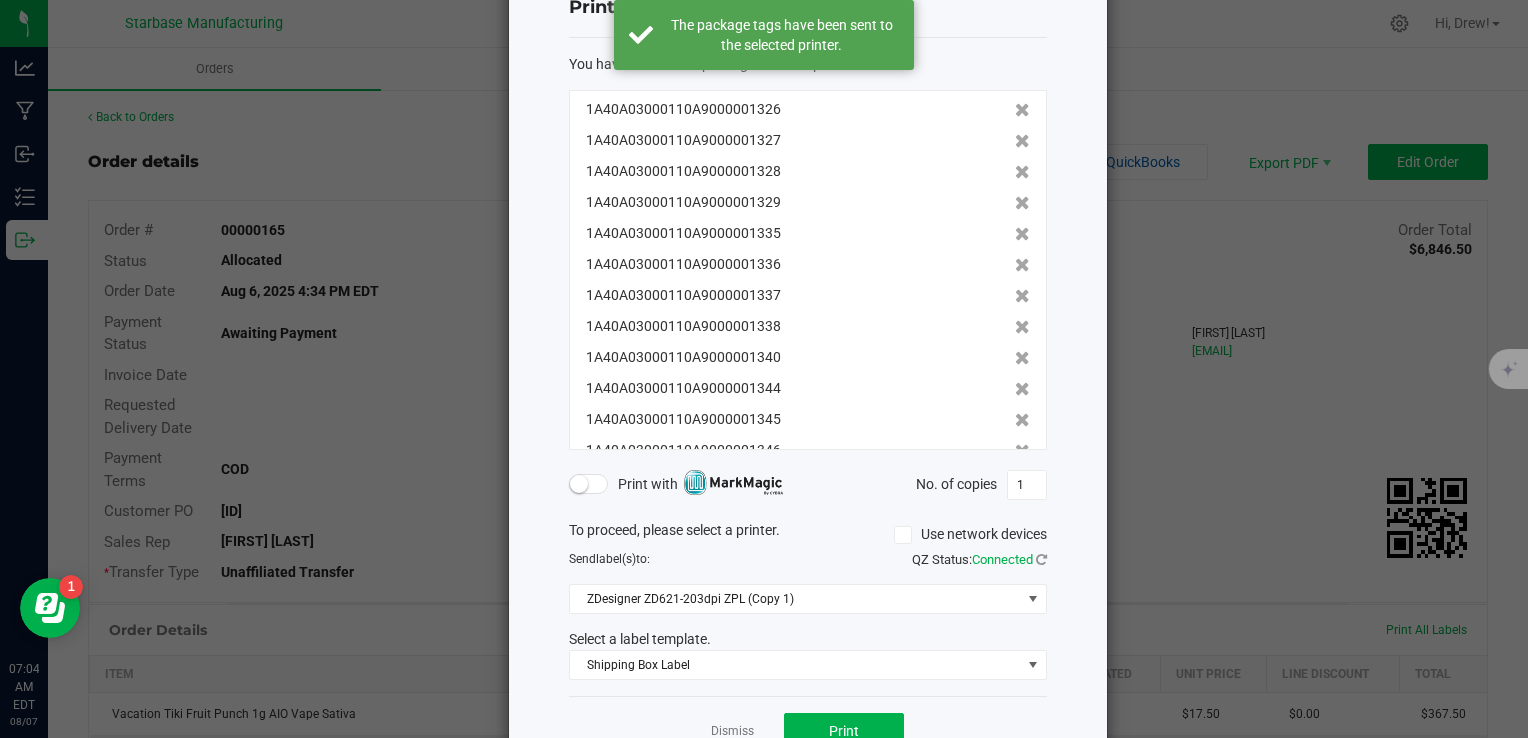 click 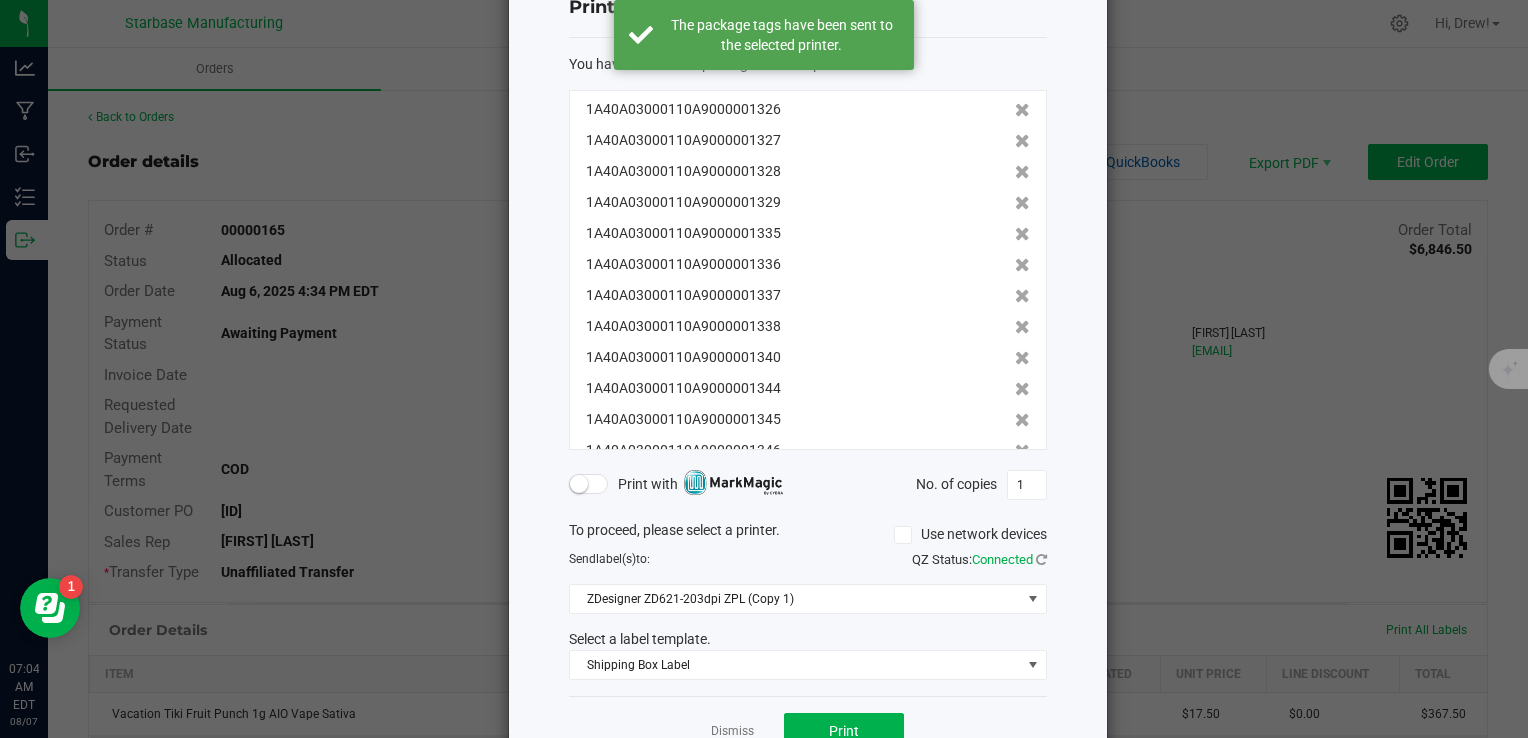 click 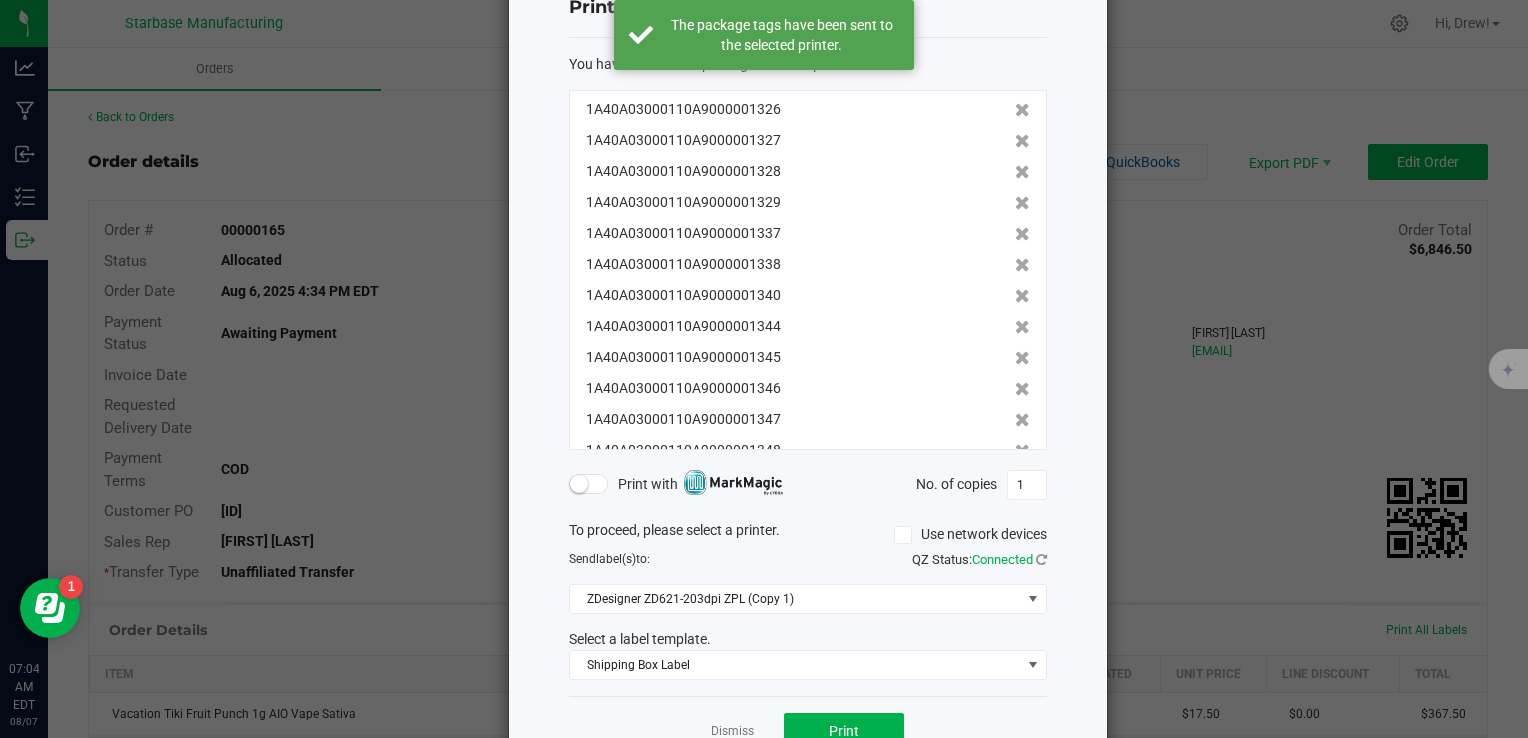 click 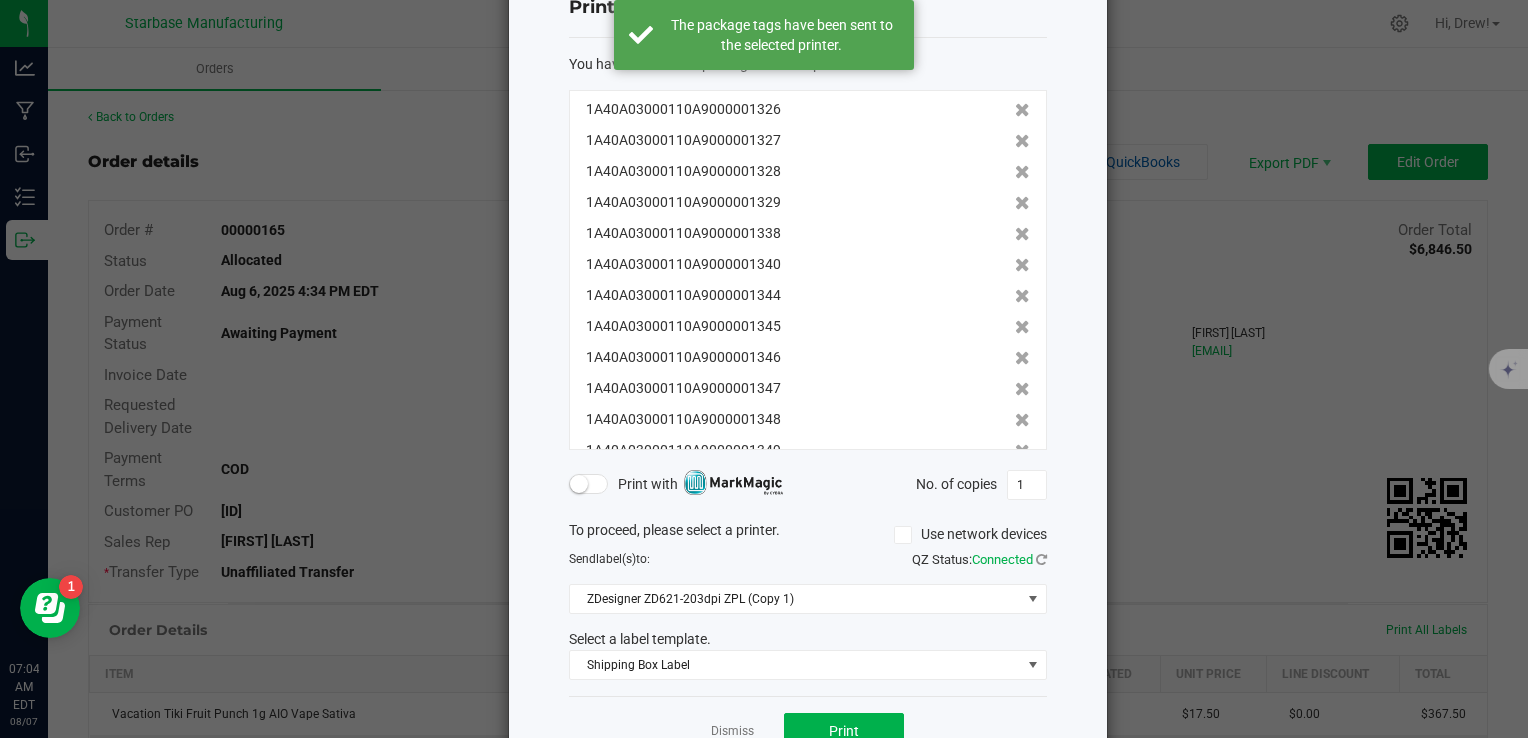 click 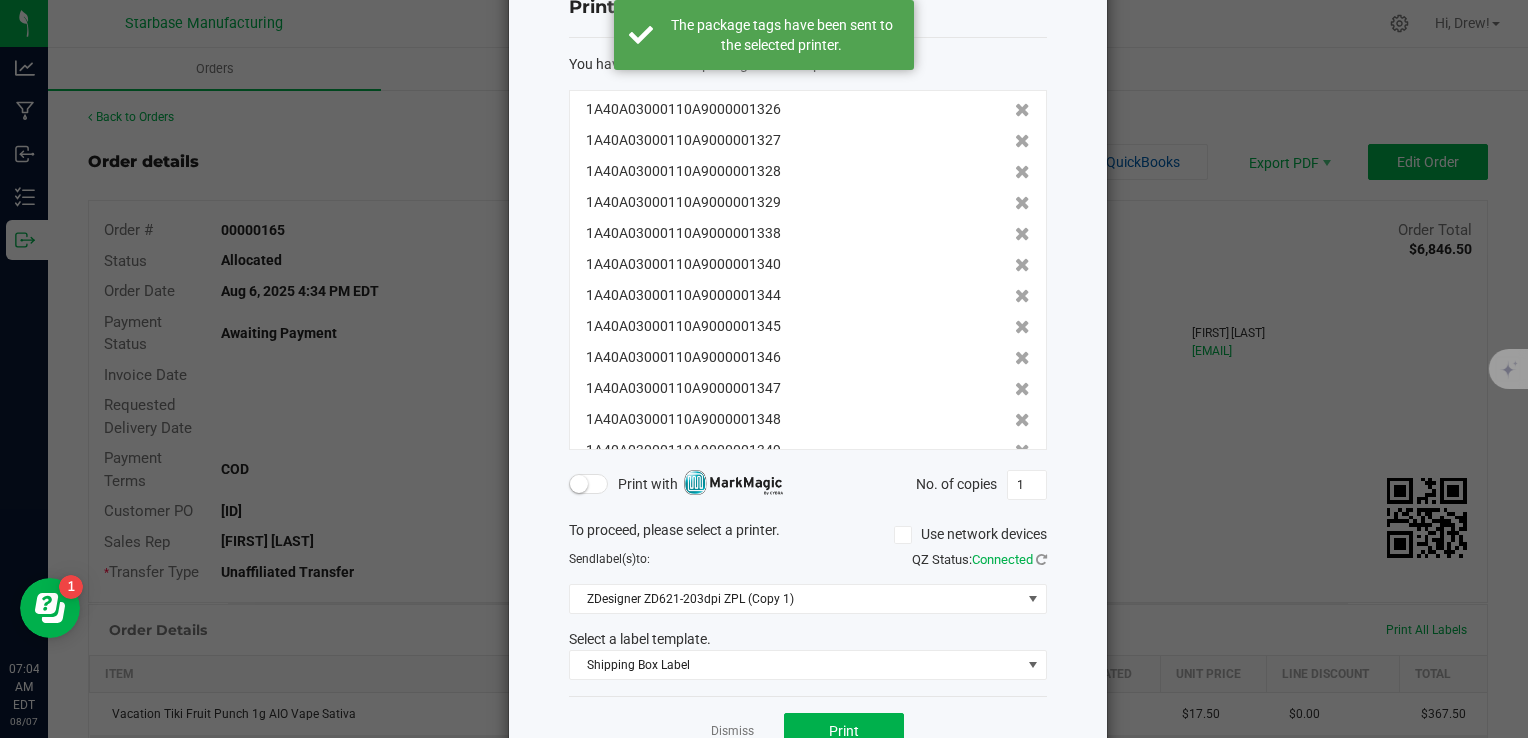 click 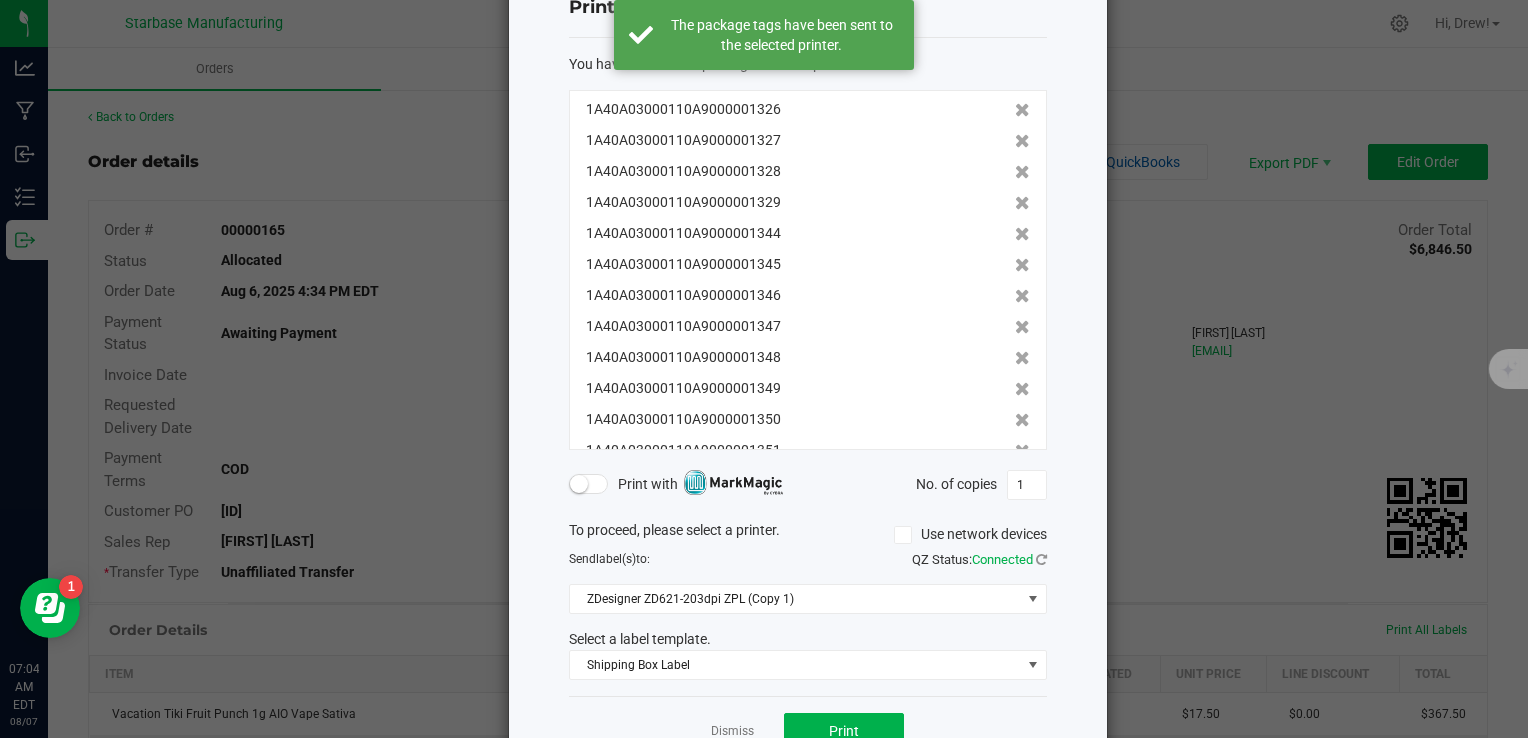 click 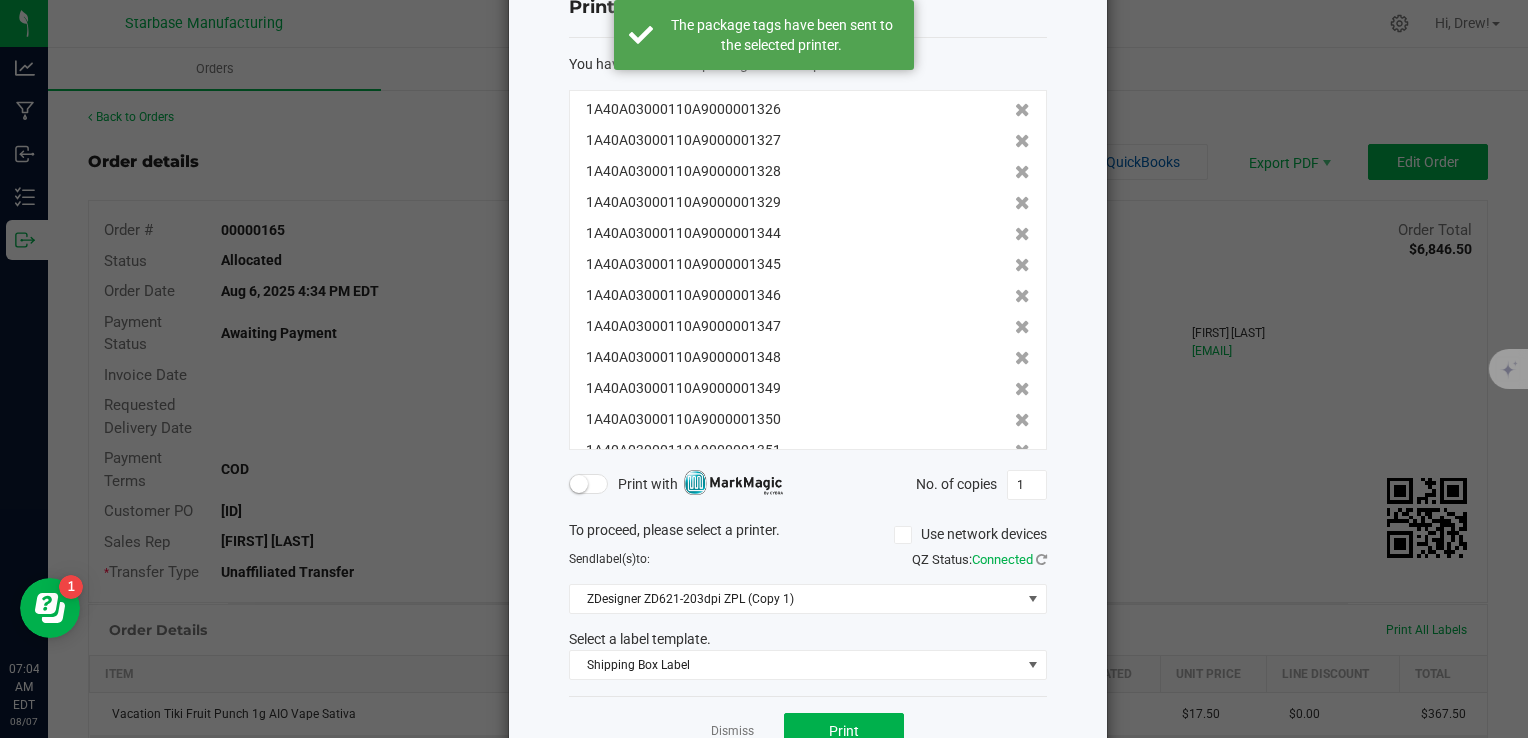 click 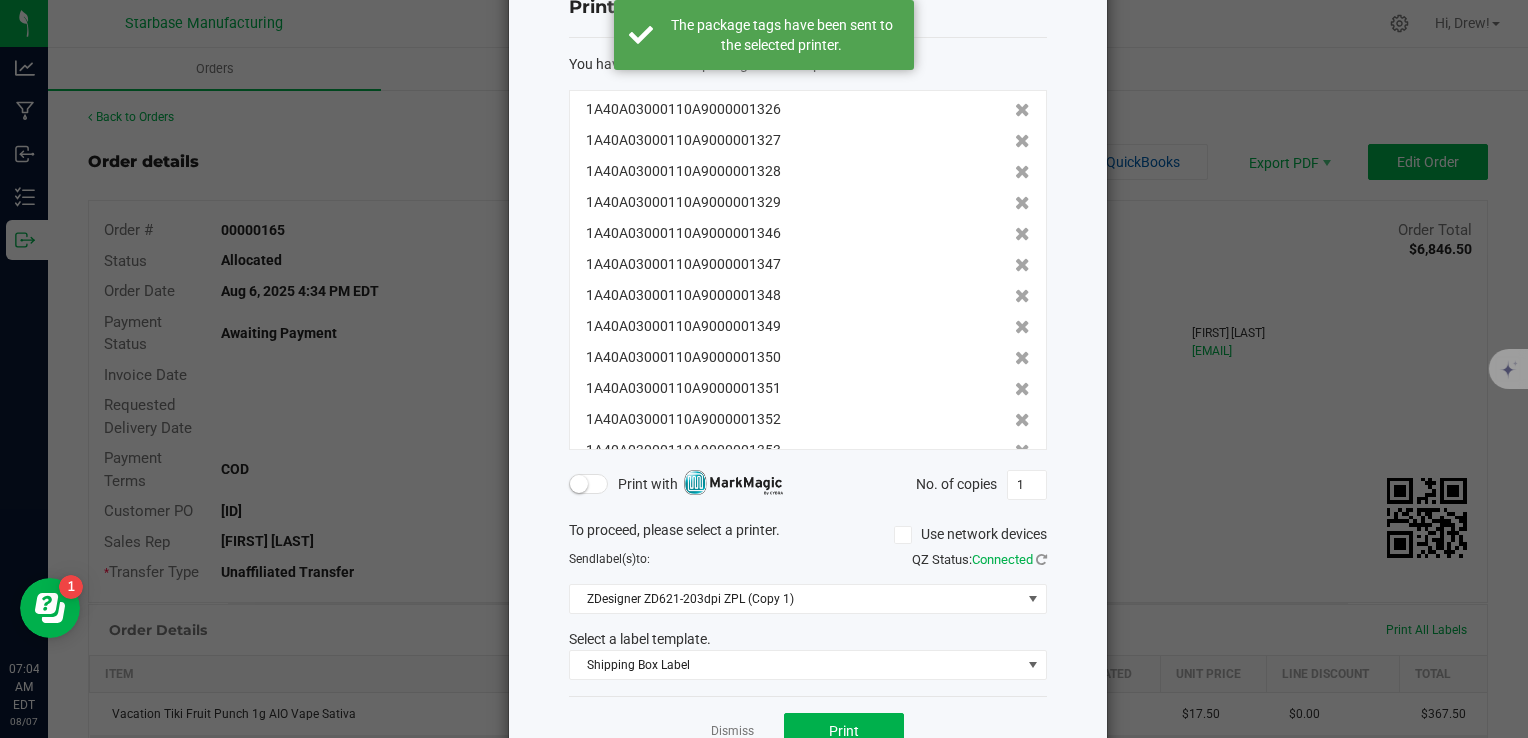 click 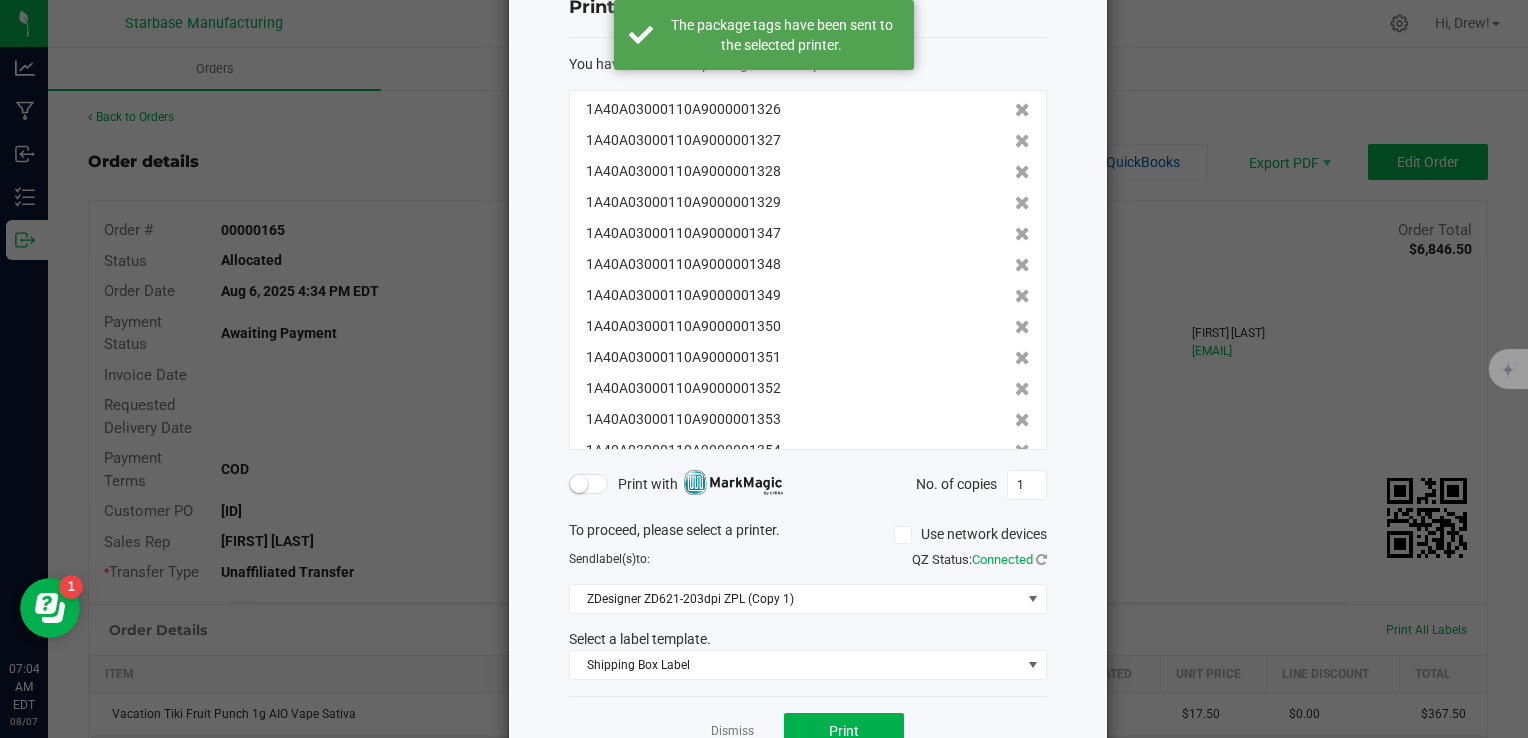 click 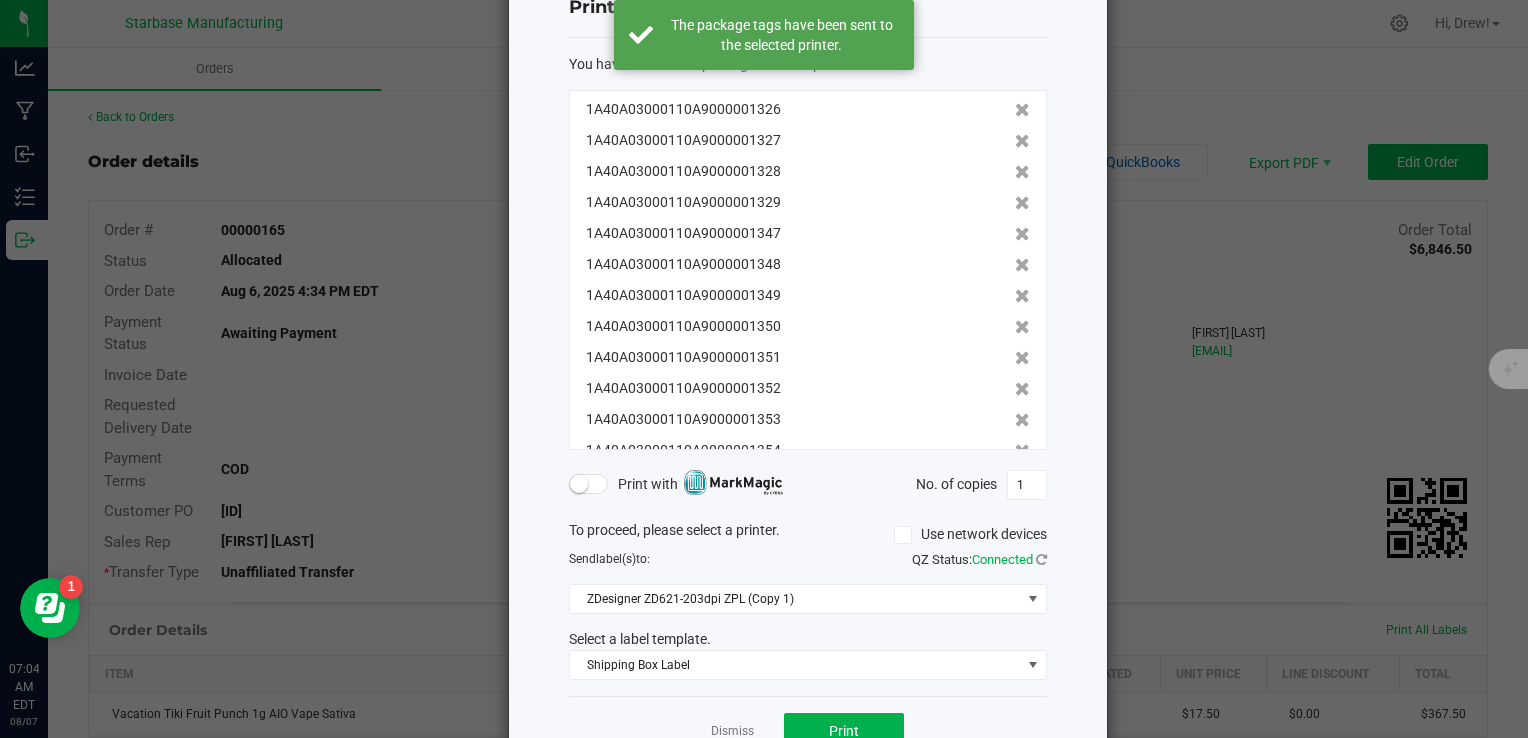 click 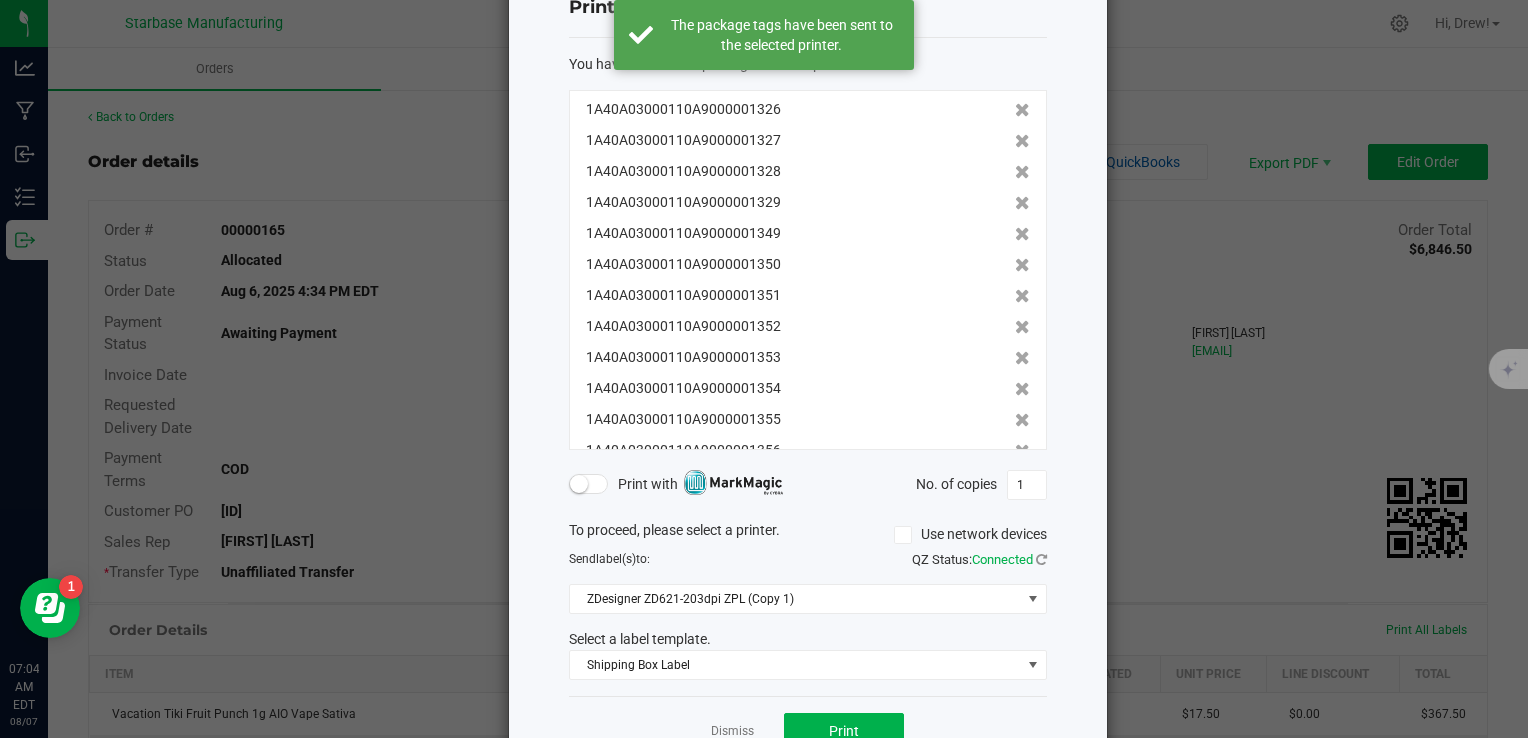 click 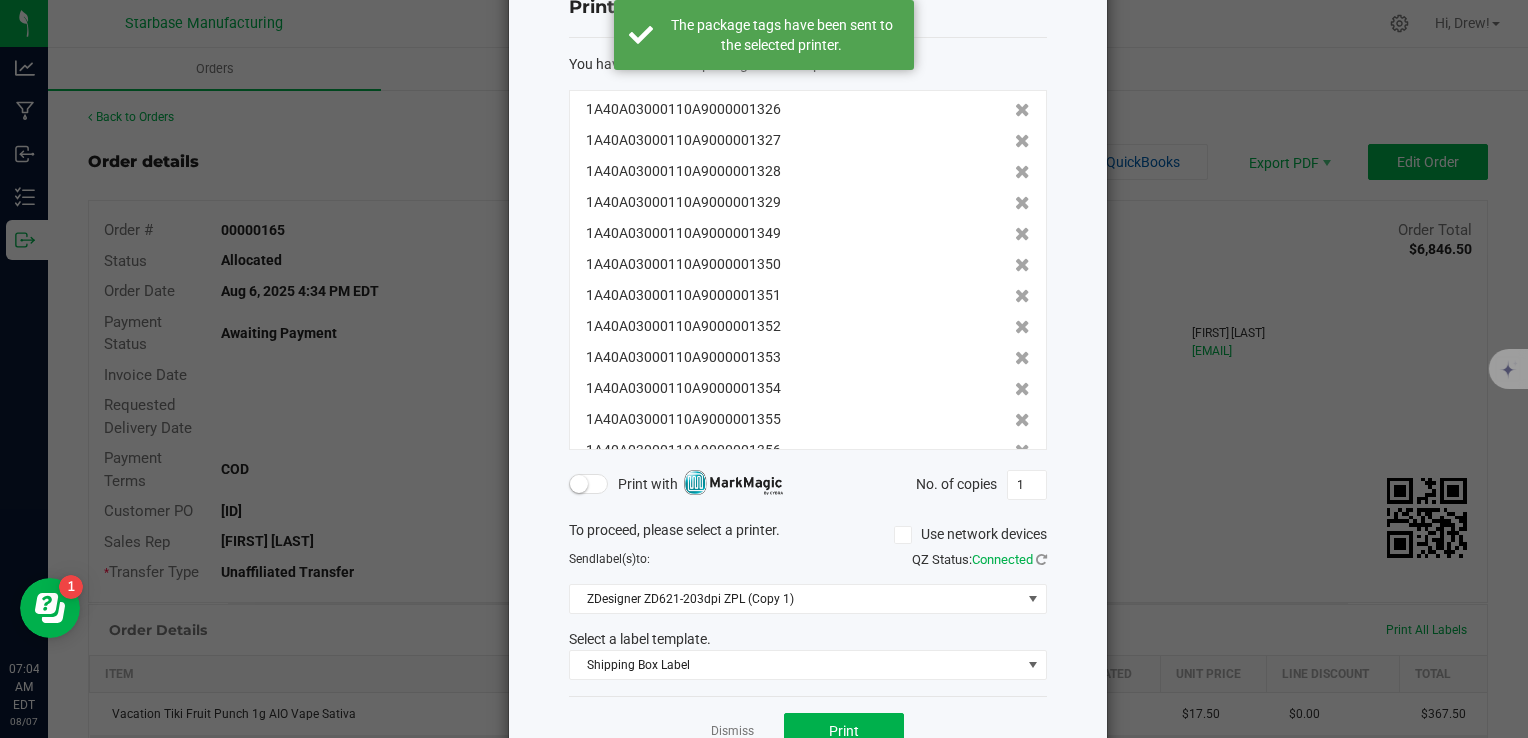 click 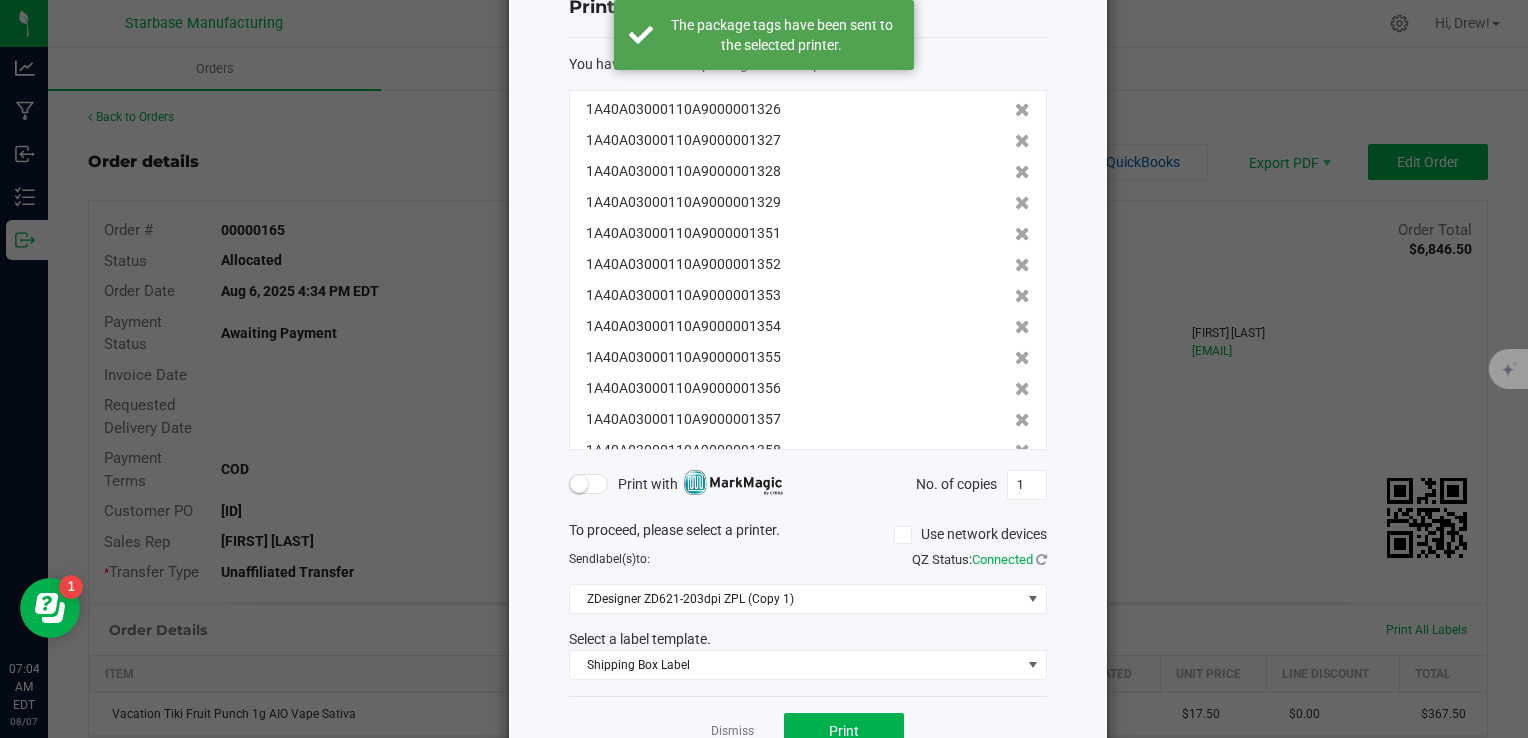 click 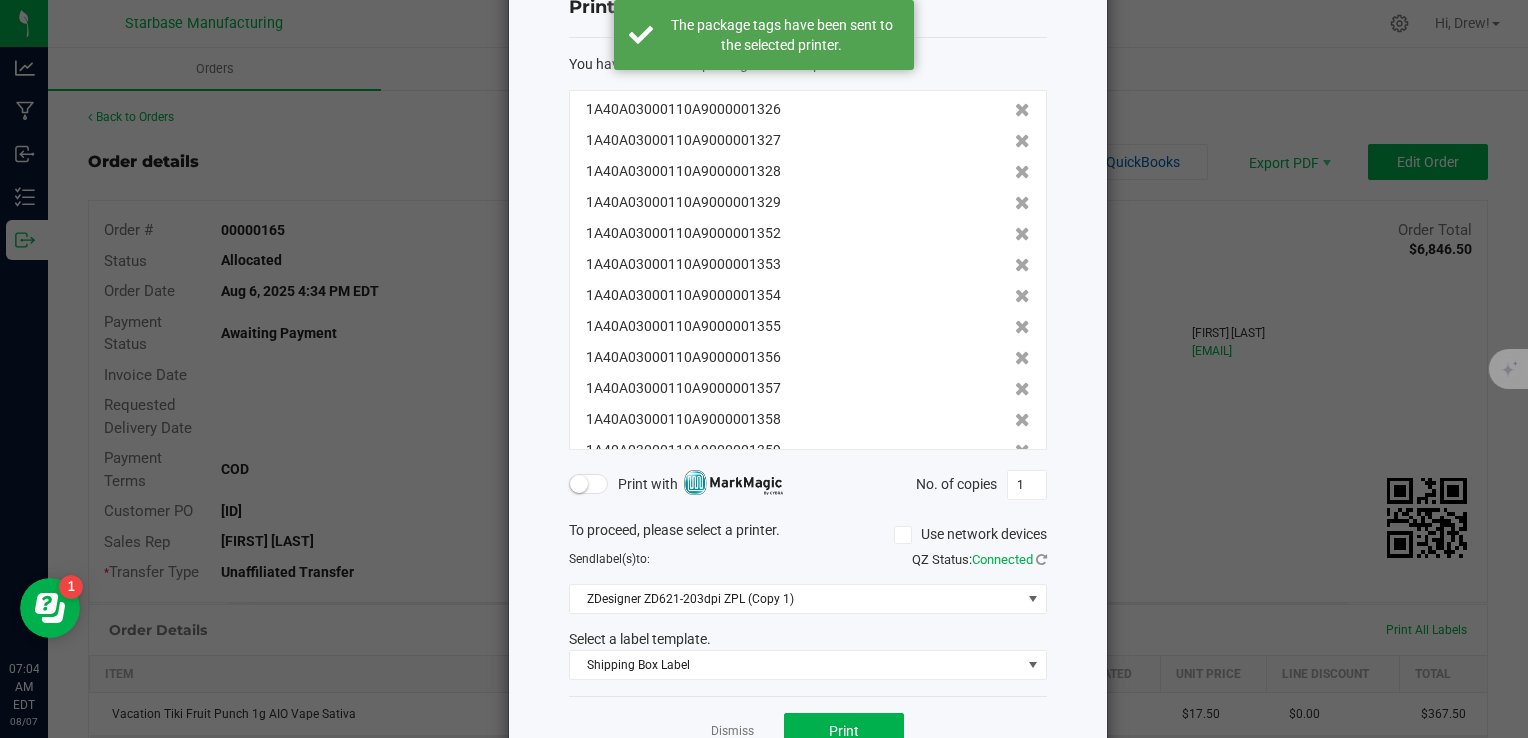 click 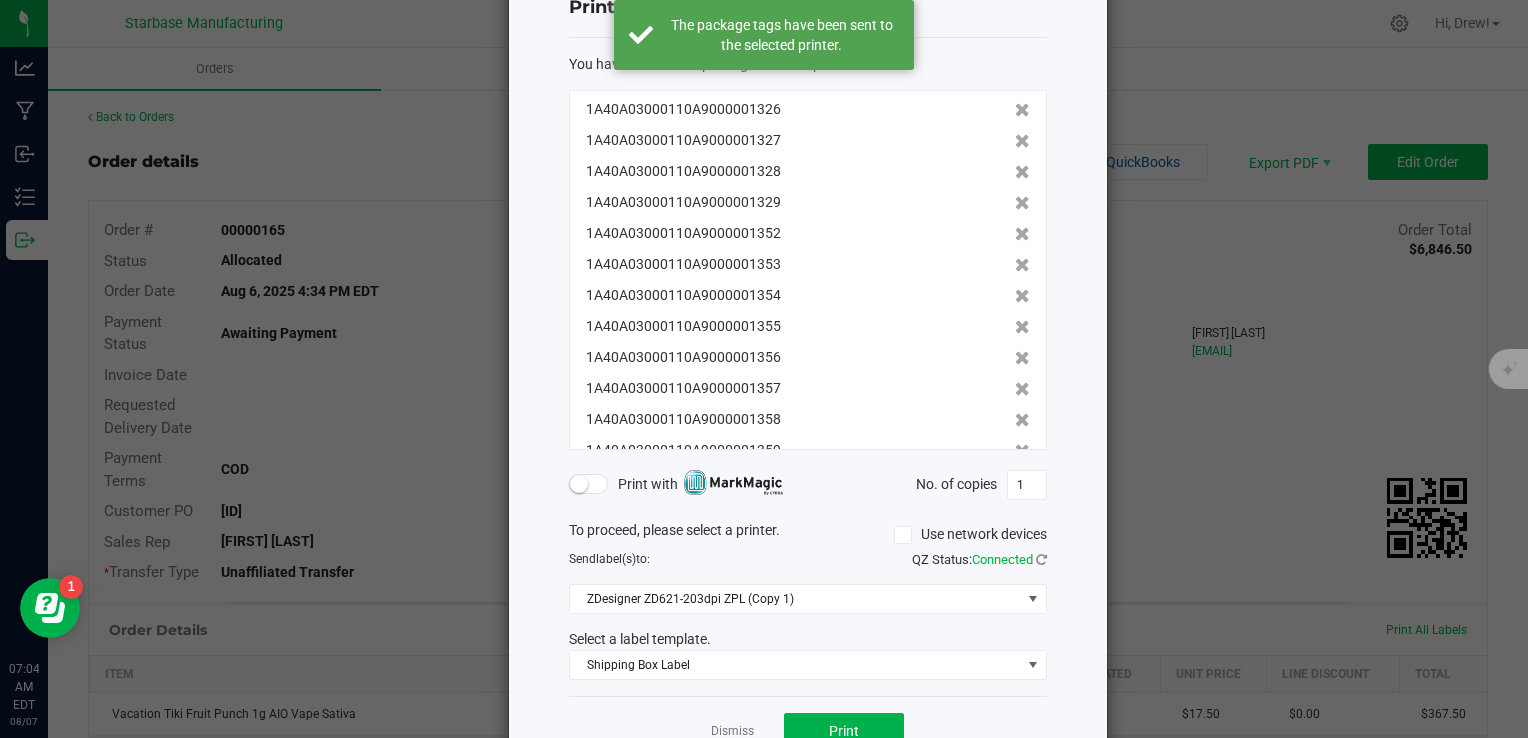 click 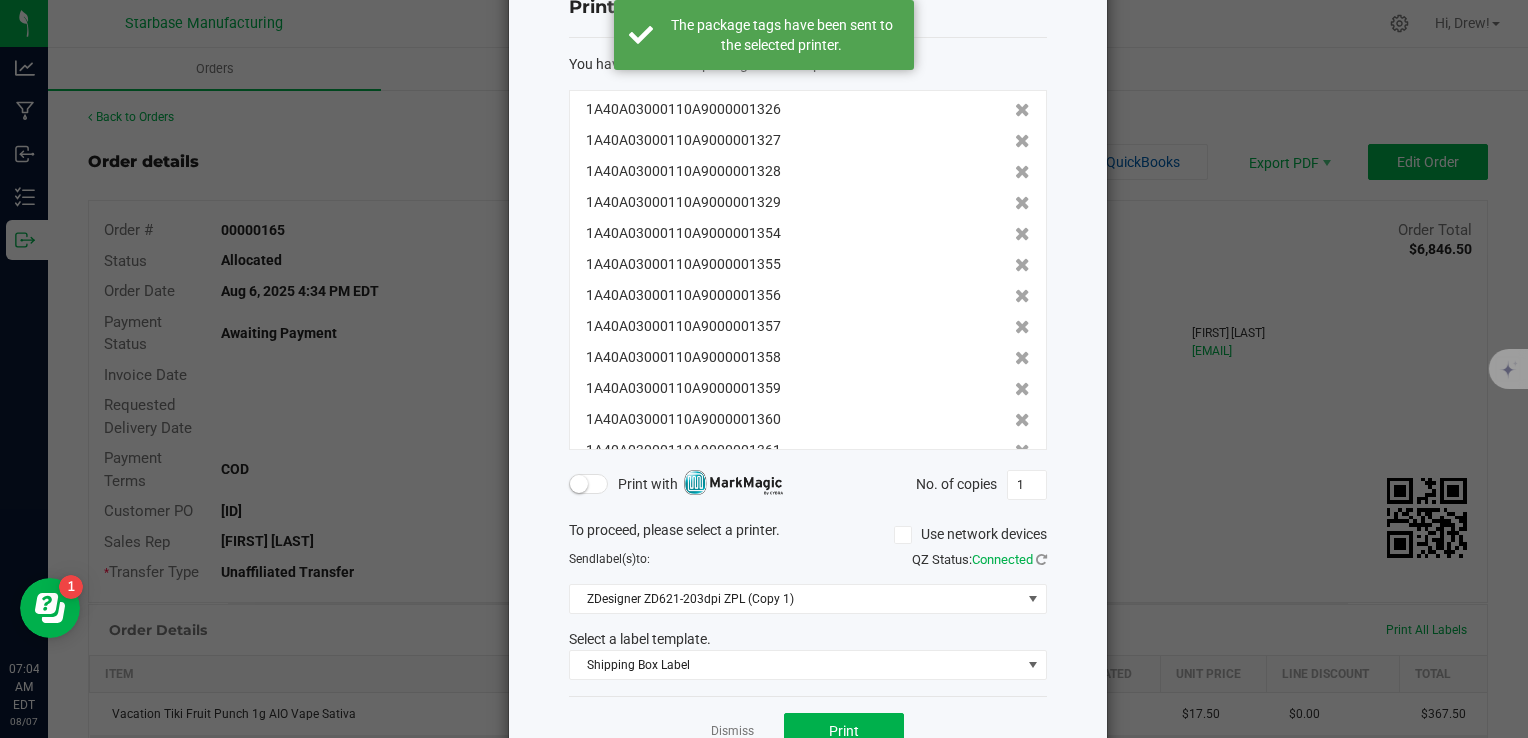click 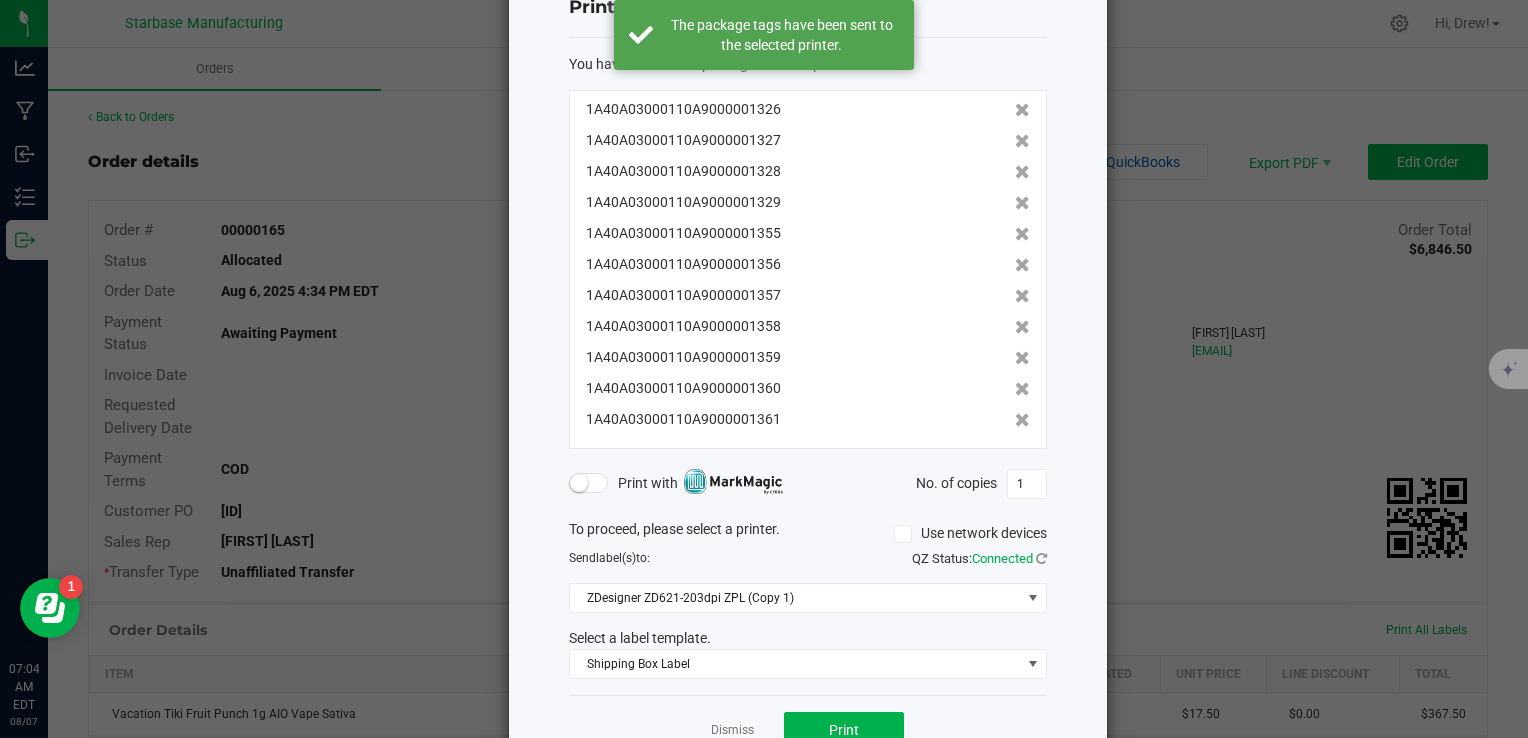 click 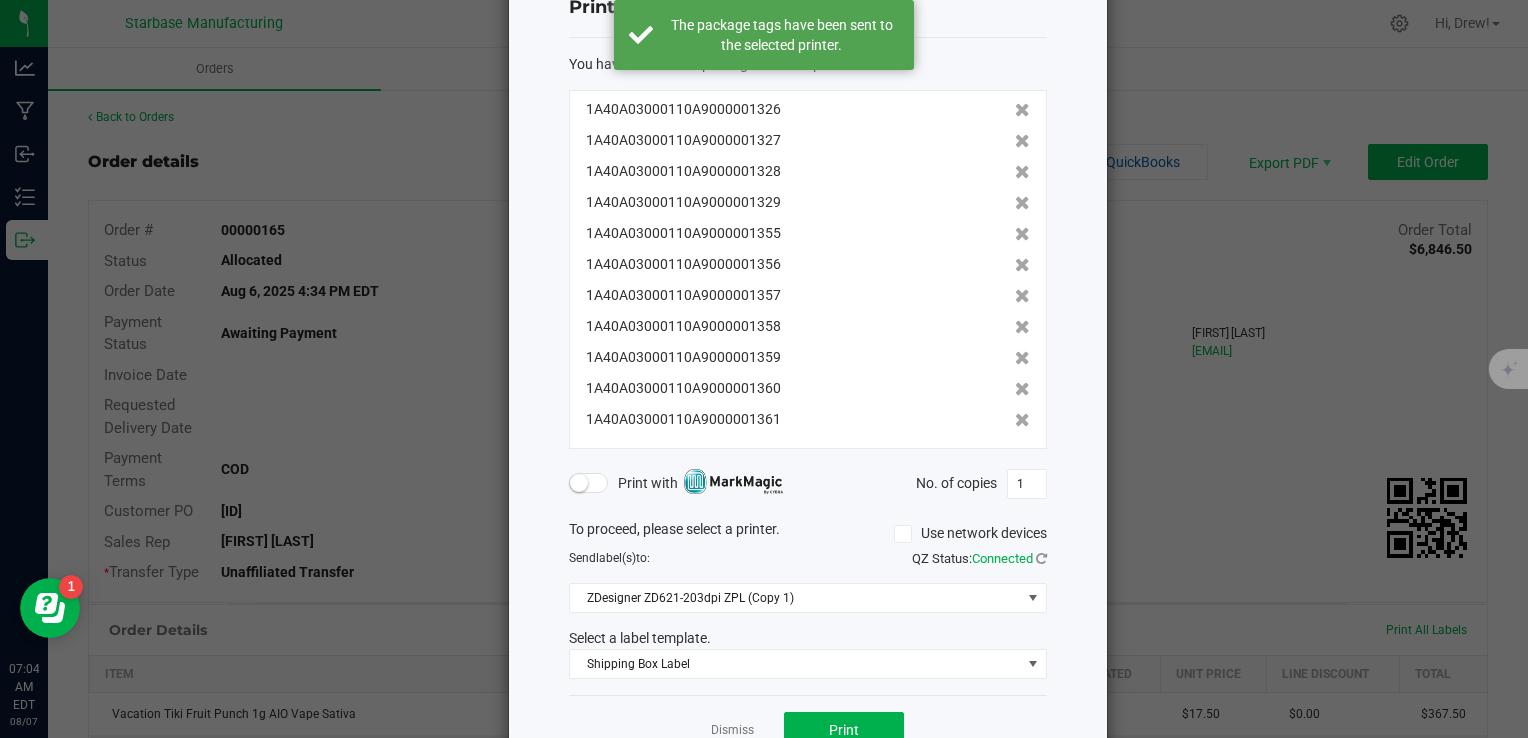 click 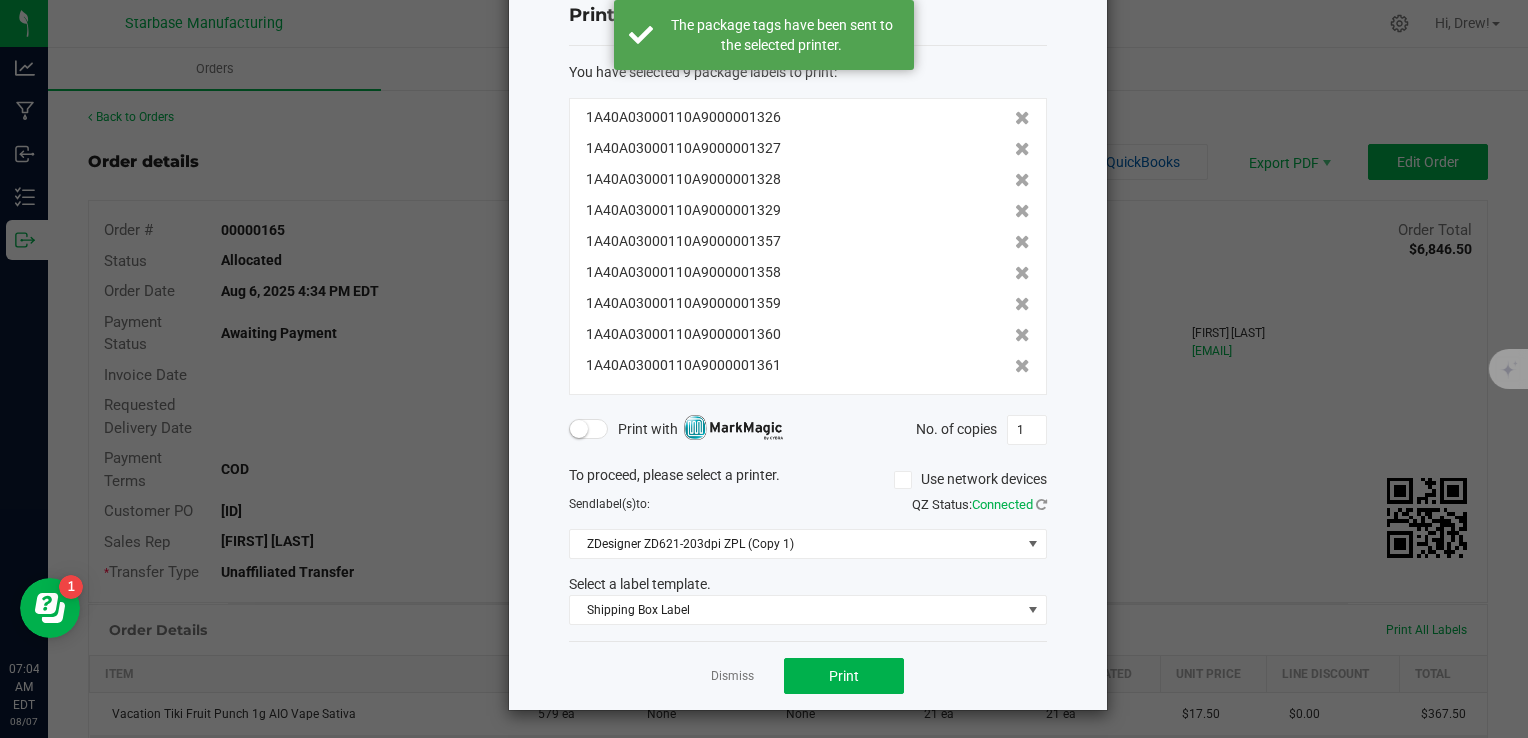 click 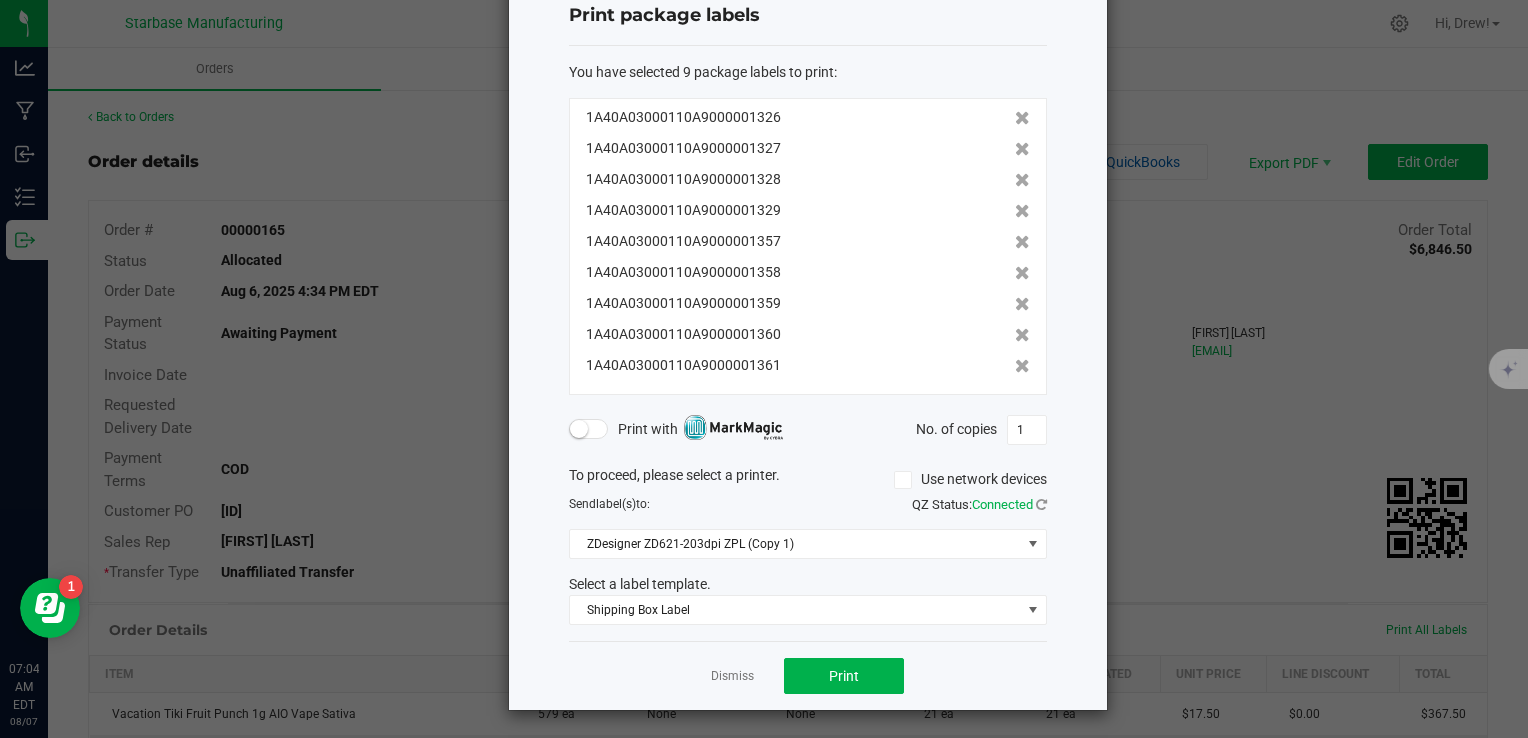 scroll, scrollTop: 29, scrollLeft: 0, axis: vertical 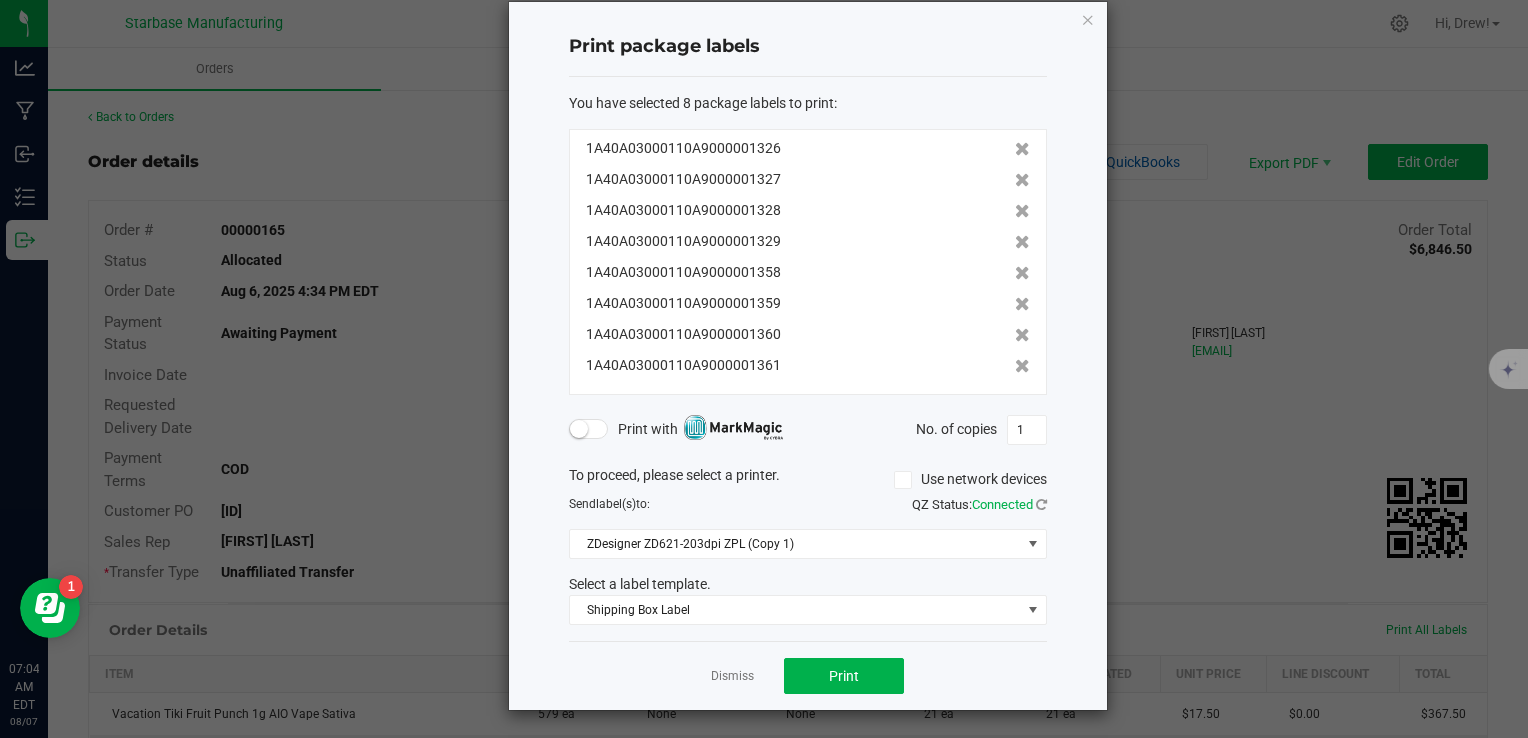 click 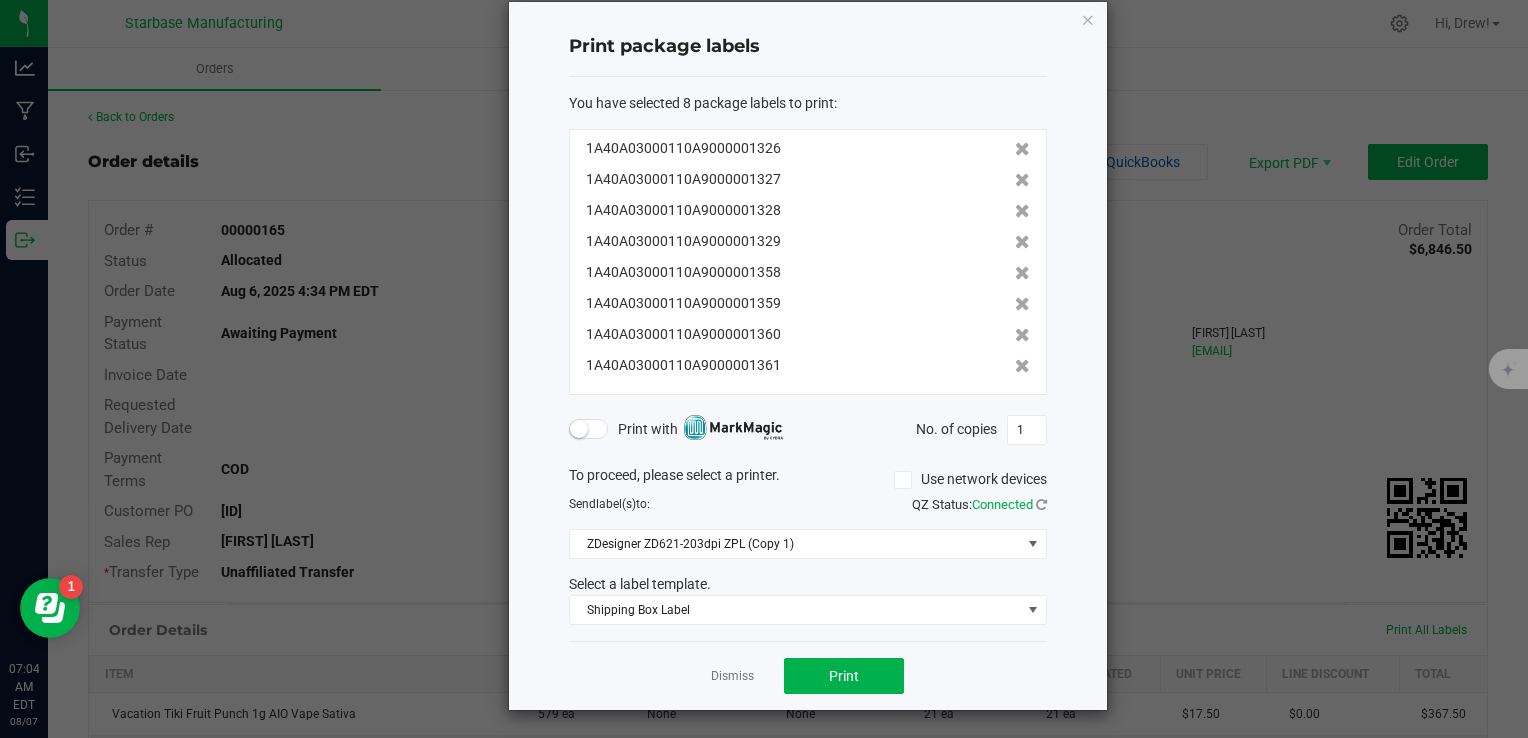 scroll, scrollTop: 0, scrollLeft: 0, axis: both 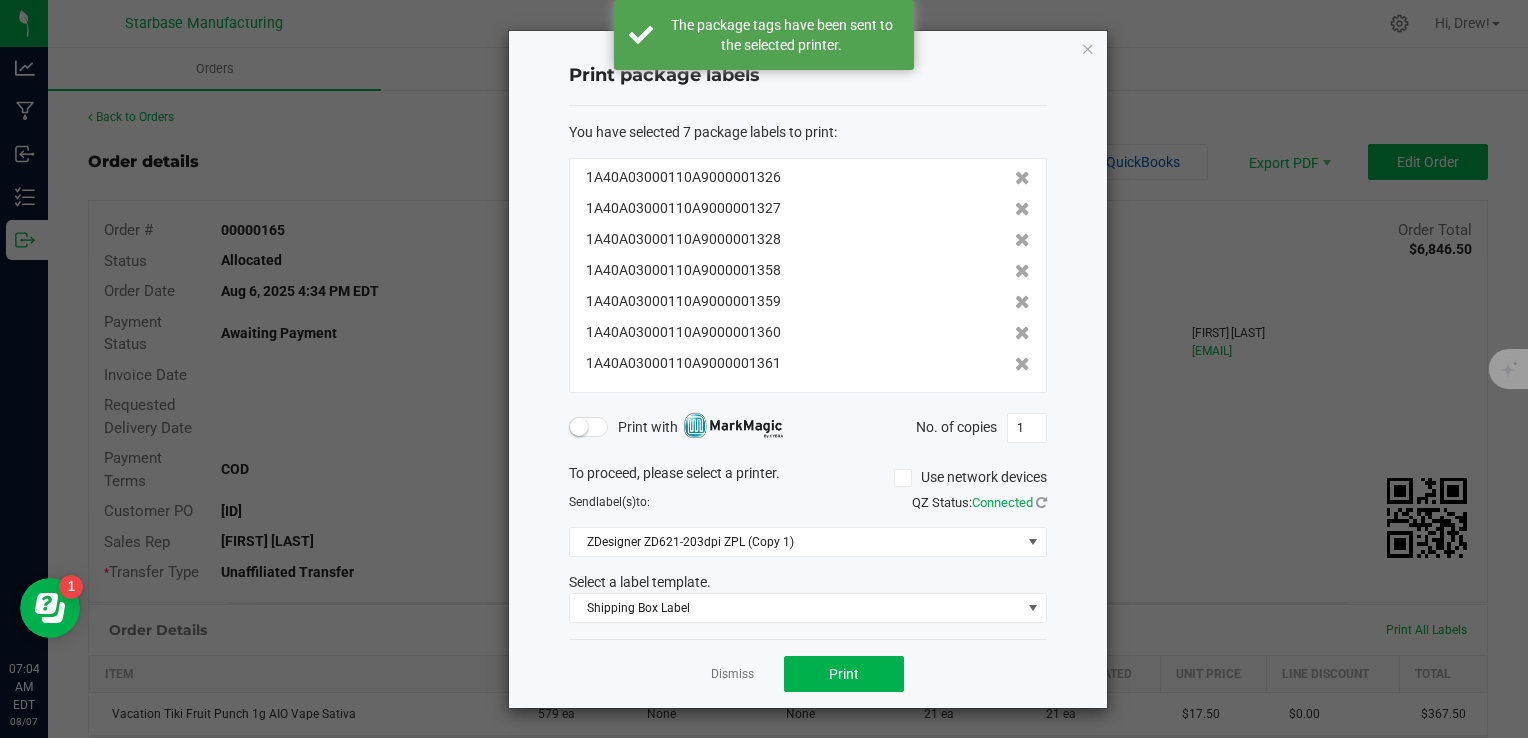 click on "1A40A03000110A9000001328" 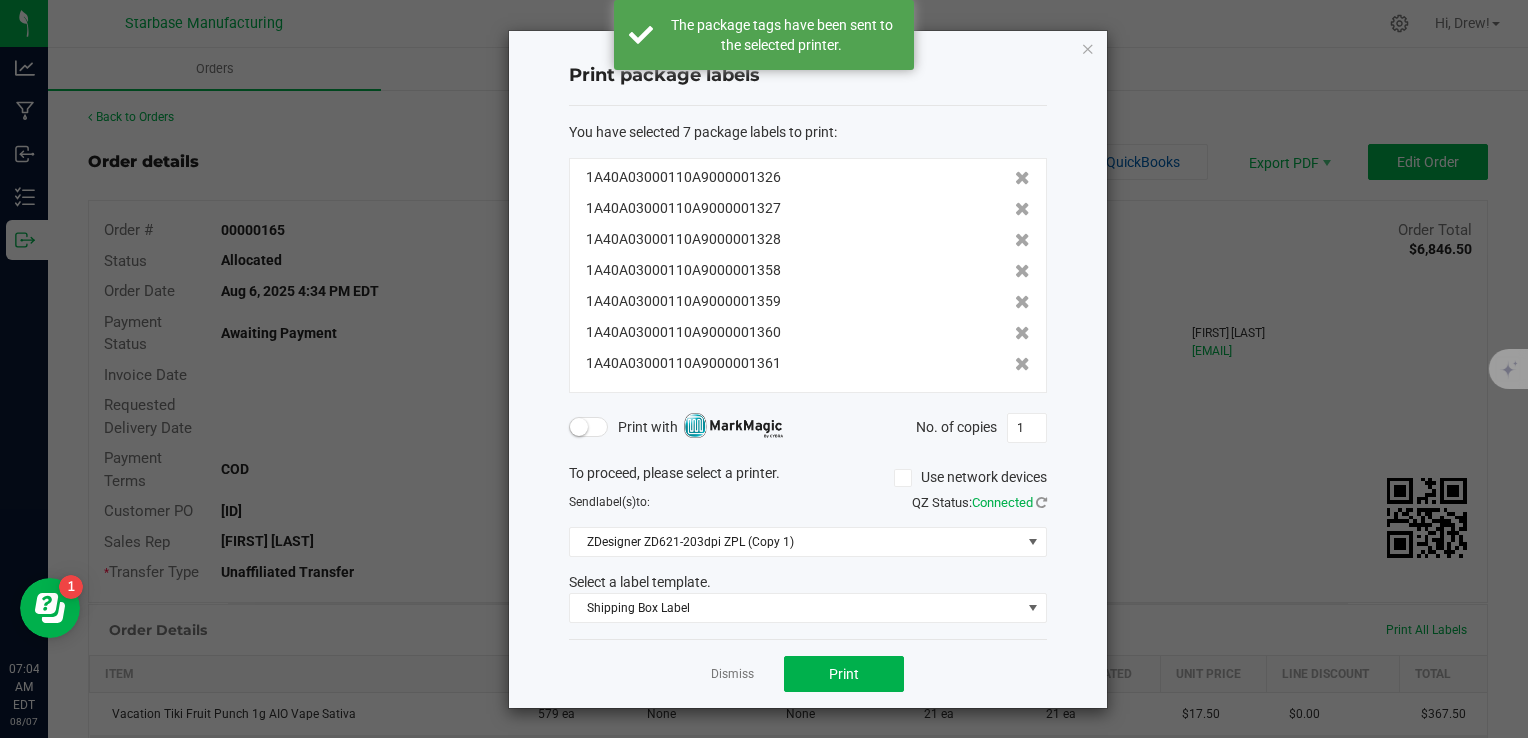 click on "1A40A03000110A9000001328" 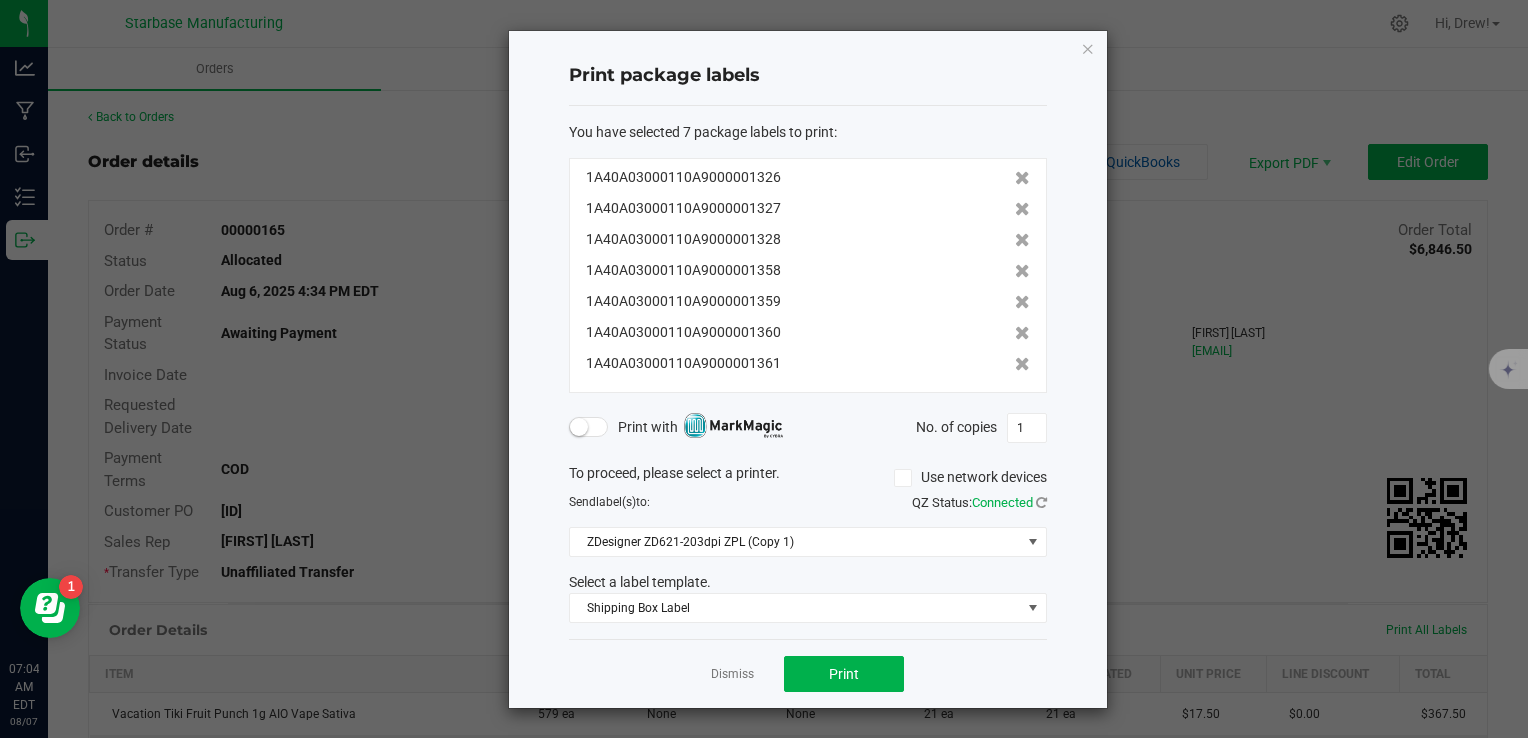 click on "1A40A03000110A9000001326   1A40A03000110A9000001327   1A40A03000110A9000001328   1A40A03000110A9000001358   1A40A03000110A9000001359   1A40A03000110A9000001360   1A40A03000110A9000001361" 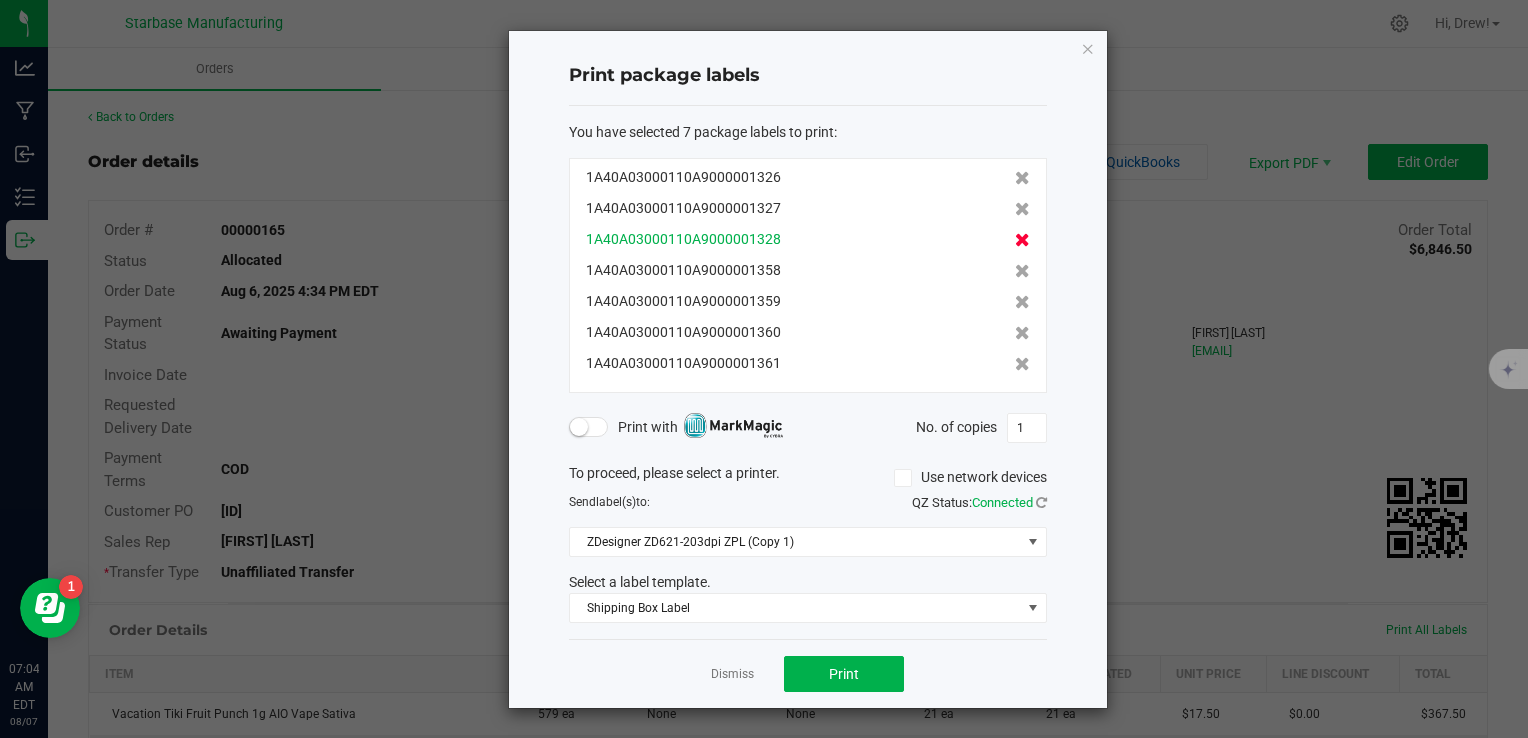 click 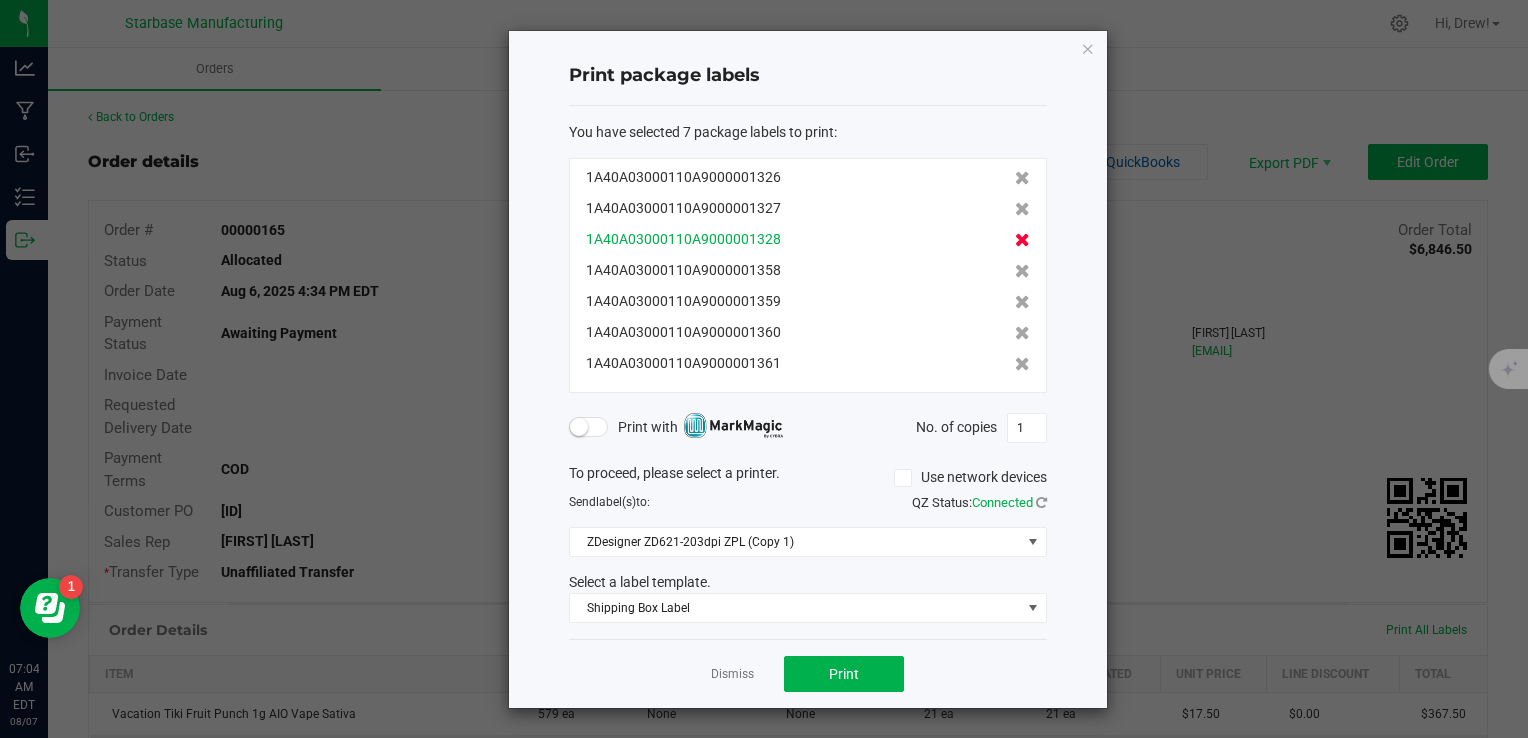 click 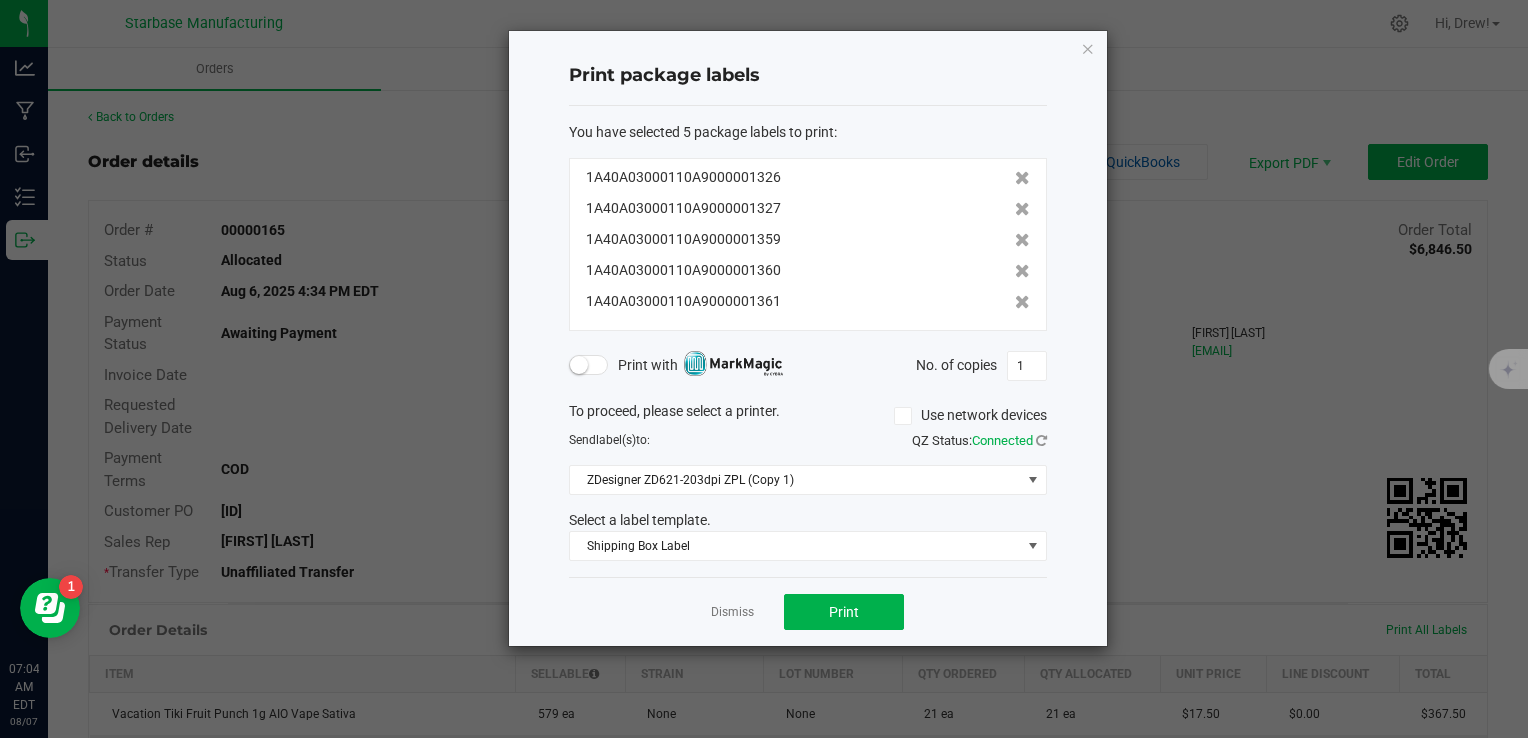 click 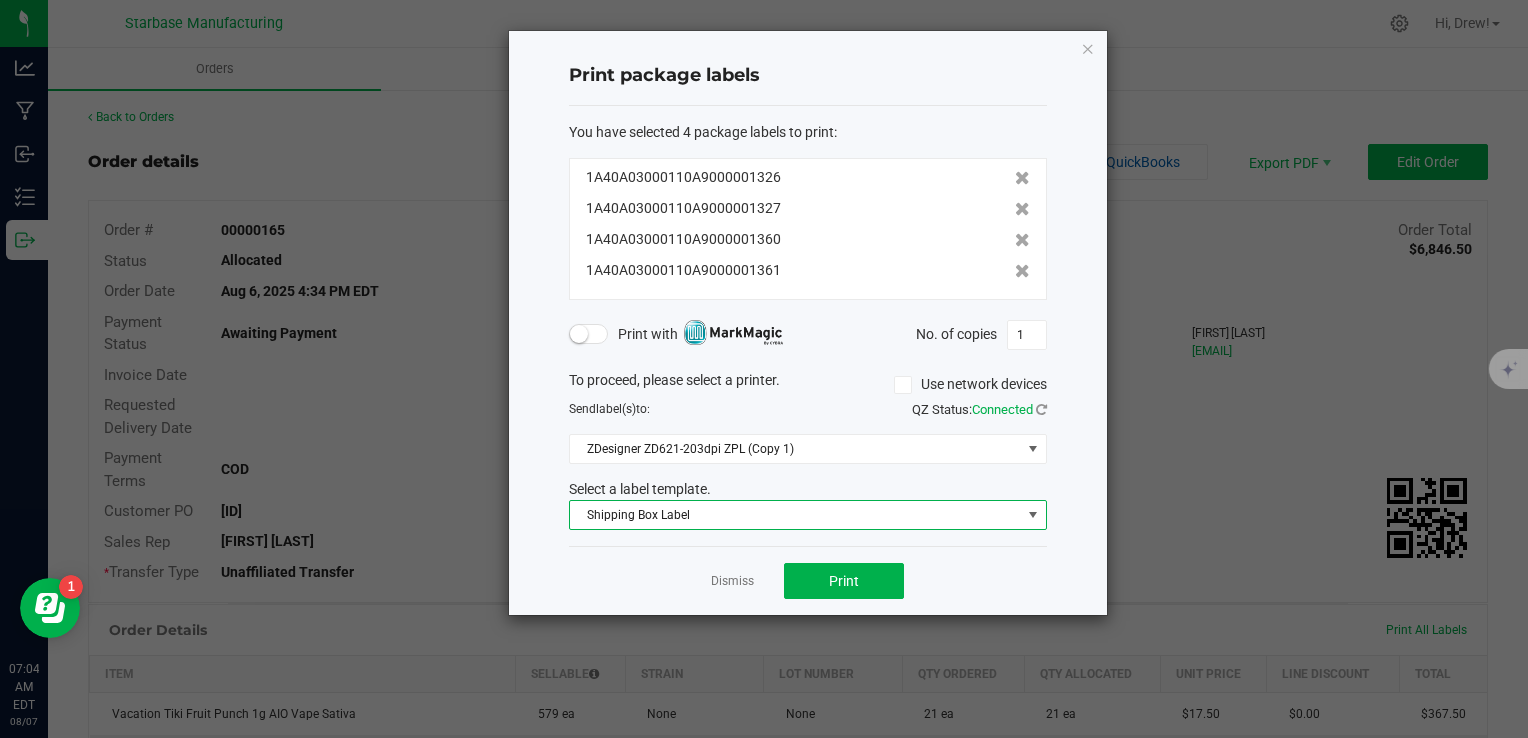 click on "Shipping Box Label" at bounding box center [795, 515] 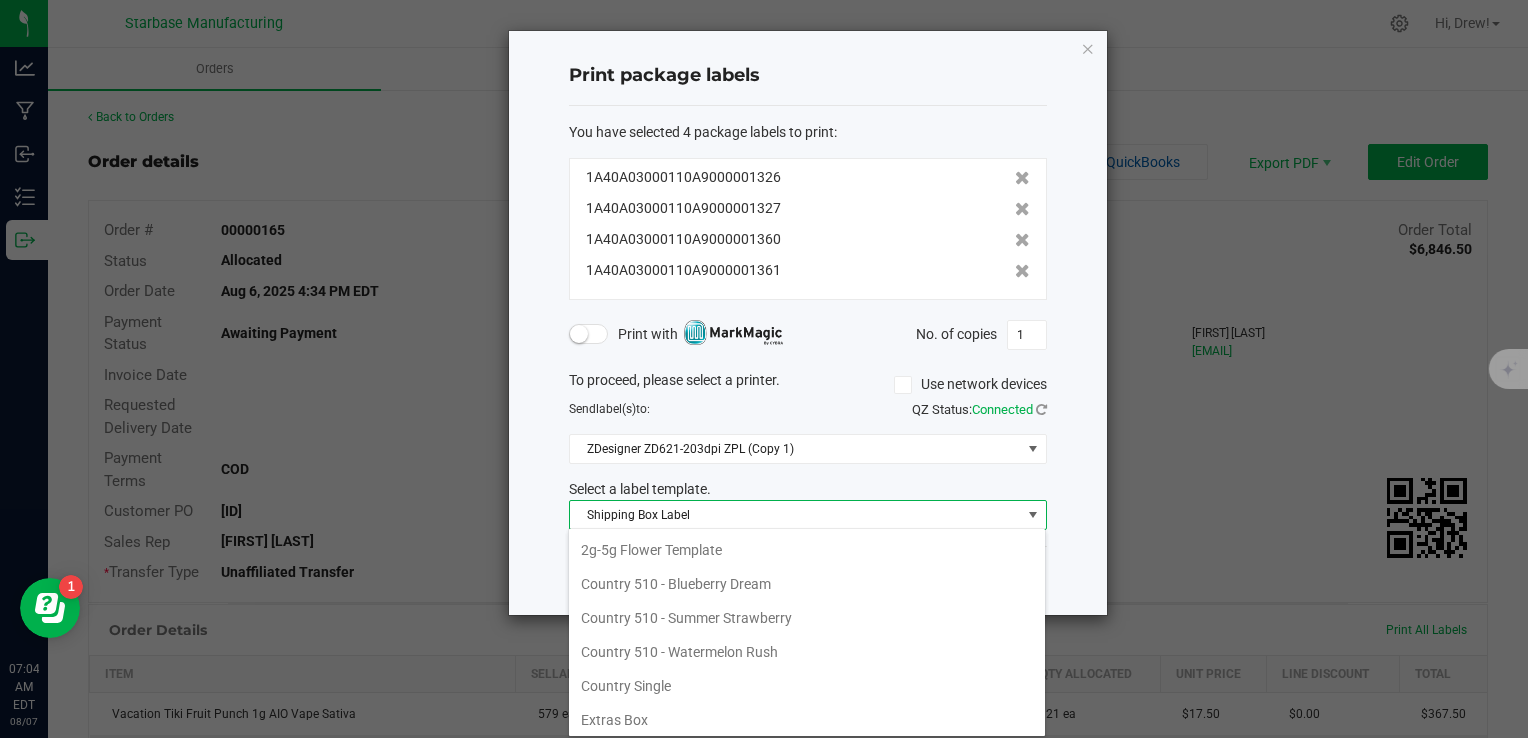 scroll, scrollTop: 103, scrollLeft: 0, axis: vertical 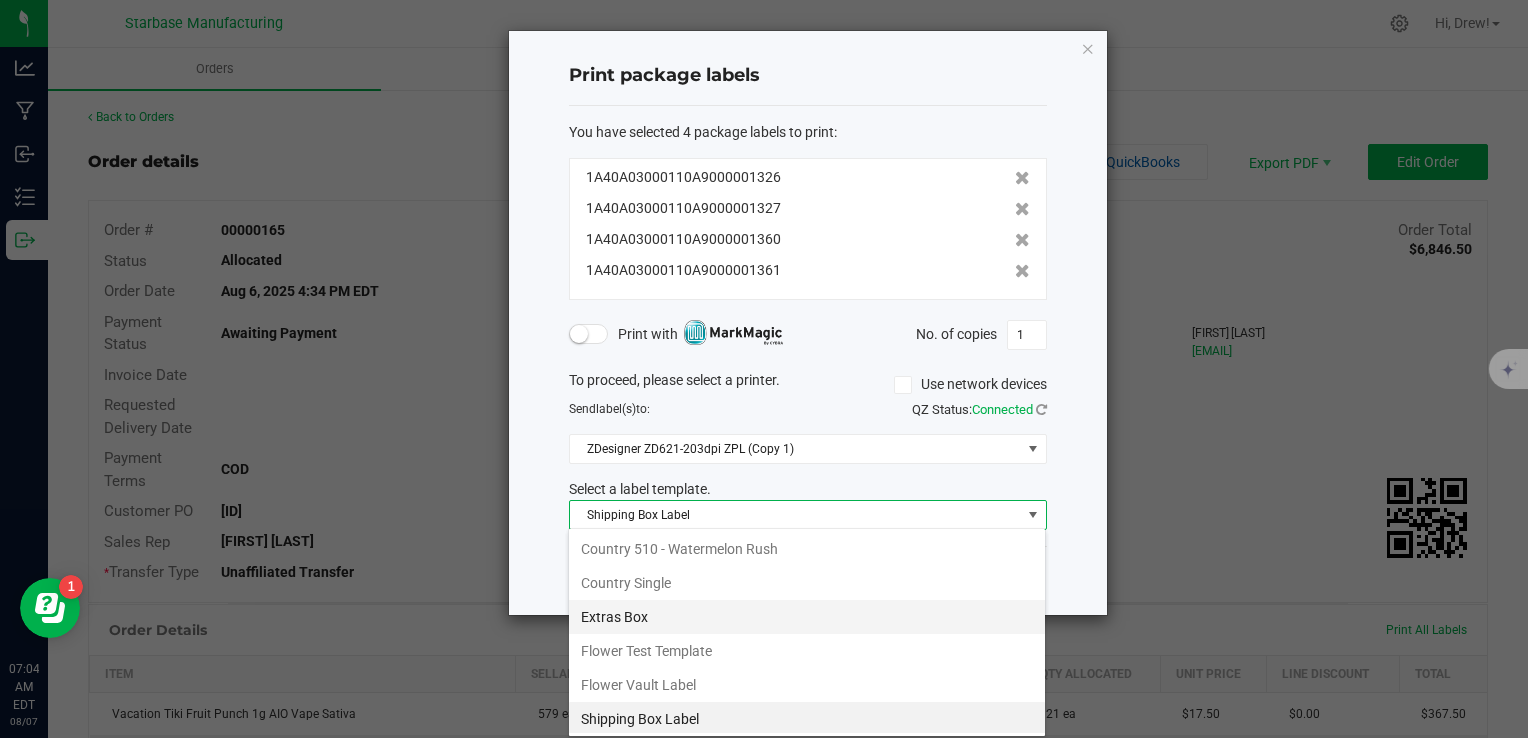 click on "Extras Box" at bounding box center (807, 617) 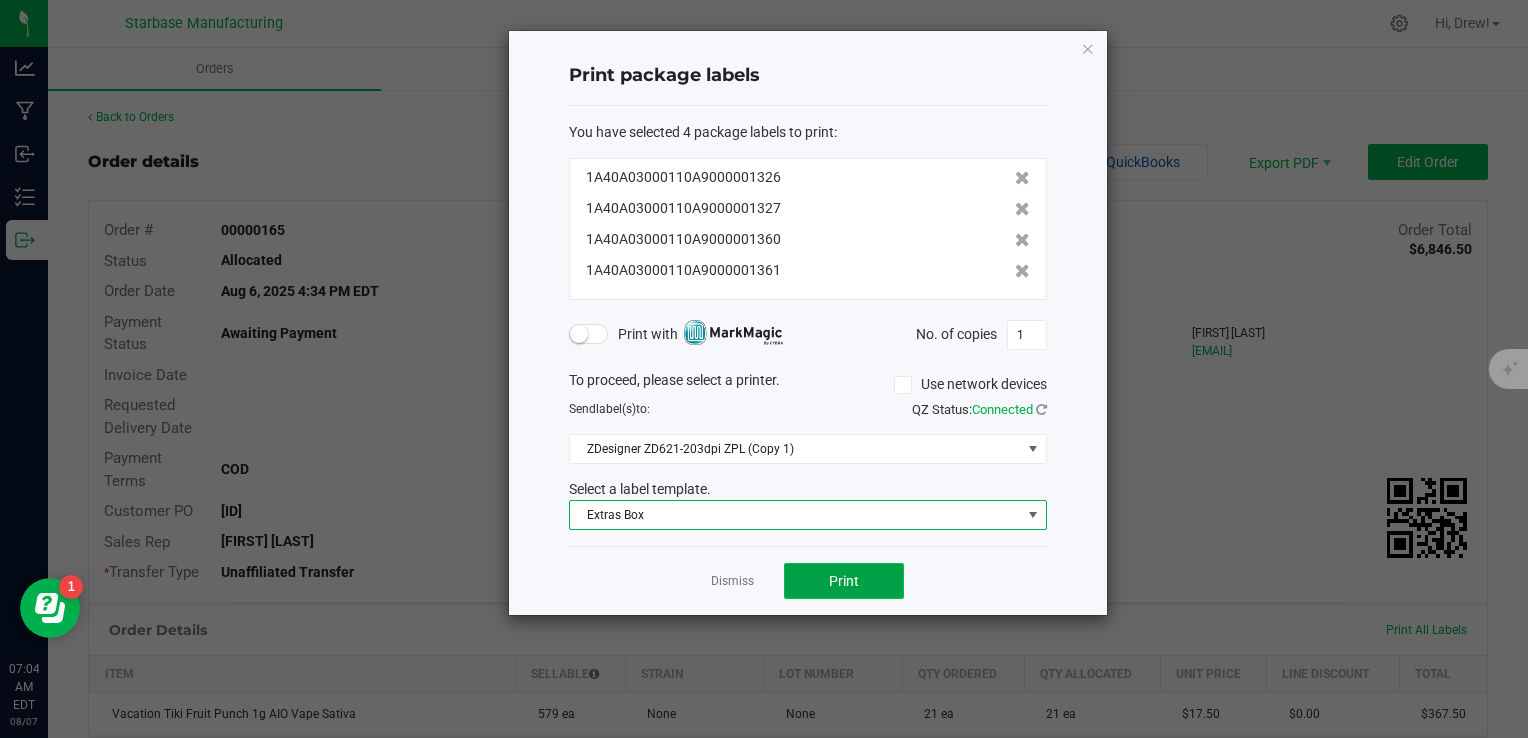 click on "Print" 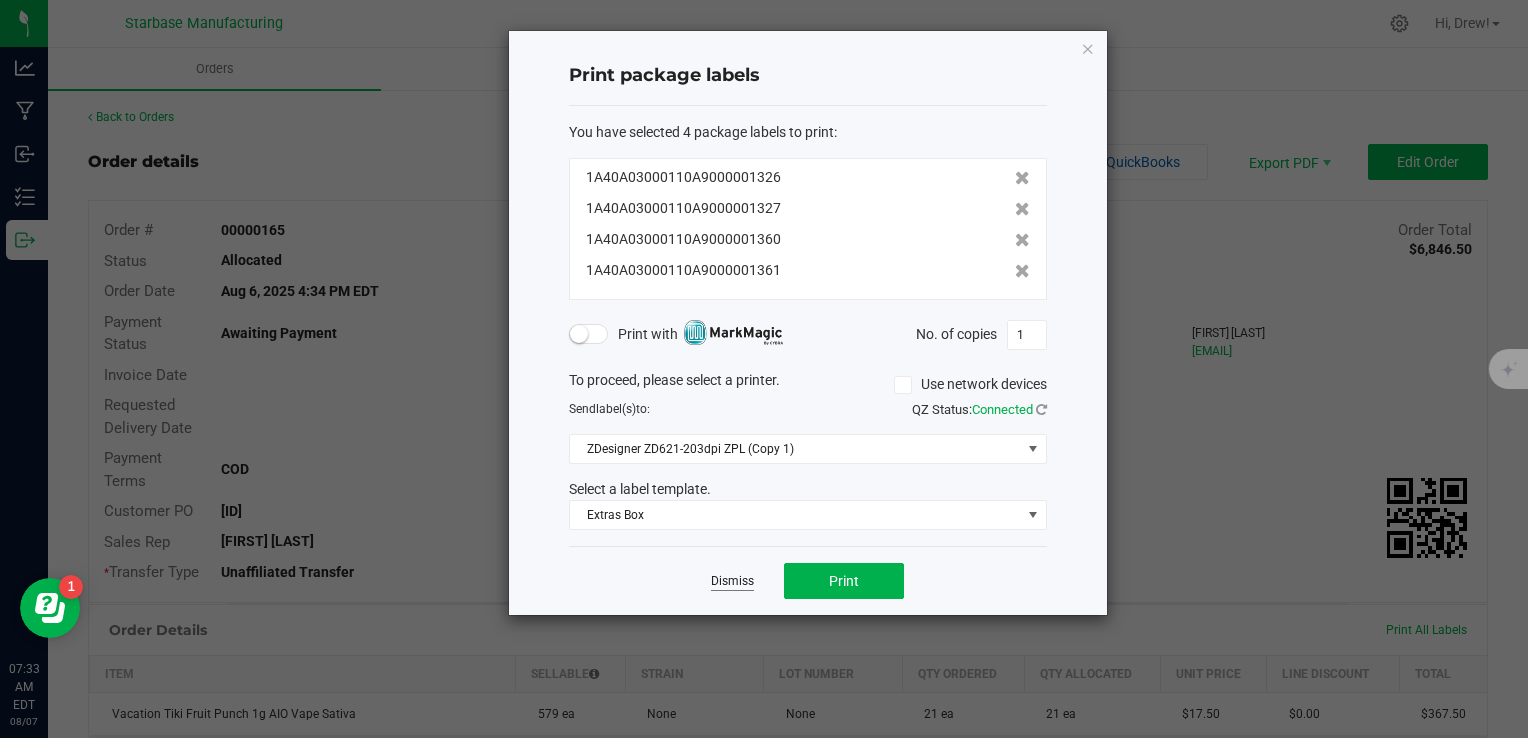 click on "Dismiss" 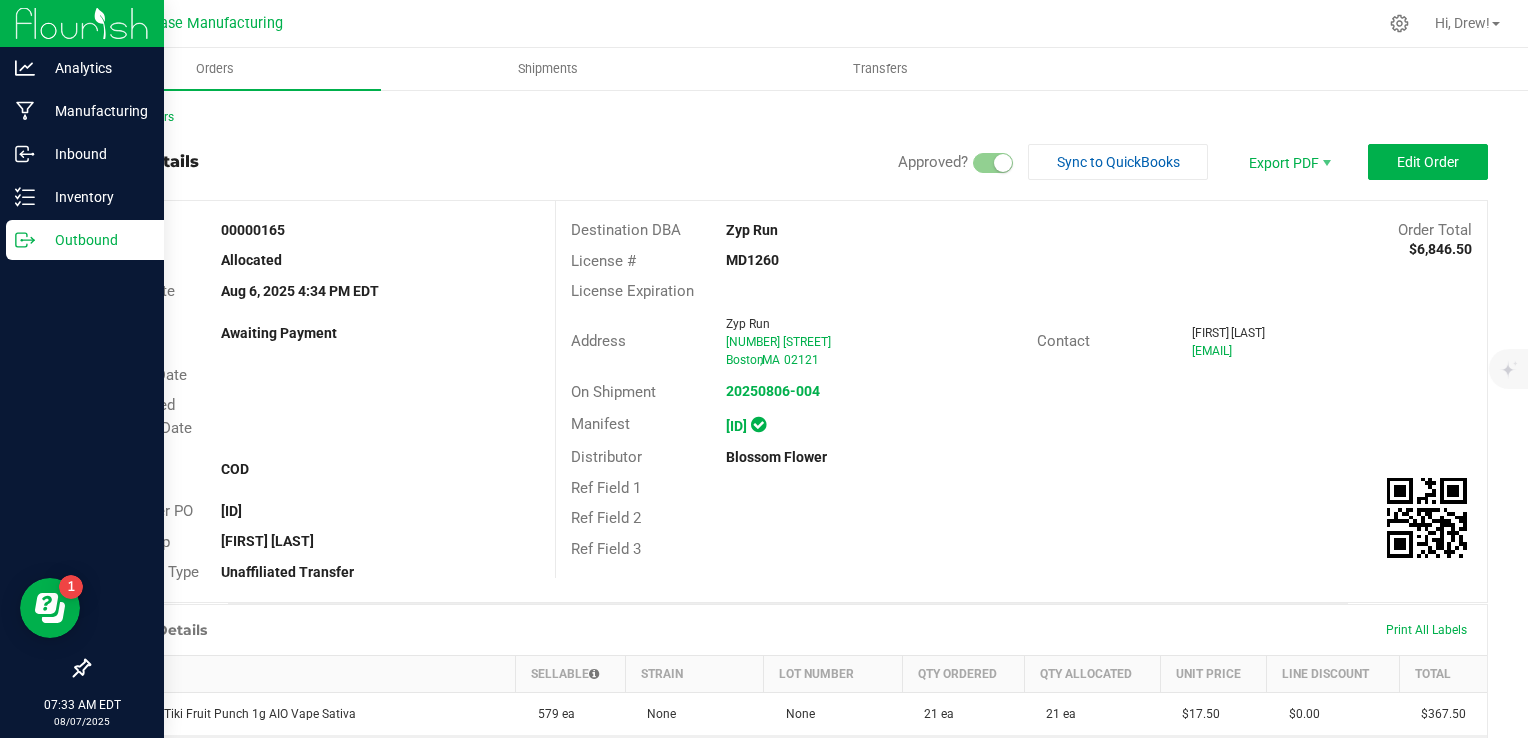 click on "Outbound" at bounding box center (95, 240) 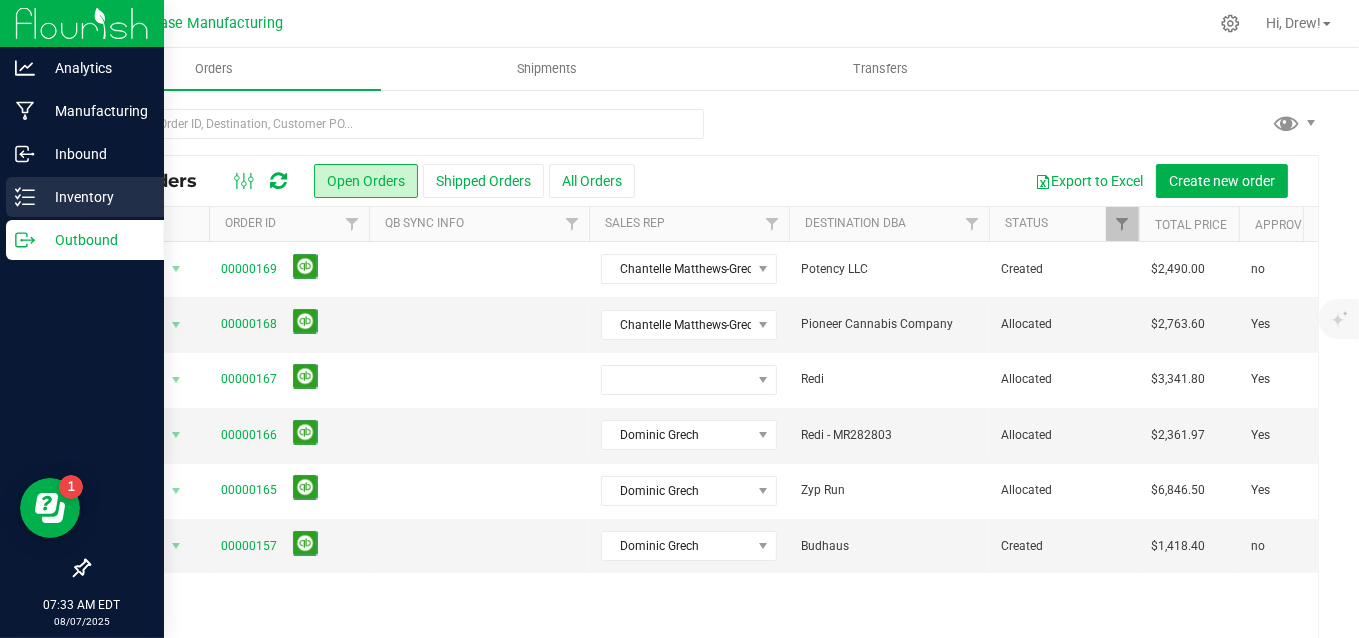 click on "Inventory" at bounding box center [95, 197] 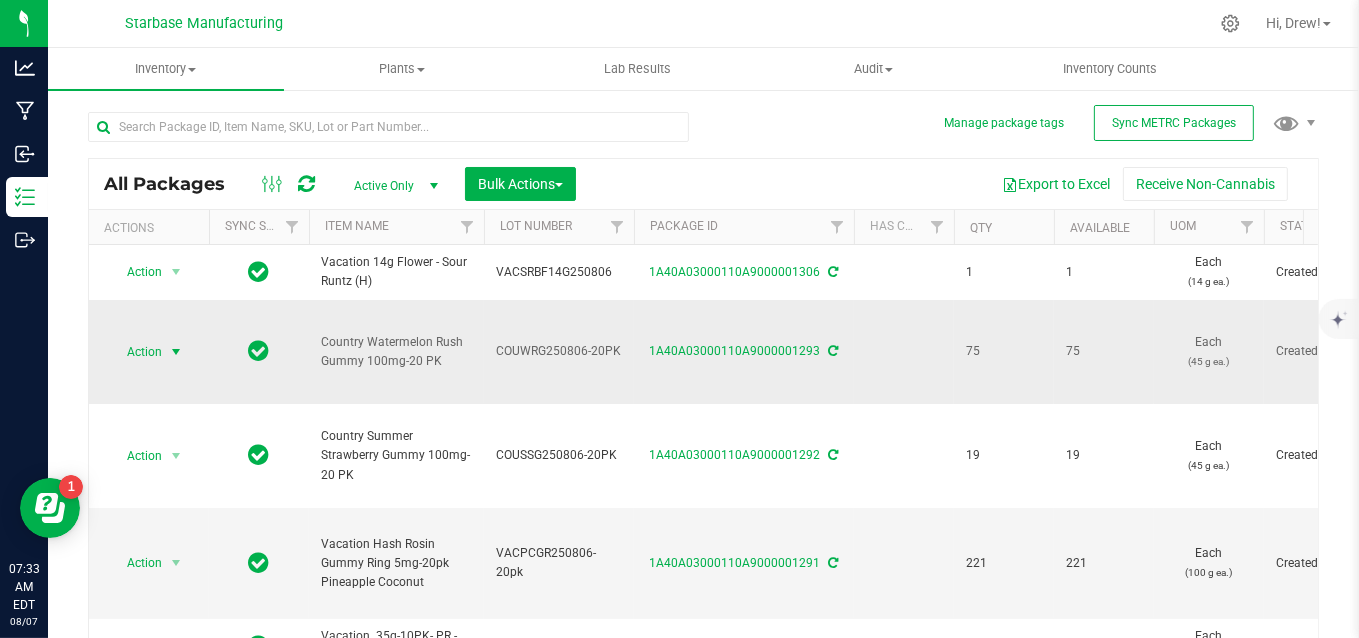 click at bounding box center (176, 352) 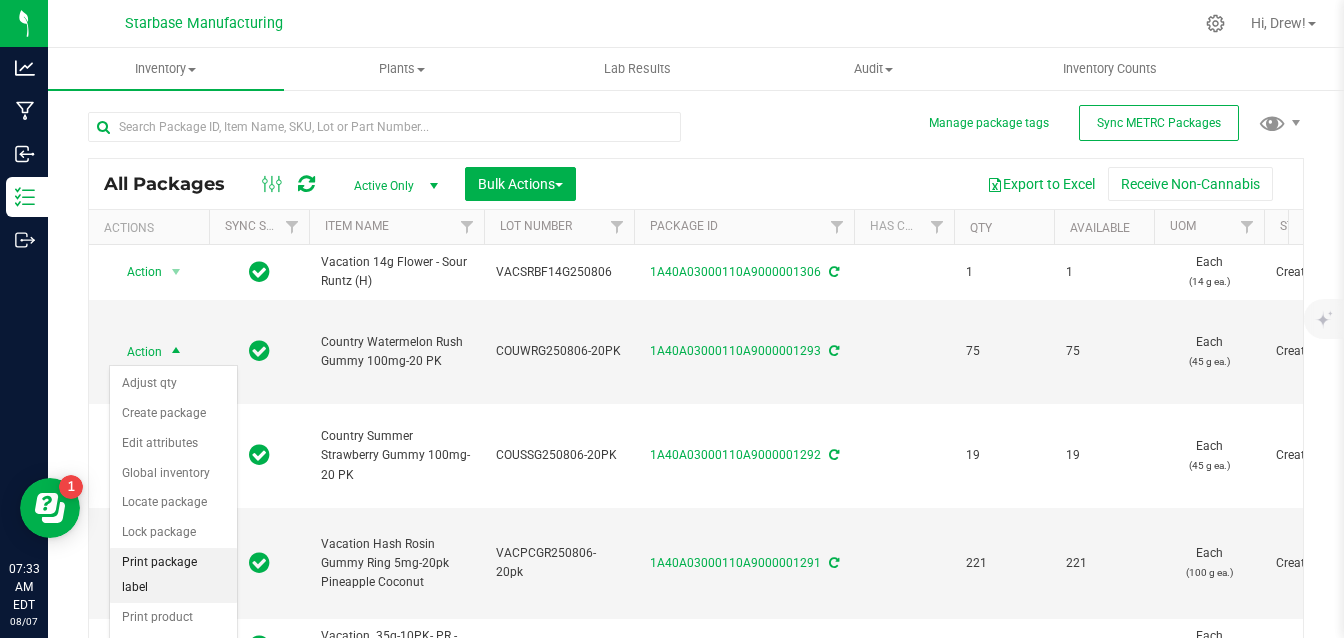 click on "Print package label" at bounding box center (173, 575) 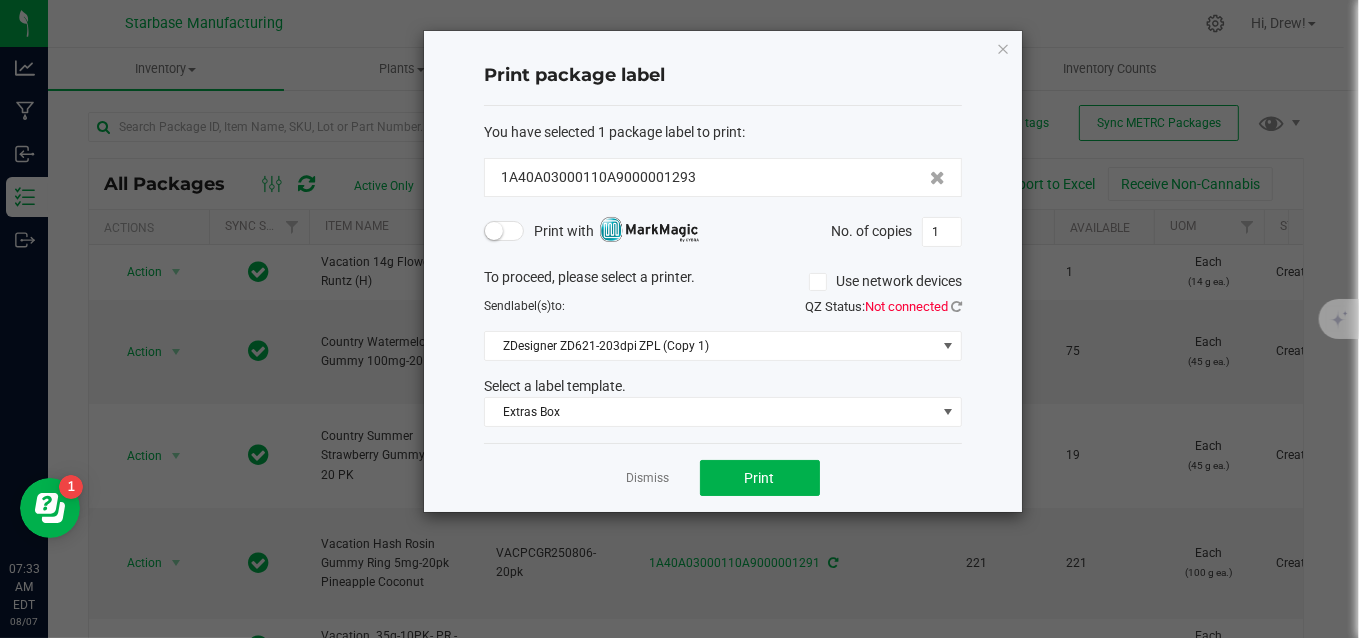 click at bounding box center (494, 231) 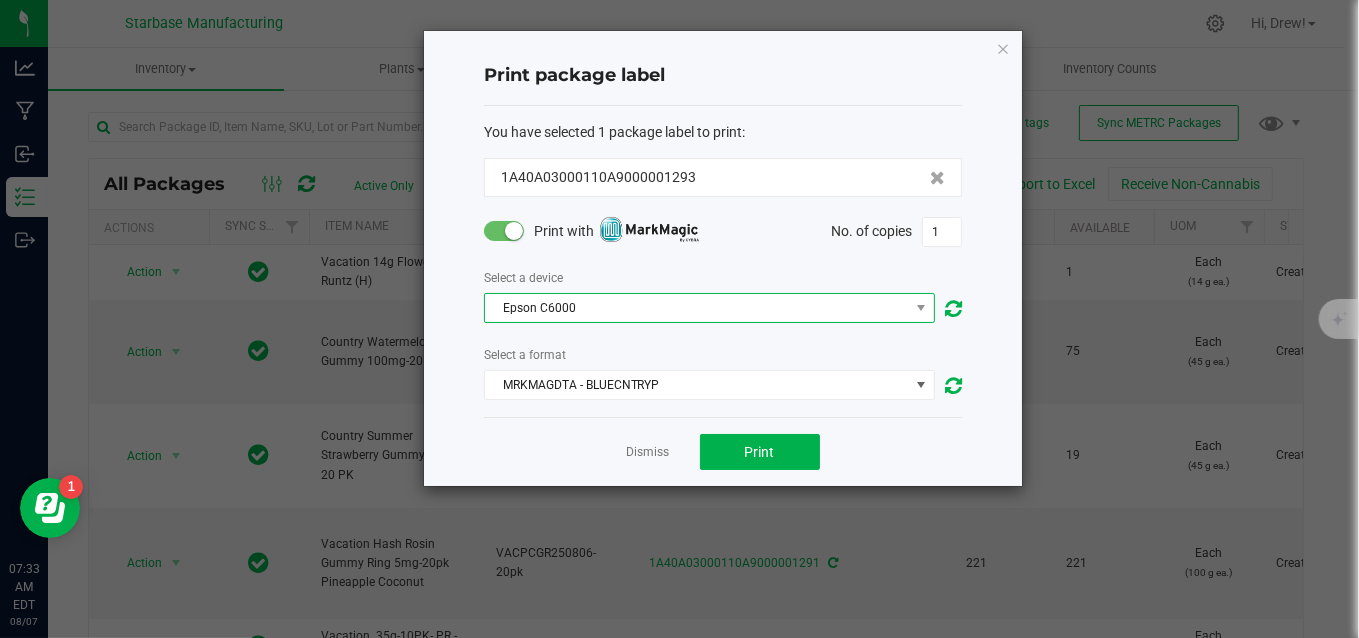 click on "Epson C6000" at bounding box center [697, 308] 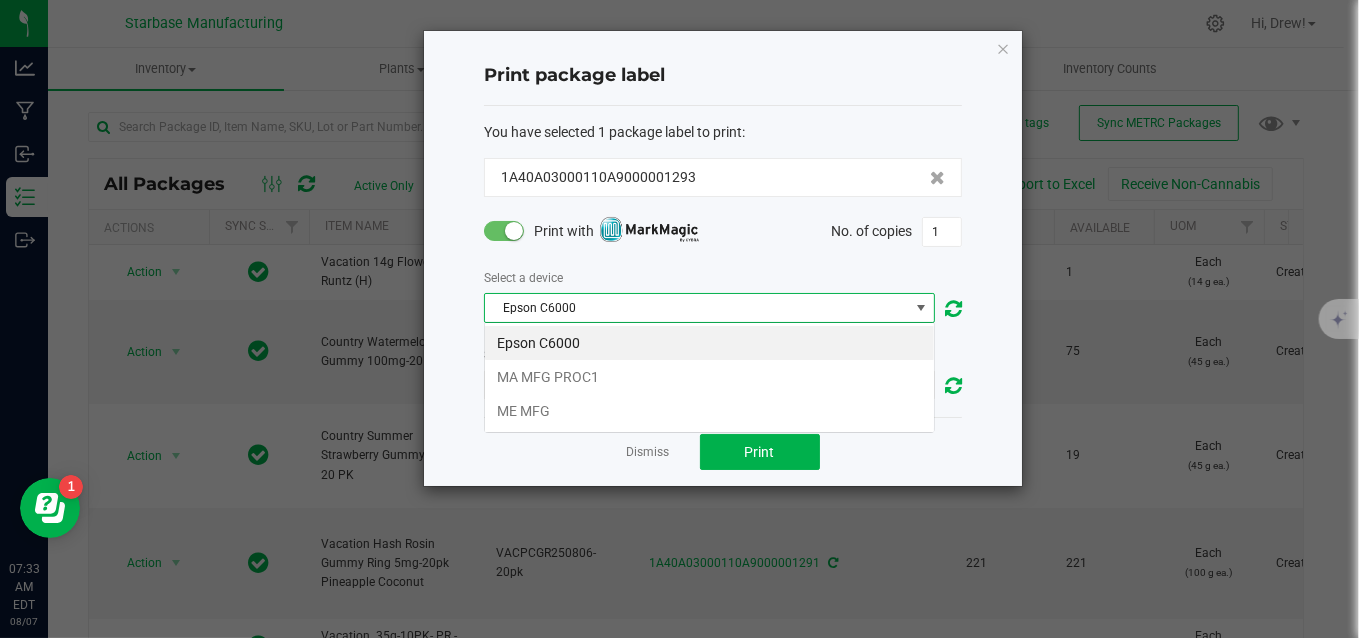 scroll, scrollTop: 99970, scrollLeft: 99548, axis: both 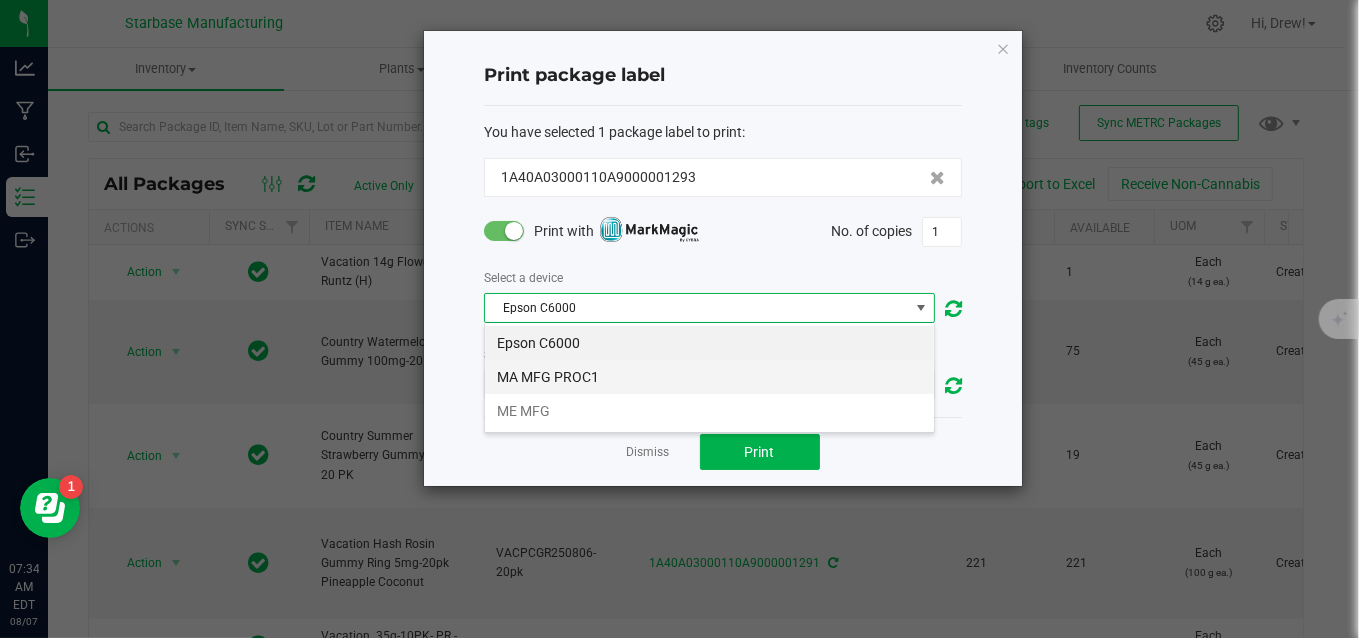 click on "MA MFG PROC1" at bounding box center (709, 377) 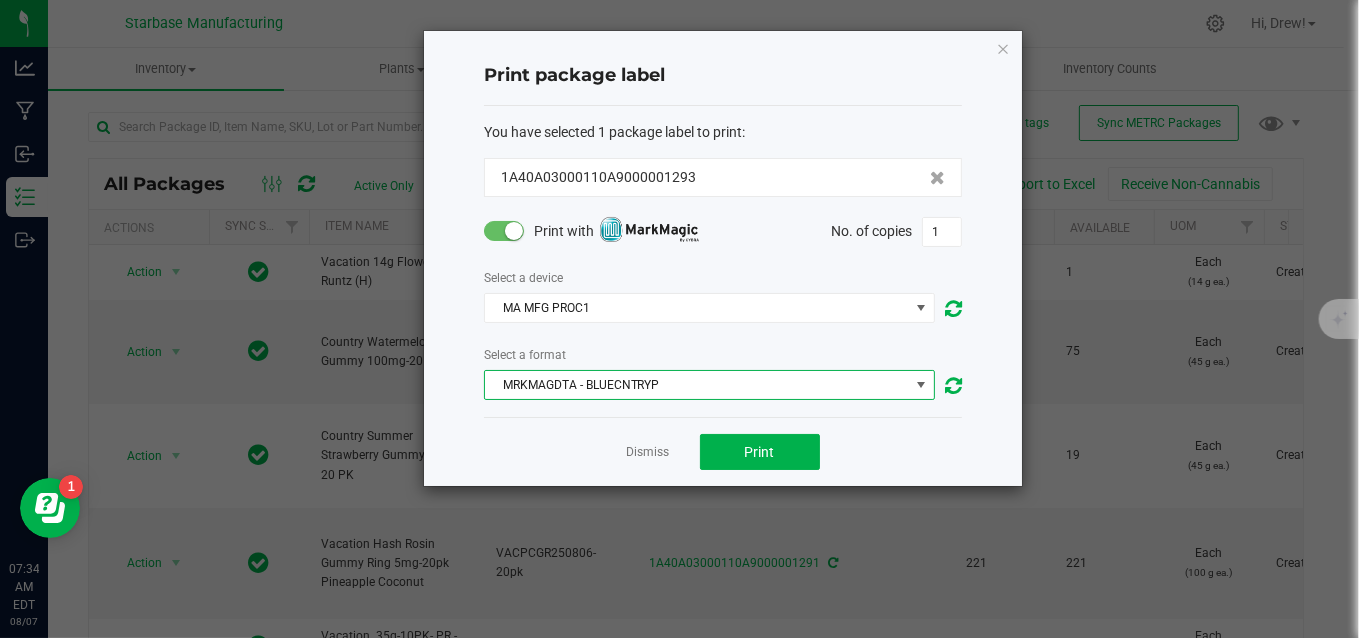 click on "MRKMAGDTA - BLUECNTRYP" at bounding box center (697, 385) 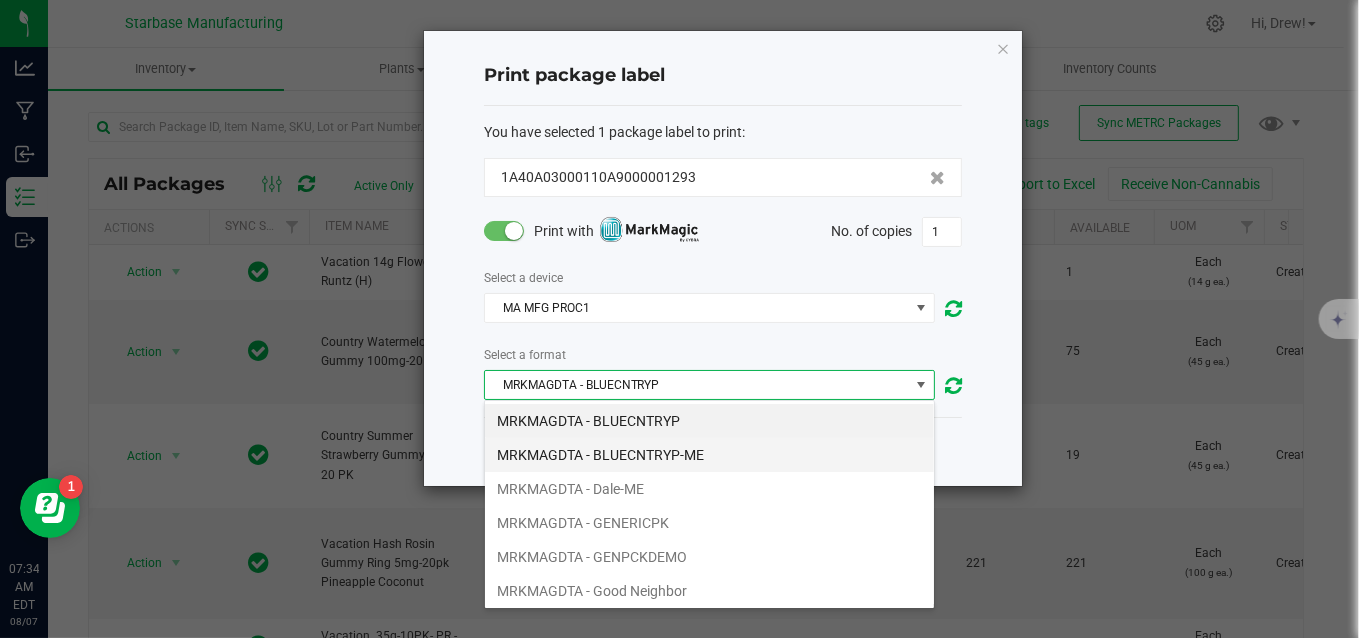 scroll, scrollTop: 99970, scrollLeft: 99548, axis: both 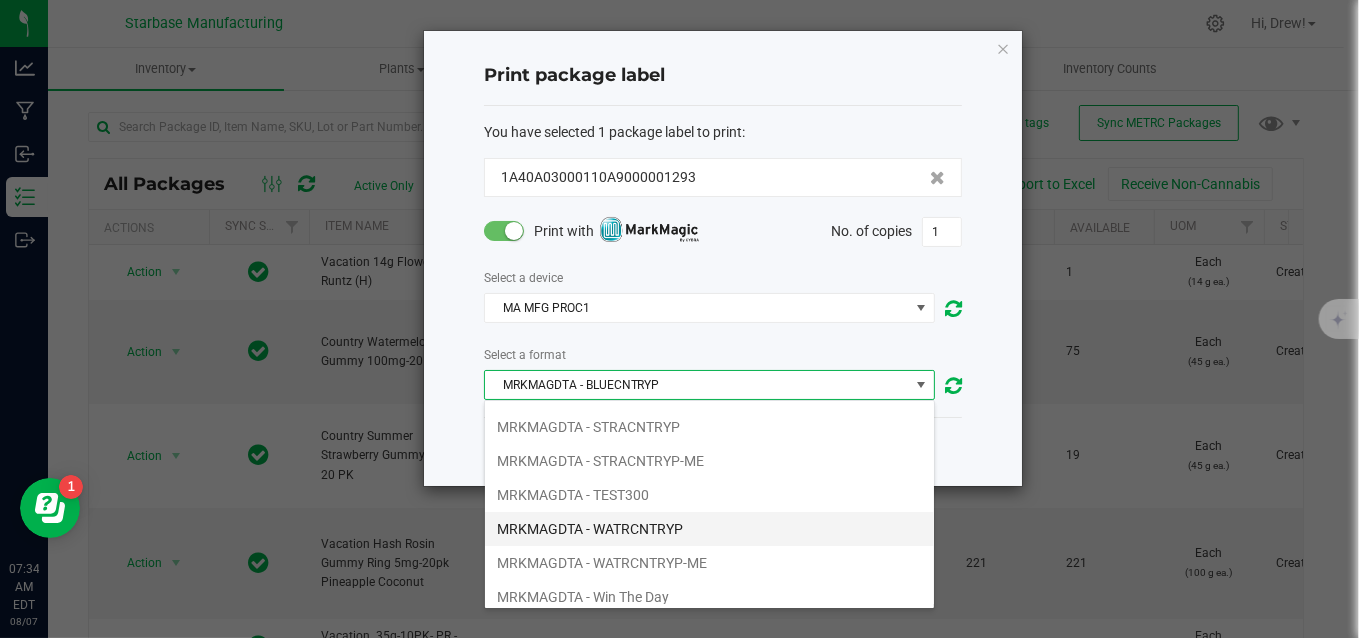 click on "MRKMAGDTA - WATRCNTRYP" at bounding box center (709, 529) 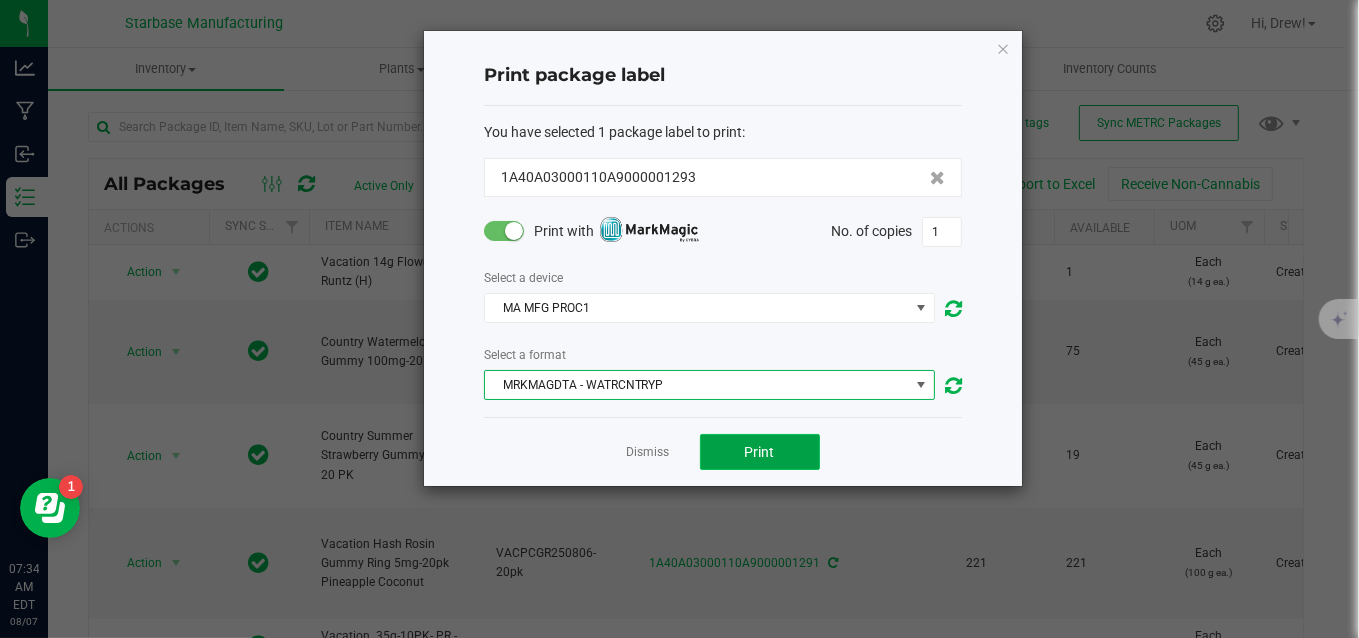 click on "Print" 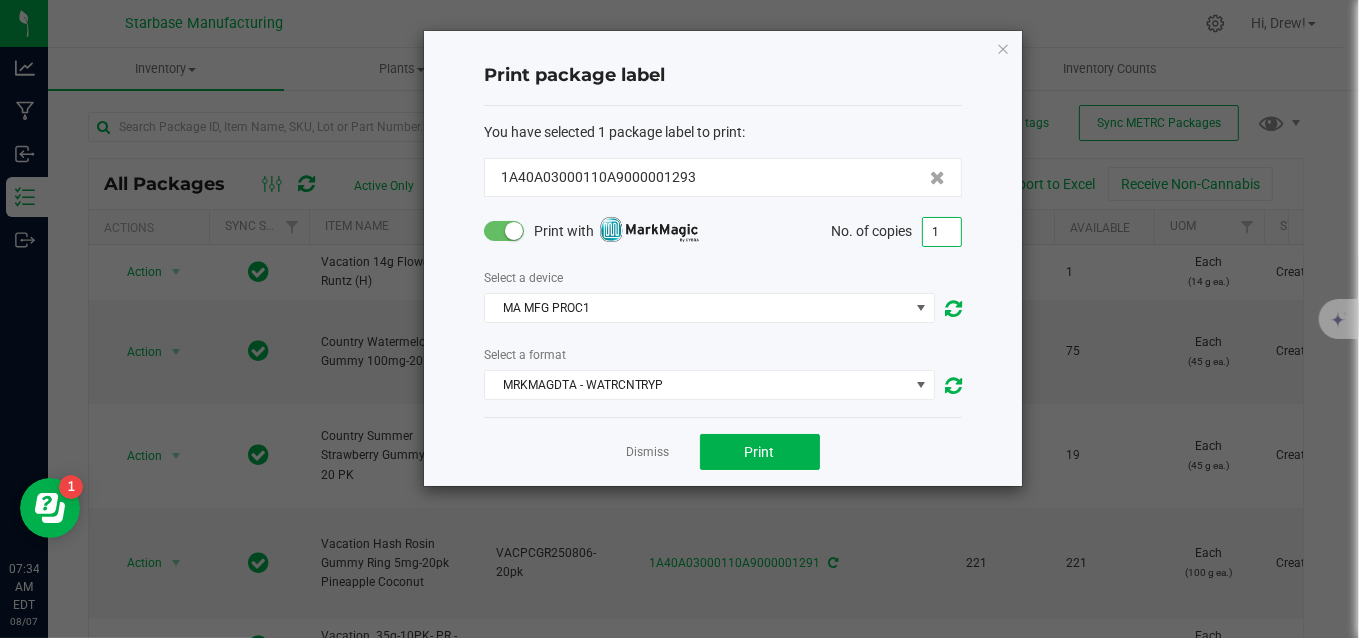 click on "1" at bounding box center [942, 232] 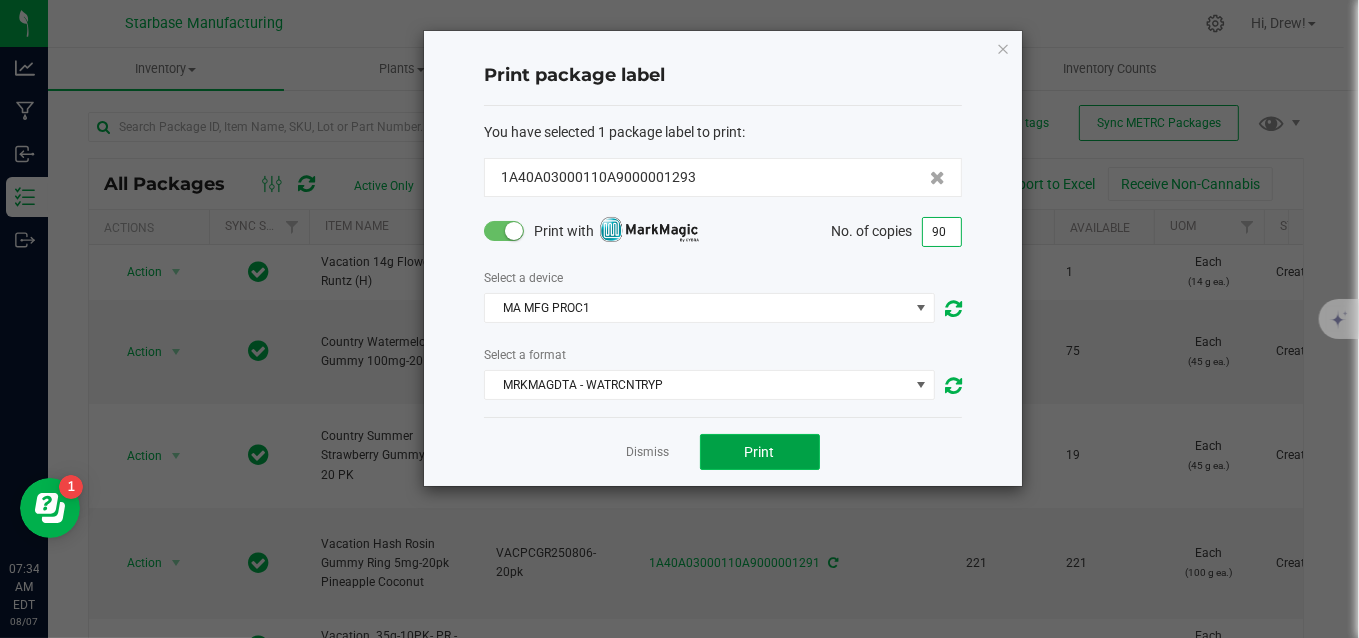 click on "Print" 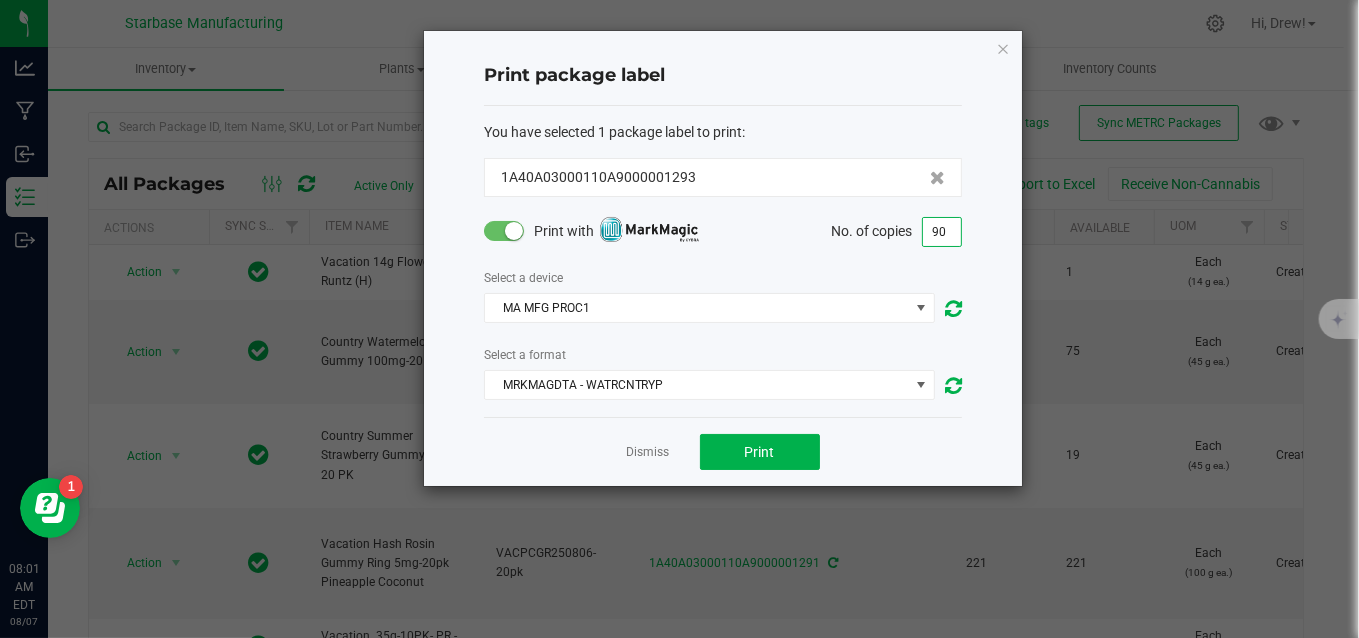 click on "90" at bounding box center [942, 232] 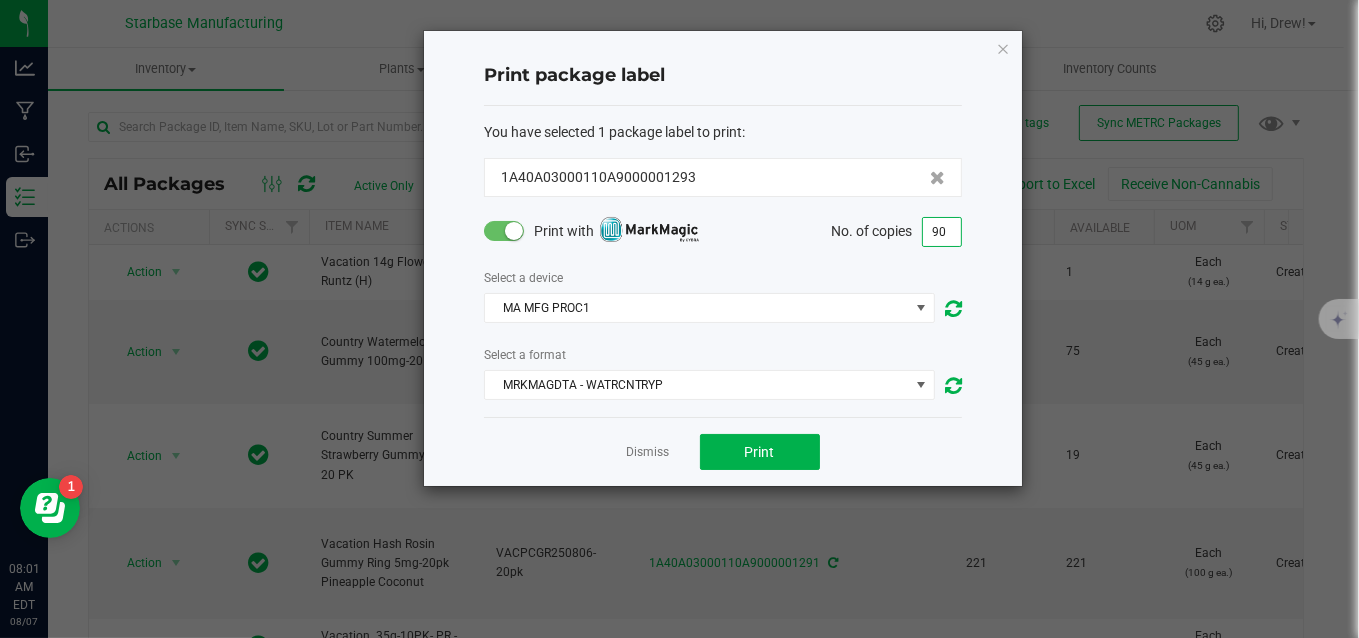 click on "90" at bounding box center [942, 232] 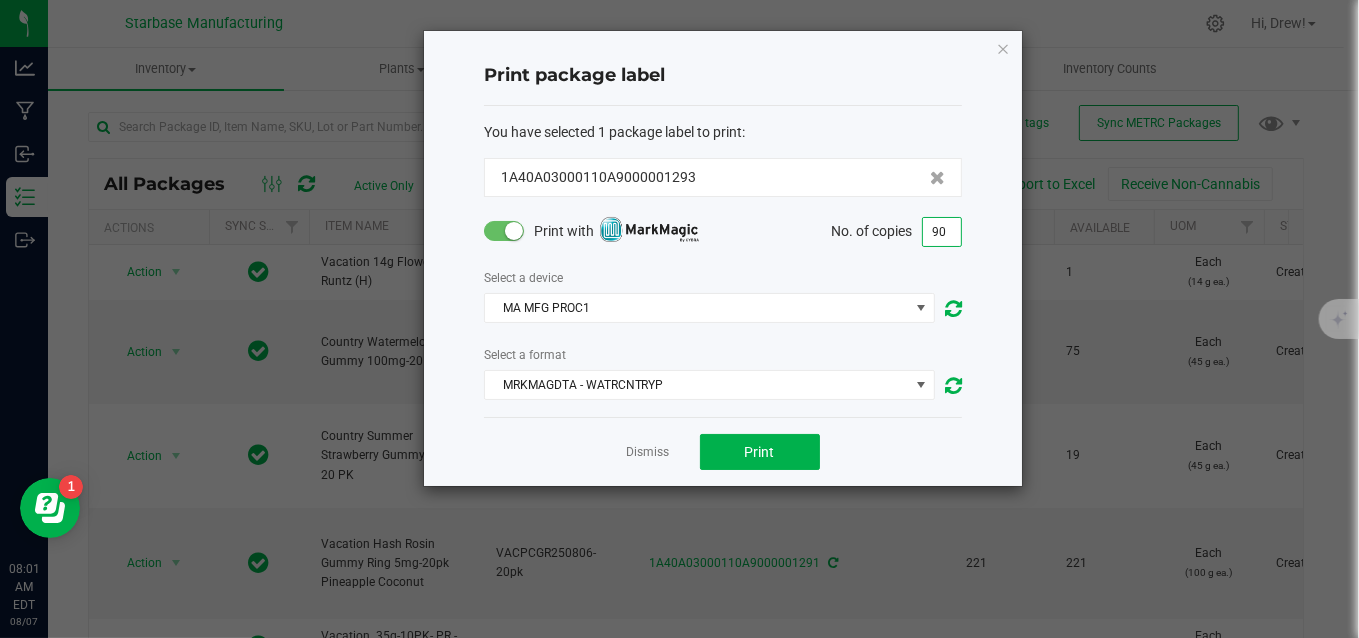 click on "90" at bounding box center [942, 232] 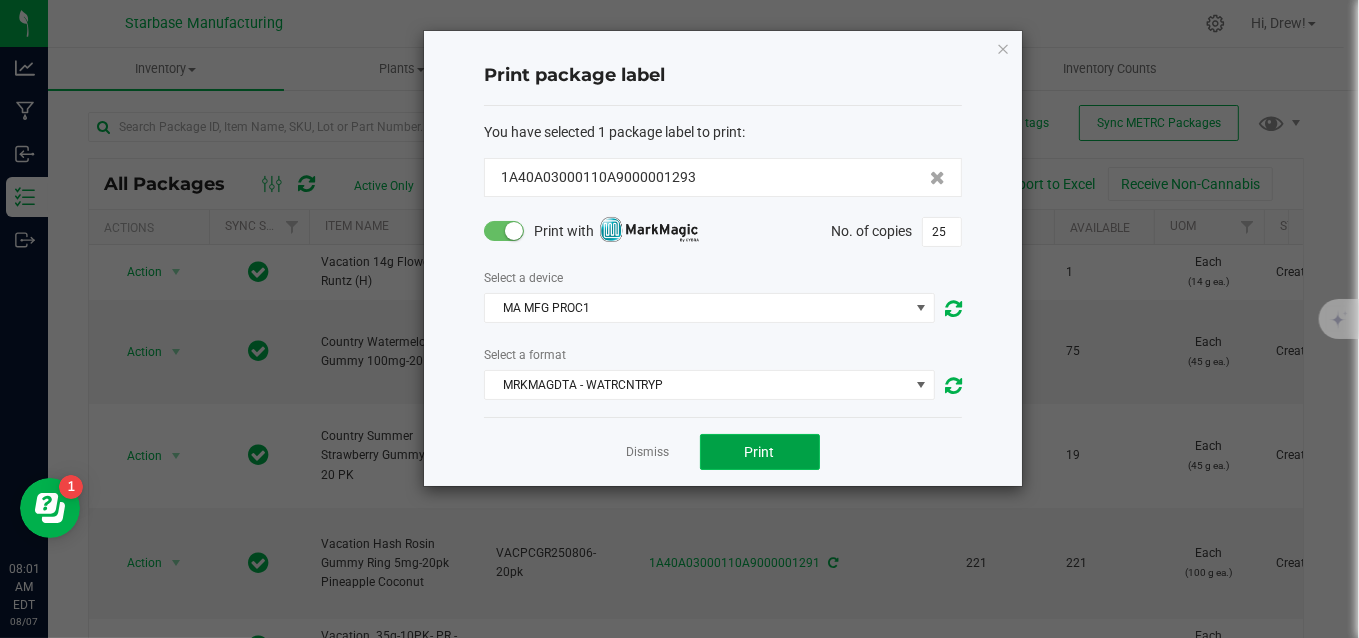 click on "Print" 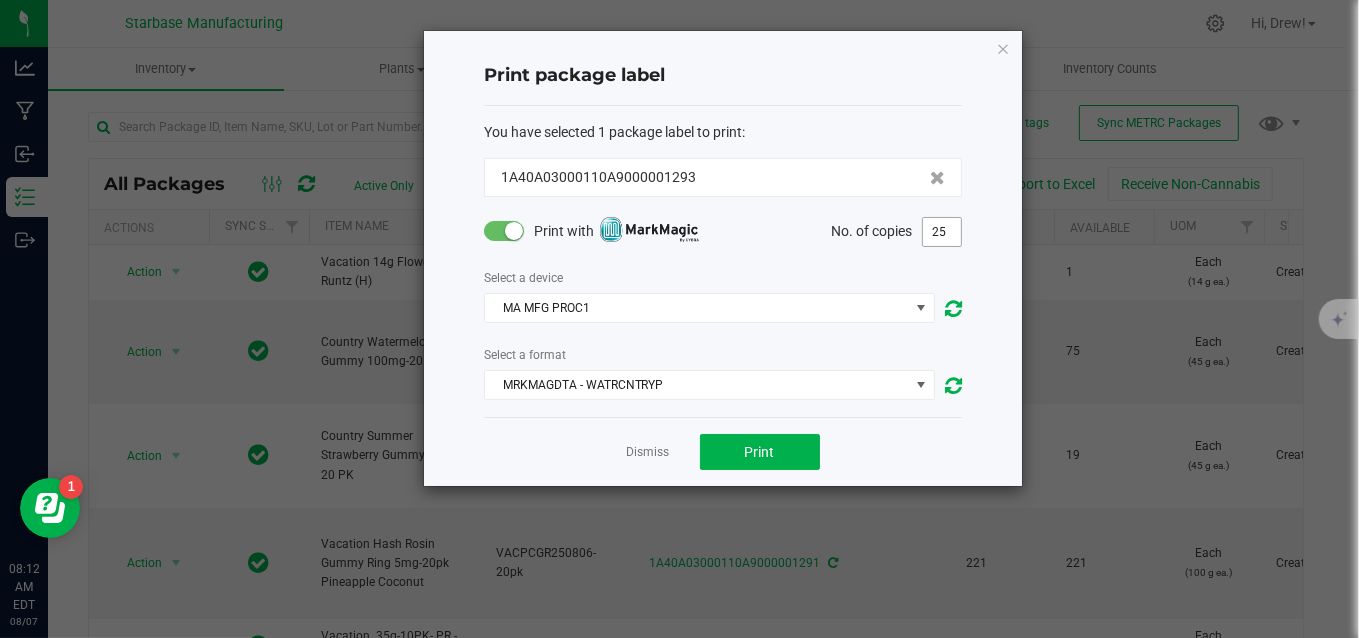 click on "25" at bounding box center (942, 232) 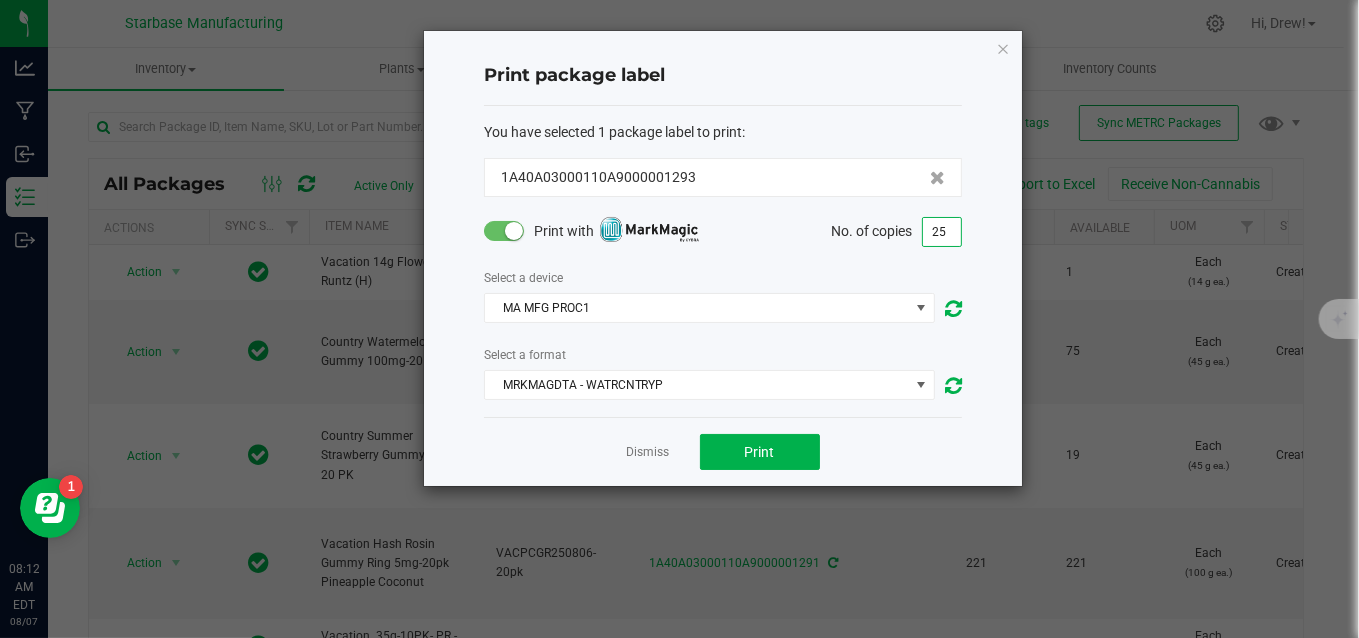 click on "25" at bounding box center (942, 232) 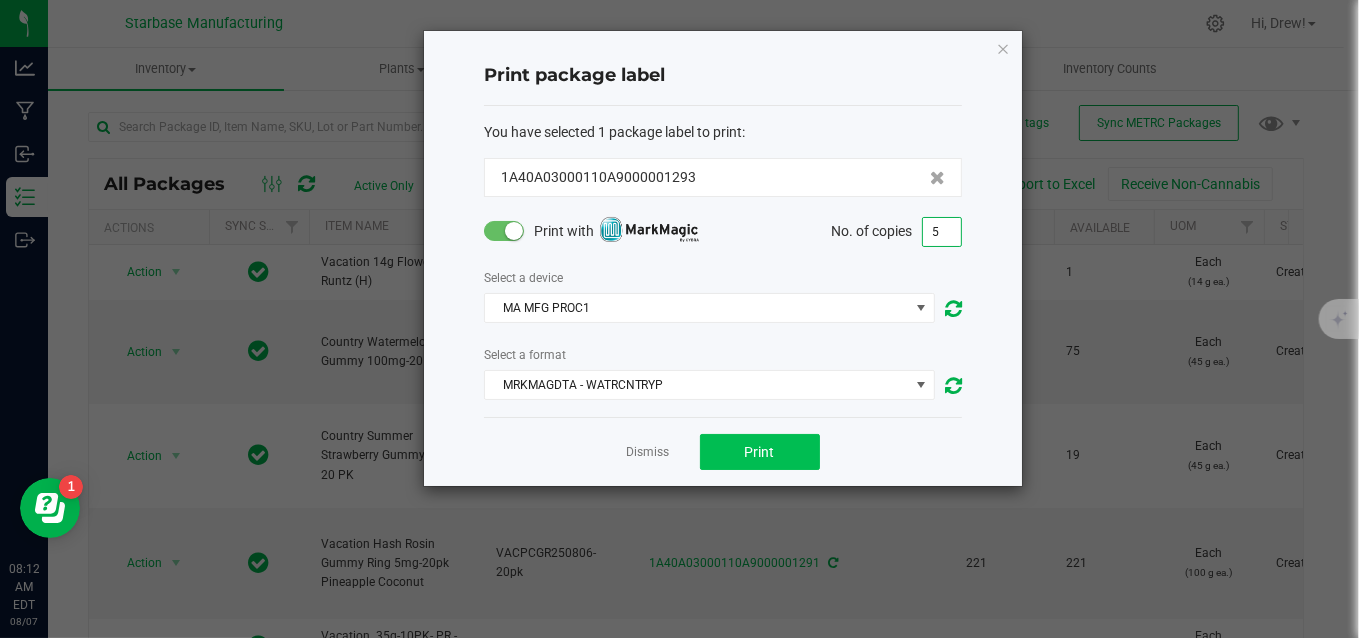 type on "5" 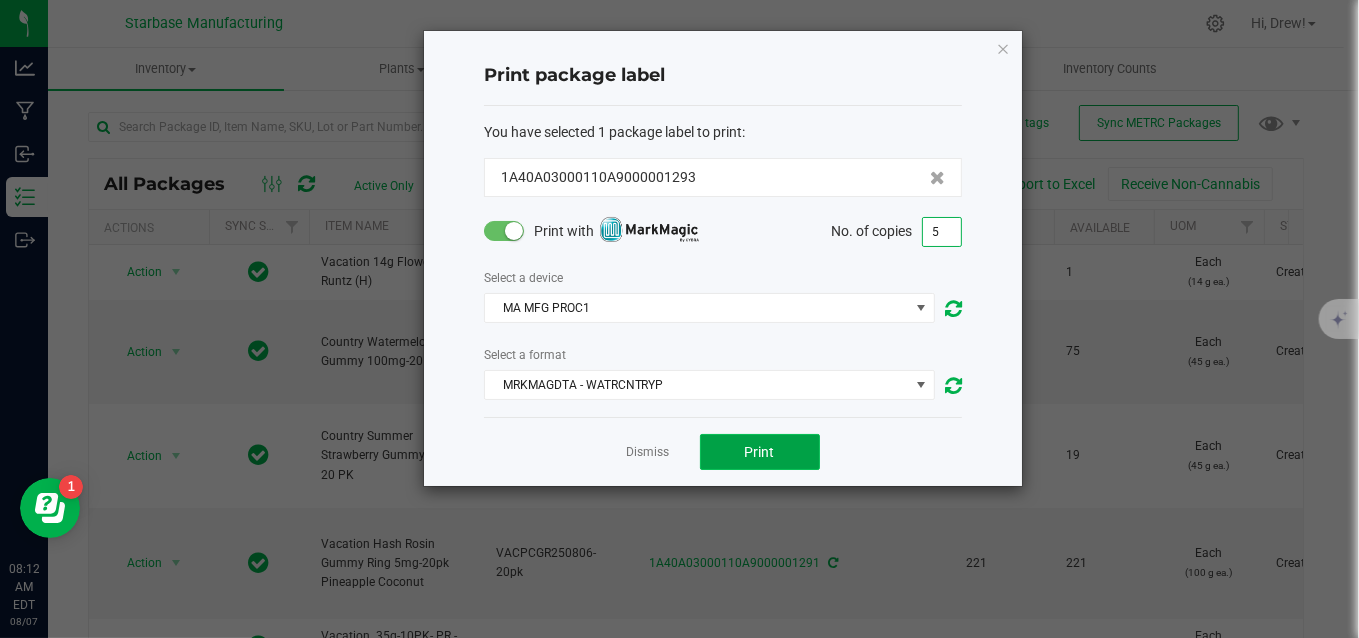 click on "Print" 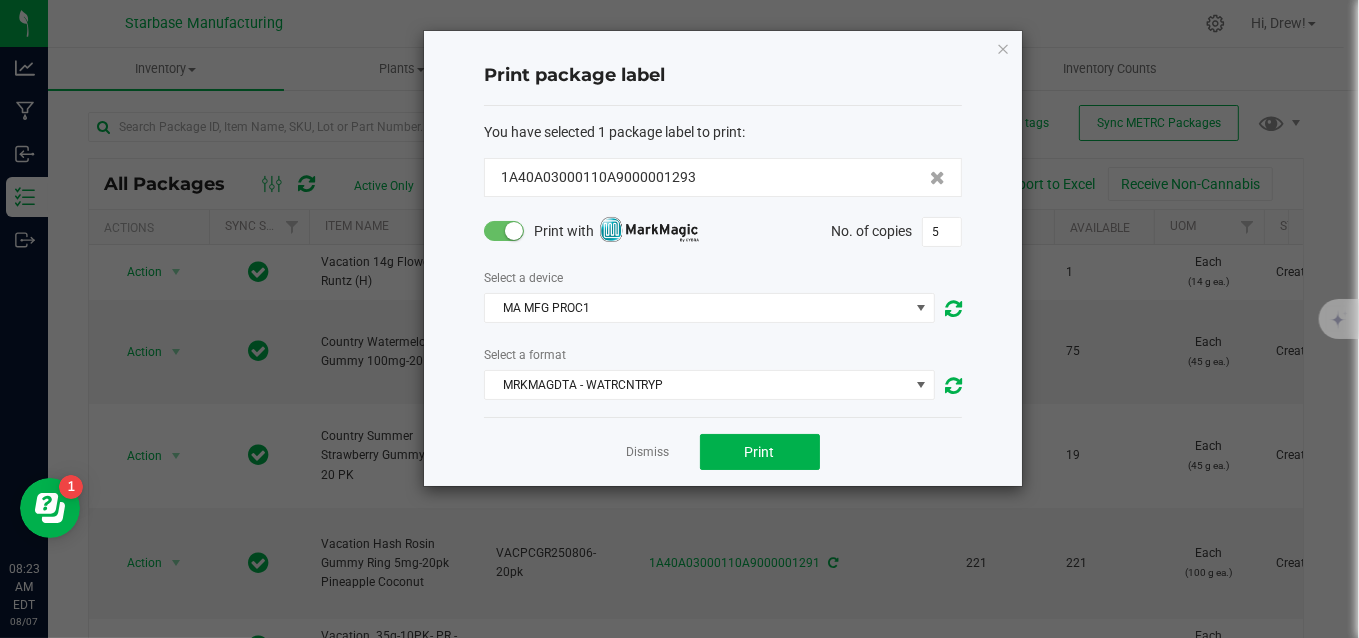 click on "Dismiss   Print" 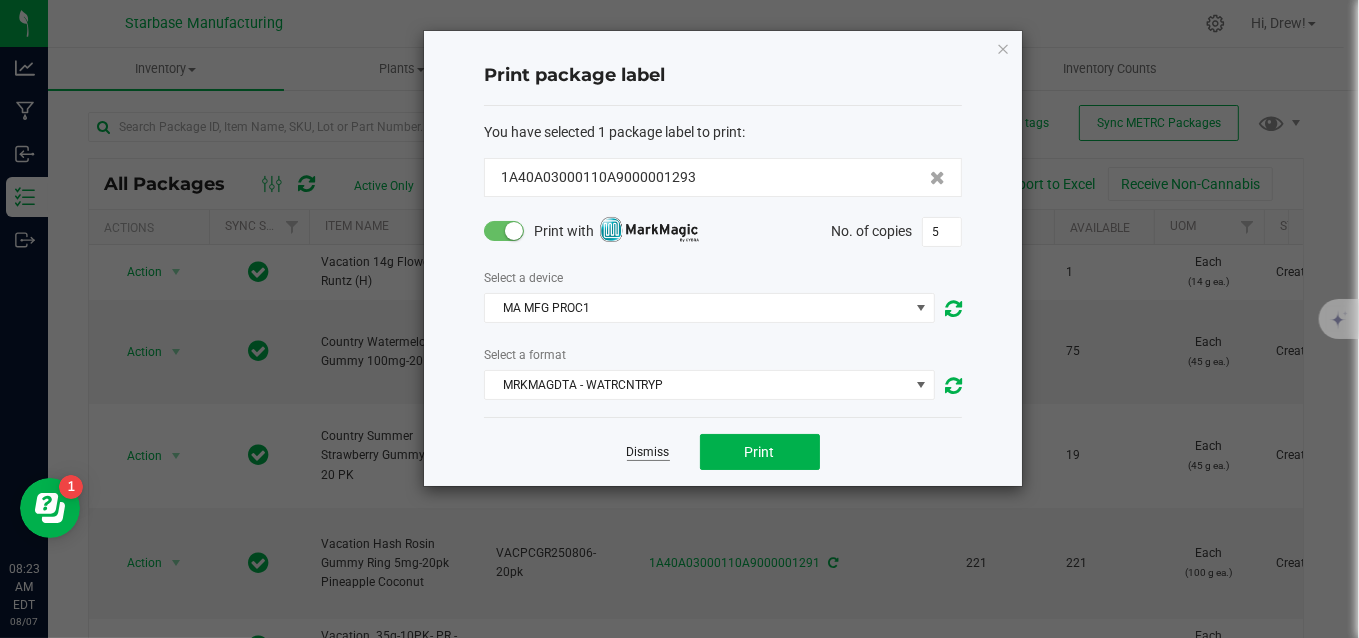 click on "Dismiss" 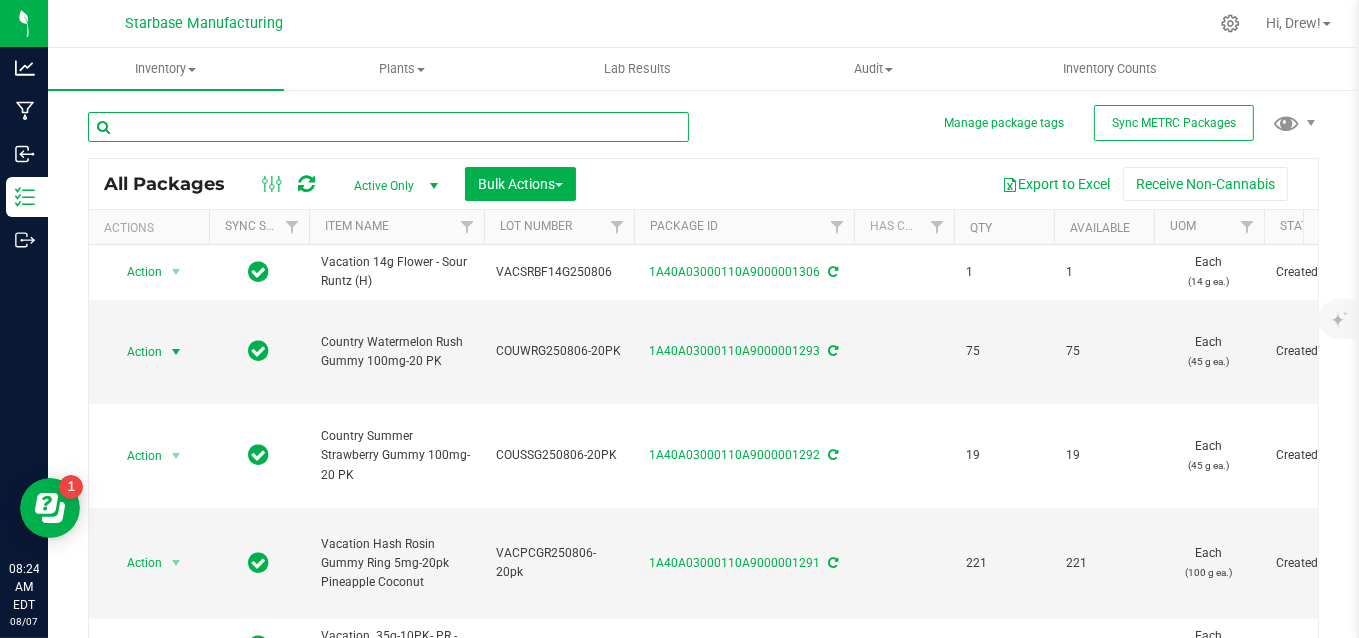click at bounding box center [388, 127] 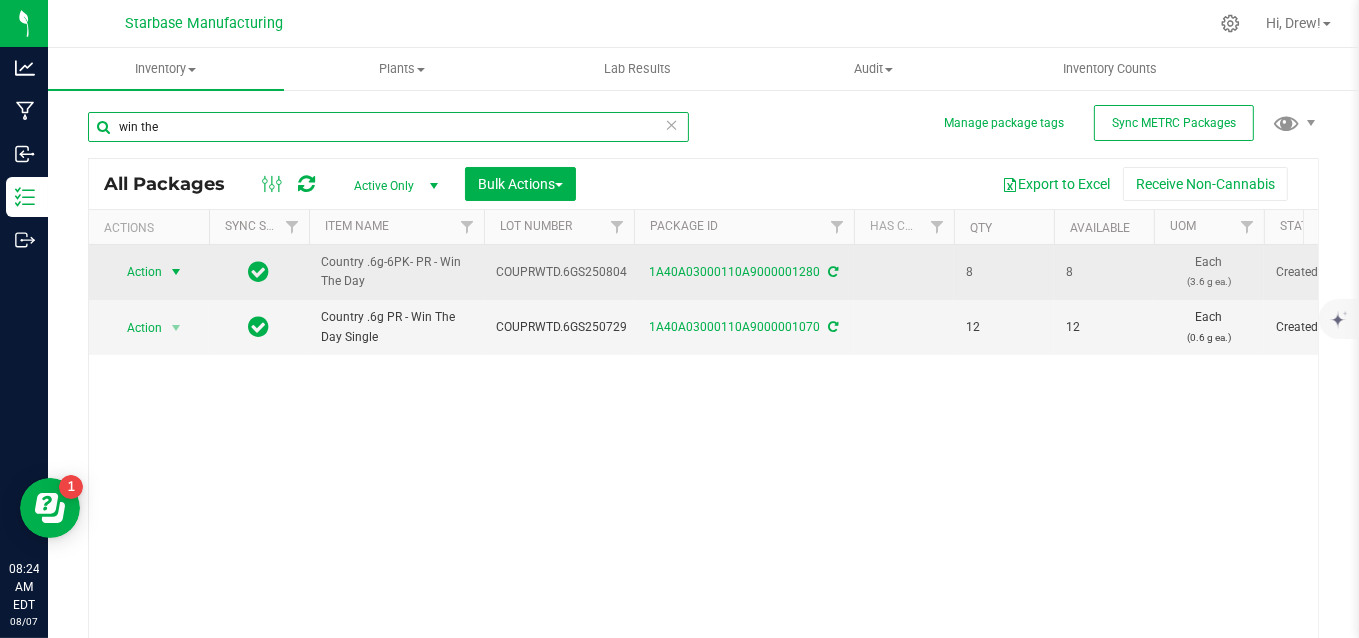 type on "win the" 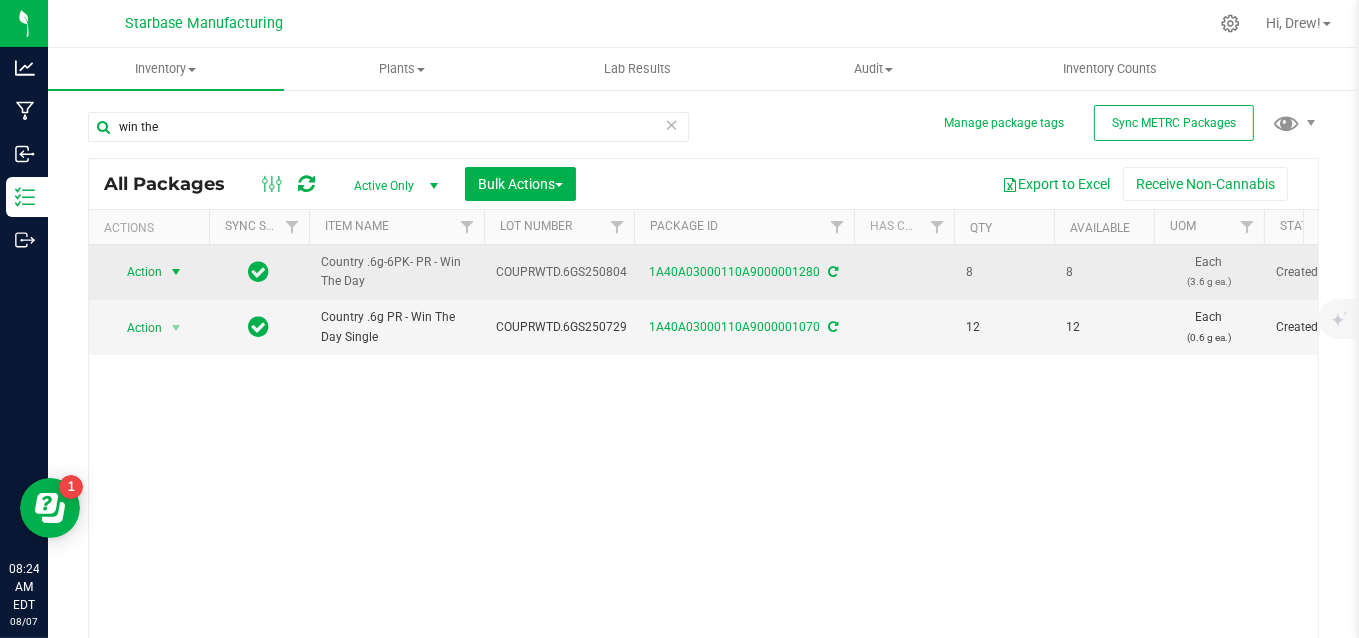 click on "Action" at bounding box center (136, 272) 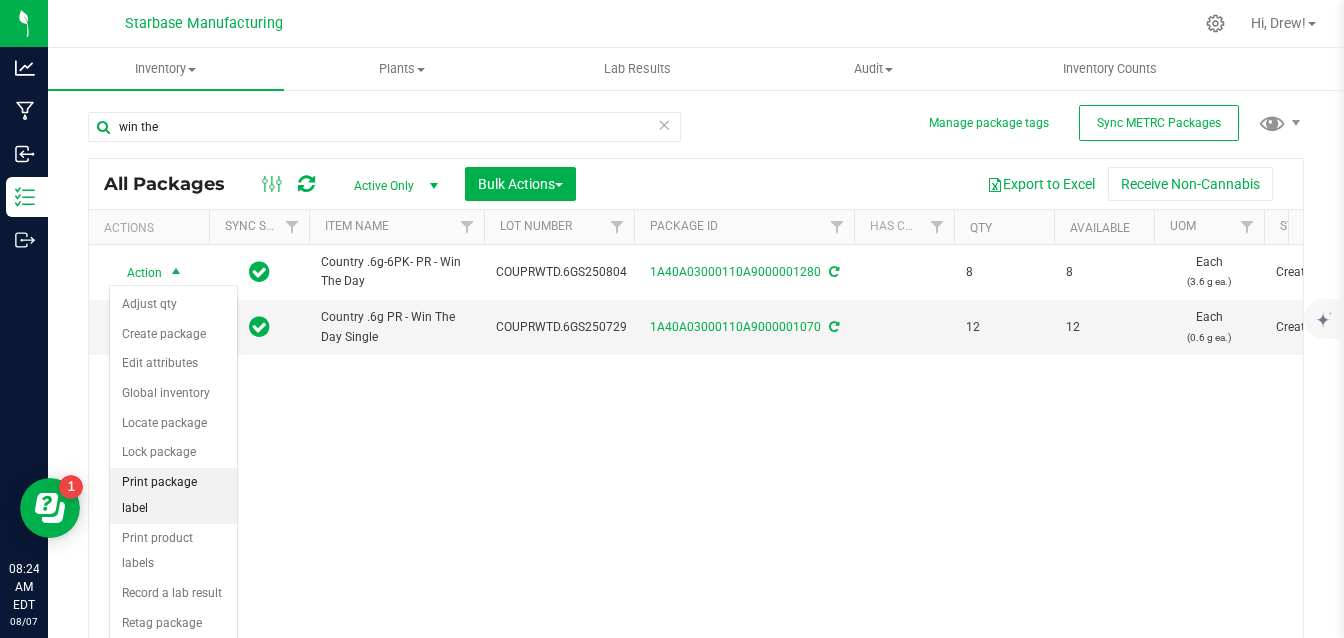 click on "Print package label" at bounding box center (173, 495) 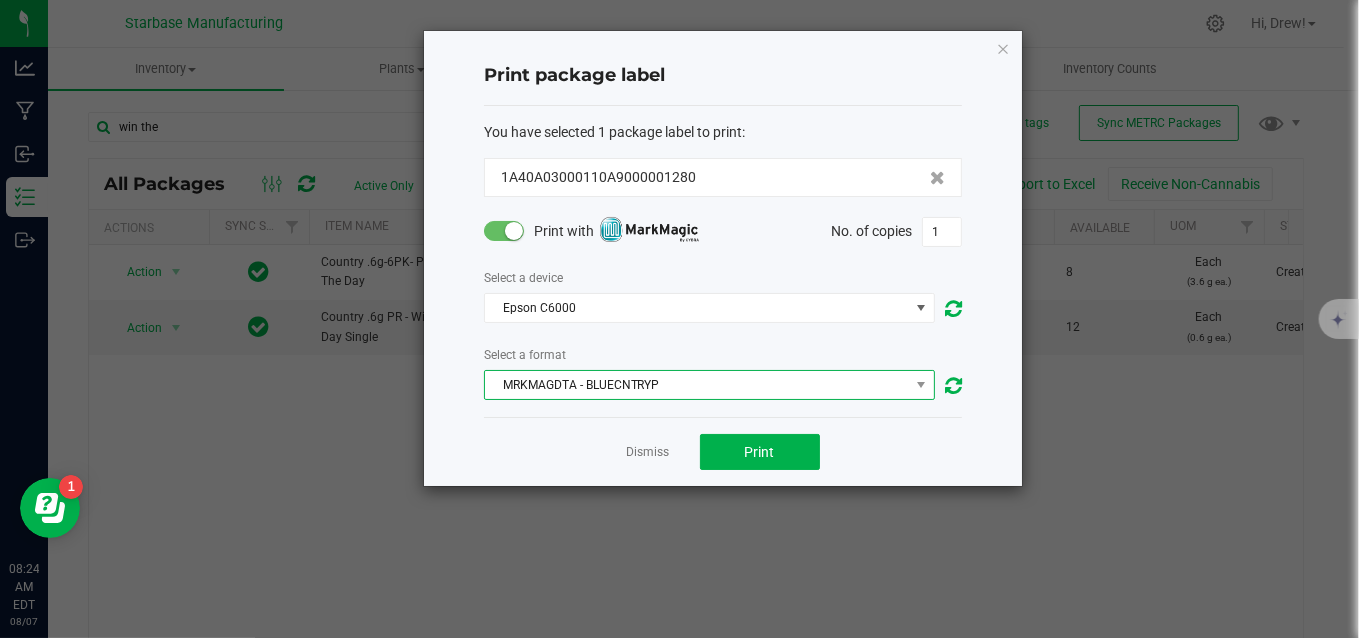 click on "MRKMAGDTA - BLUECNTRYP" at bounding box center (697, 385) 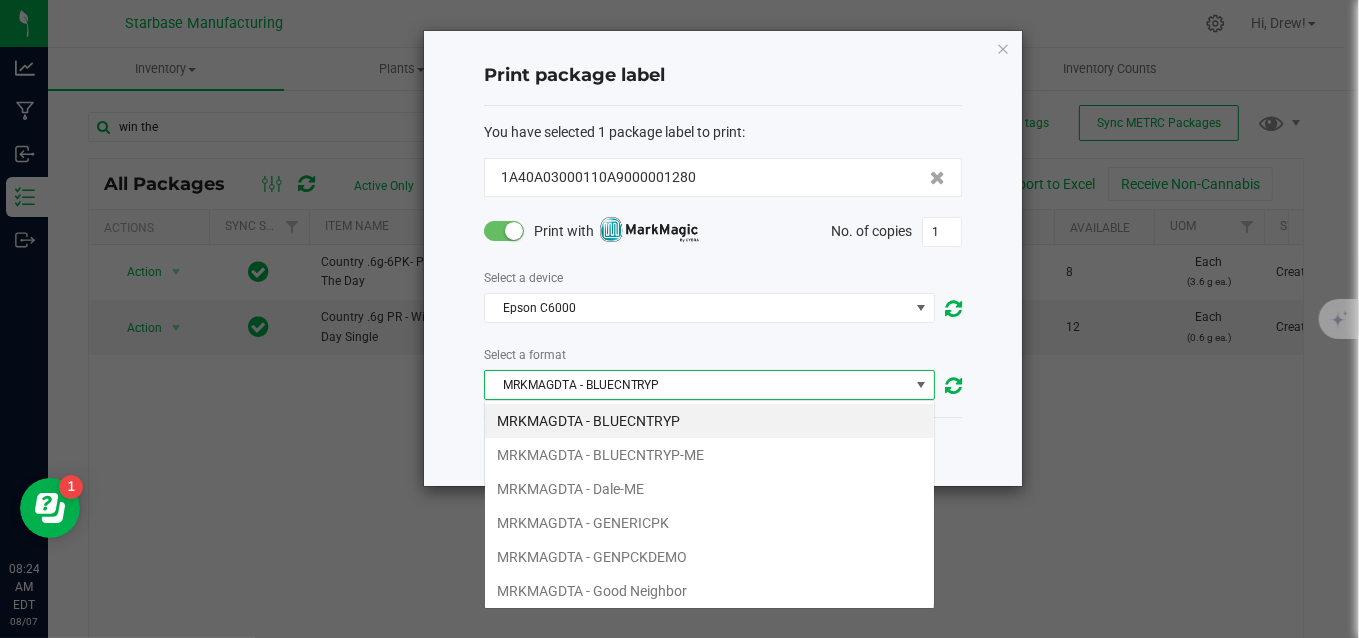scroll, scrollTop: 99970, scrollLeft: 99548, axis: both 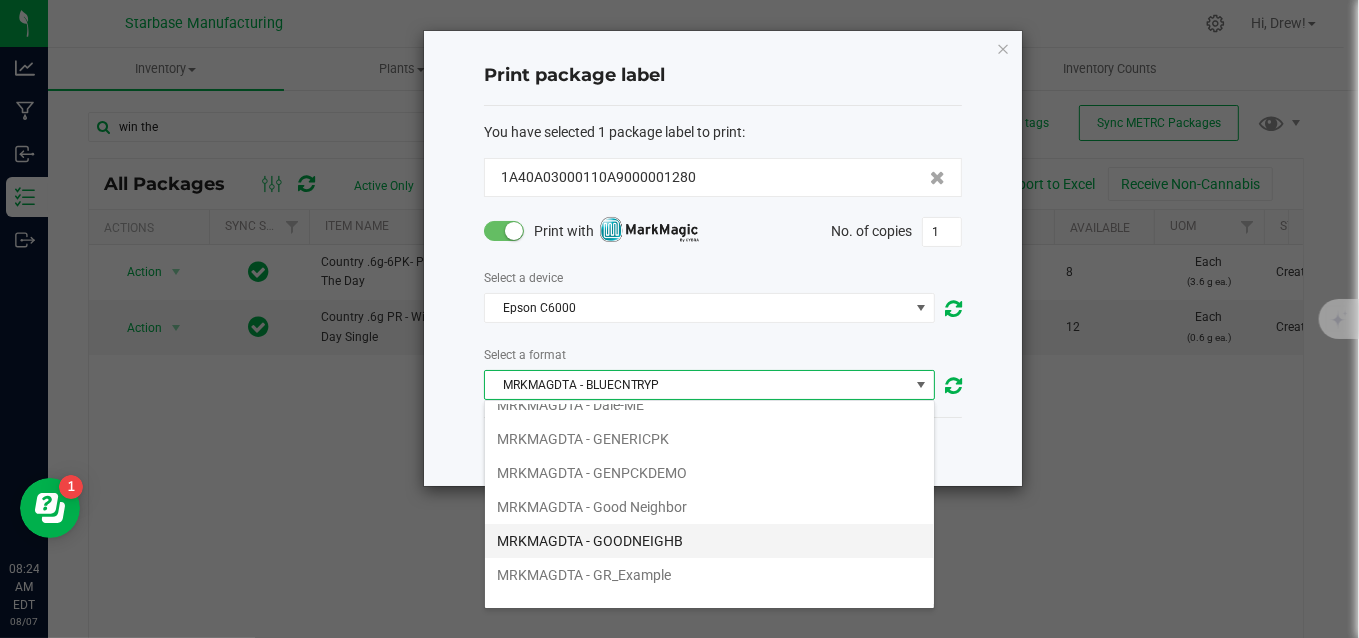 click on "MRKMAGDTA - GOODNEIGHB" at bounding box center [709, 541] 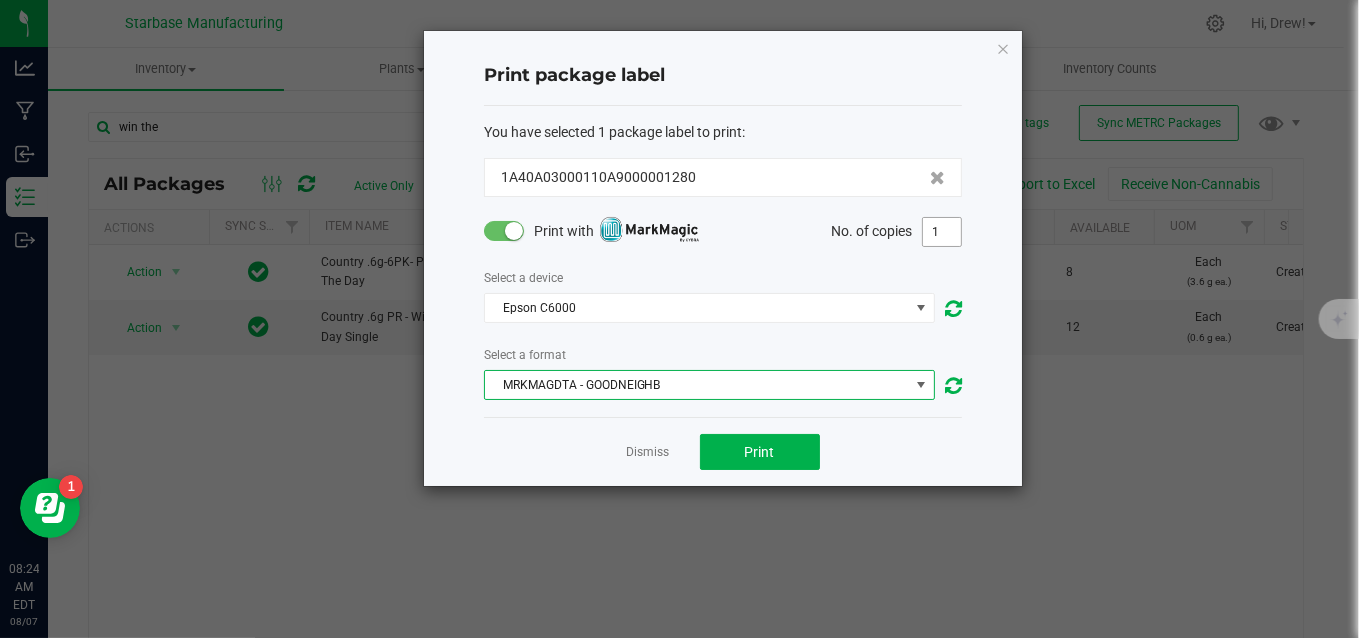 click on "1" at bounding box center [942, 232] 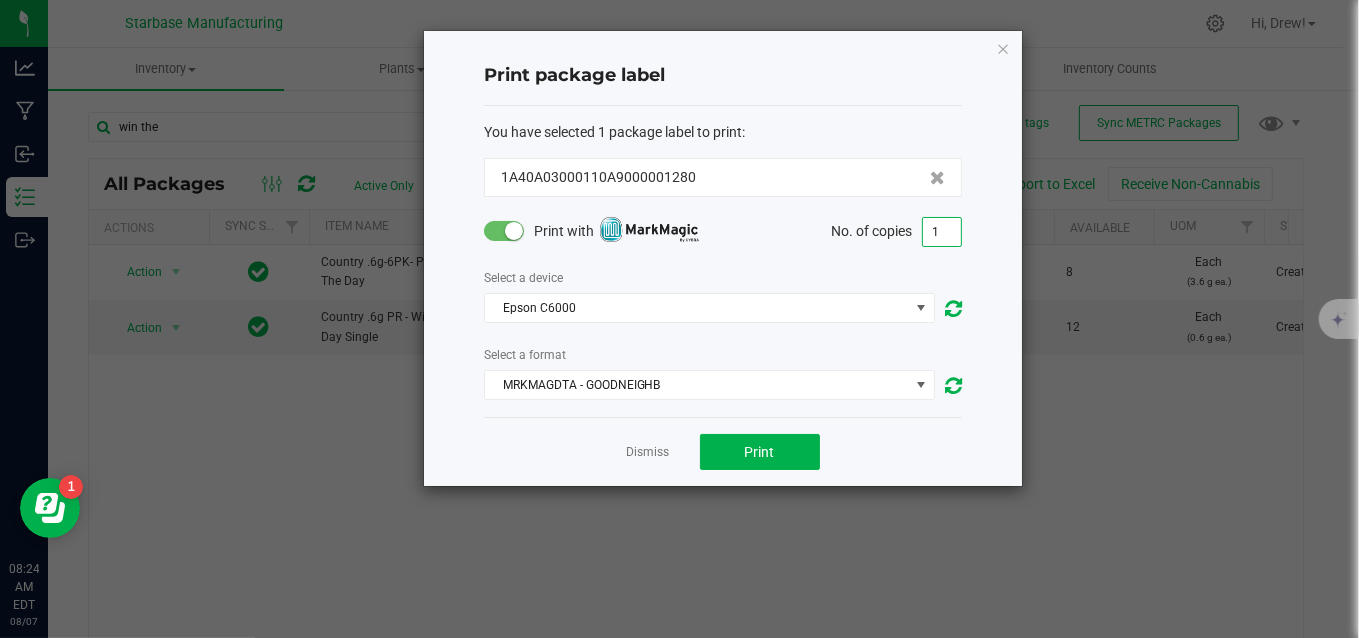 click on "1" at bounding box center [942, 232] 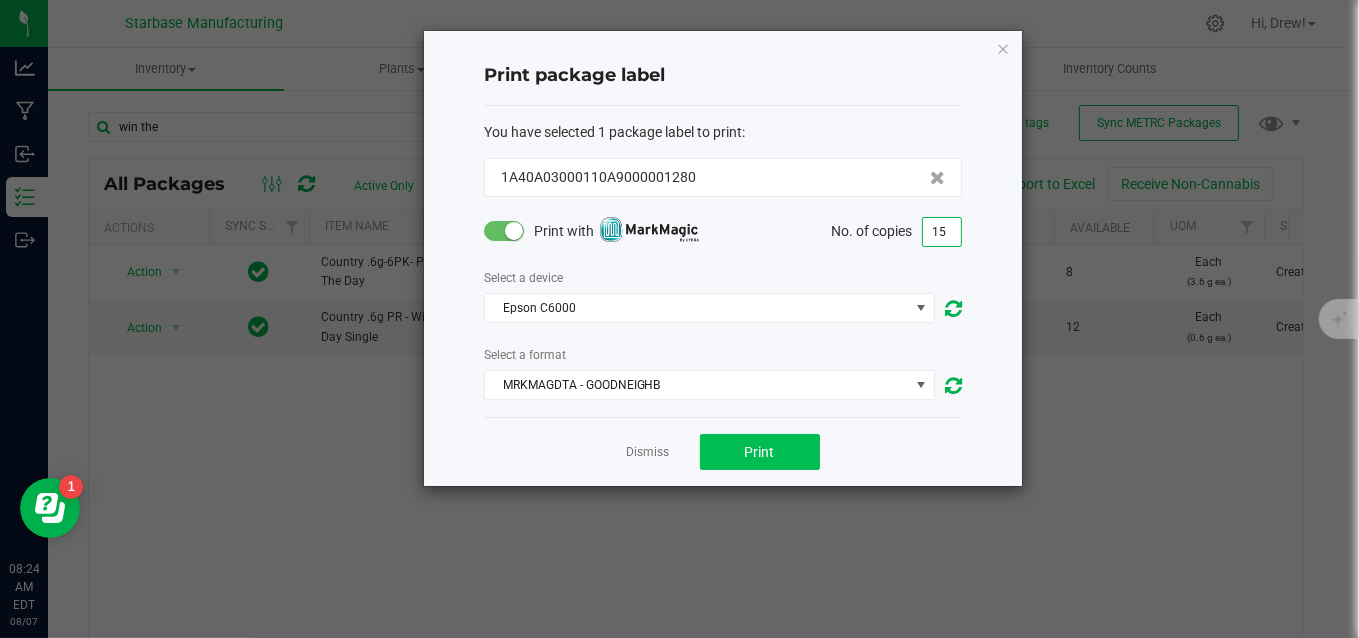 type on "15" 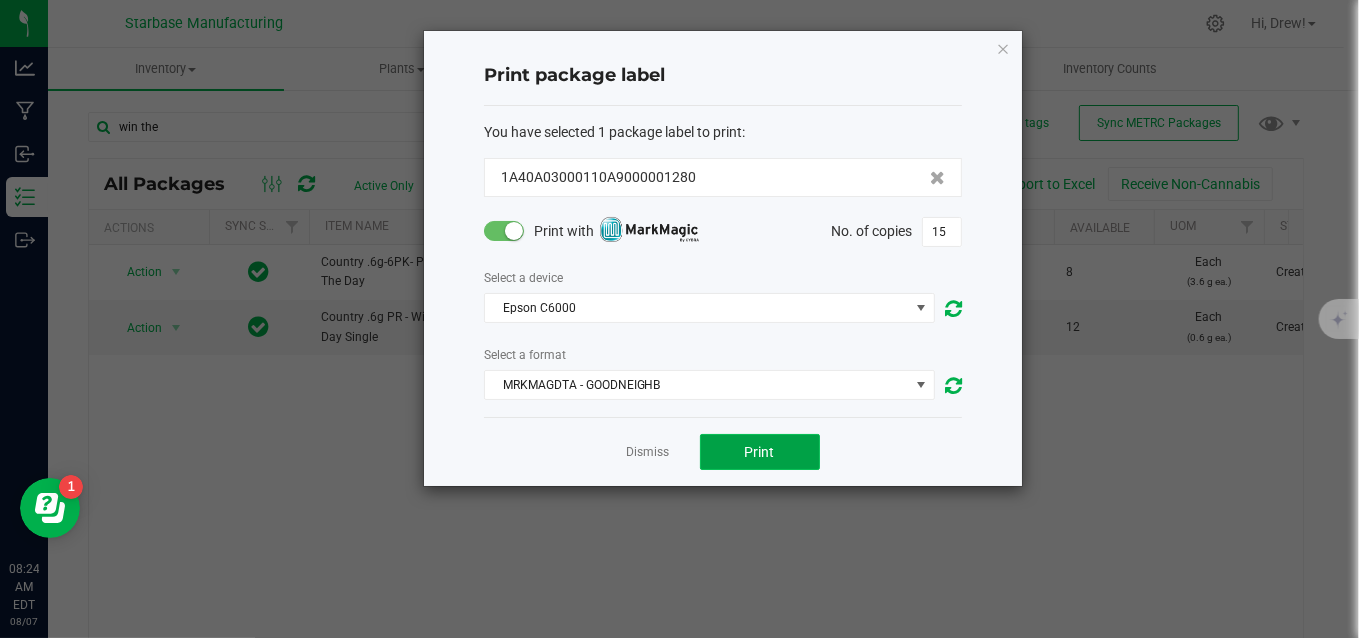 click on "Print" 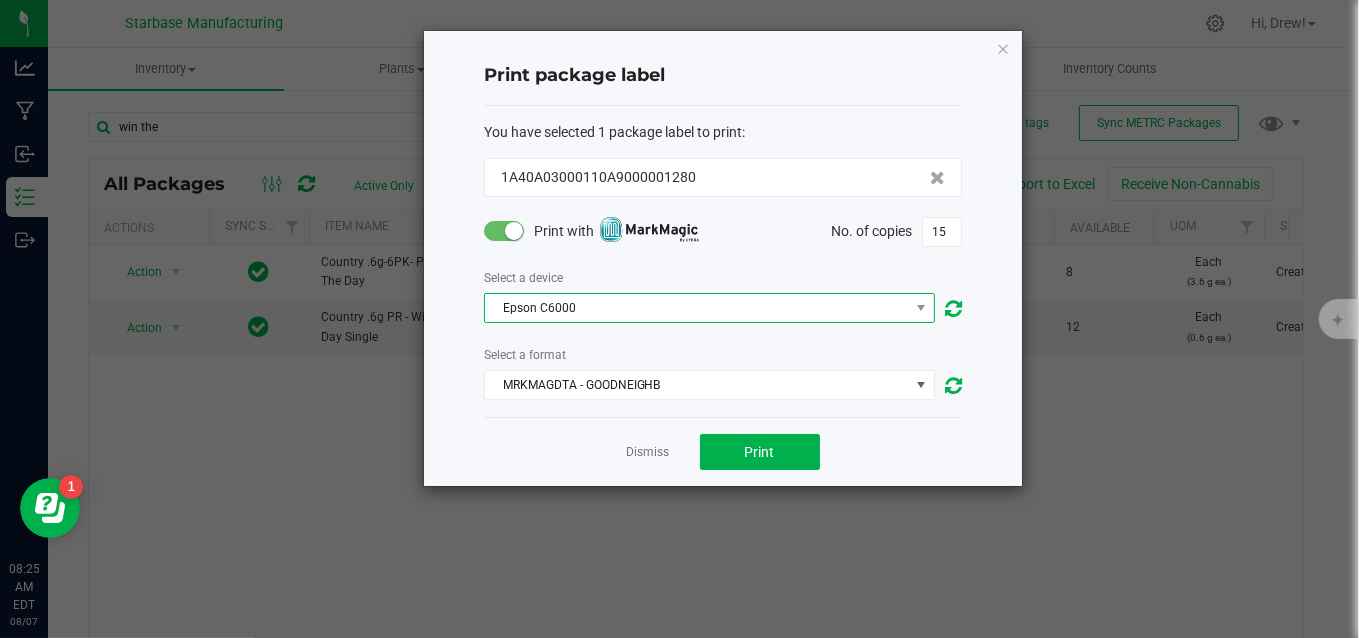 click on "Epson C6000" at bounding box center (697, 308) 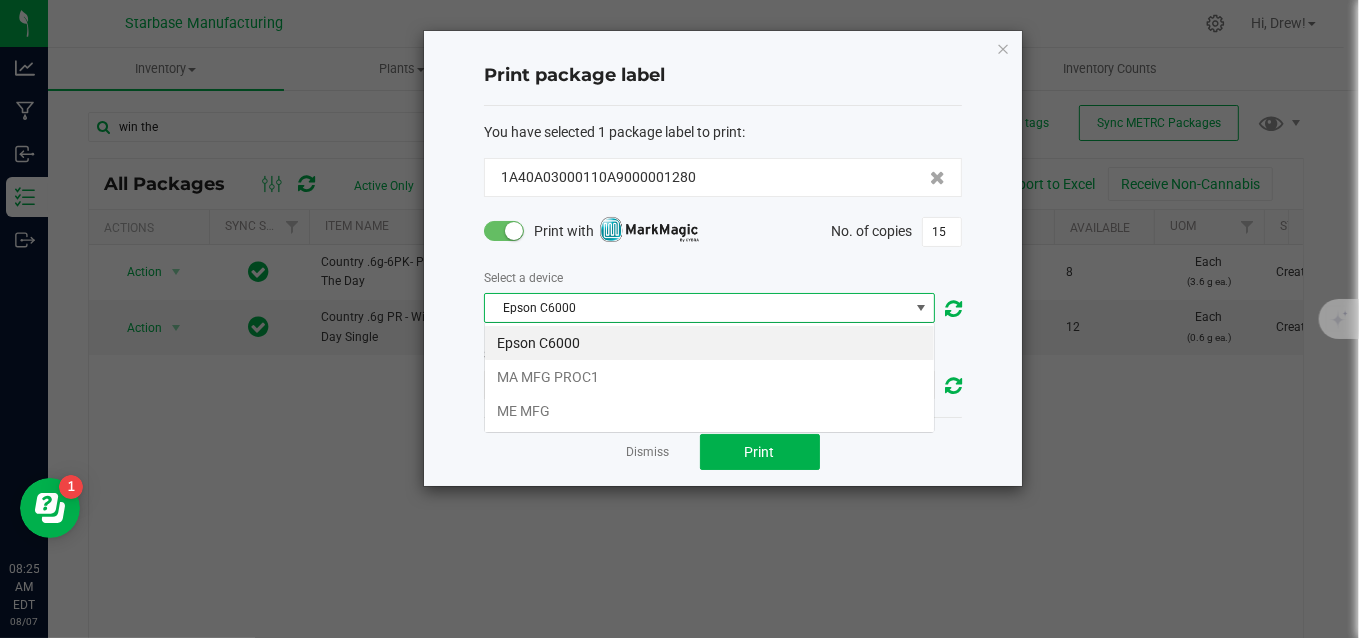scroll, scrollTop: 99970, scrollLeft: 99548, axis: both 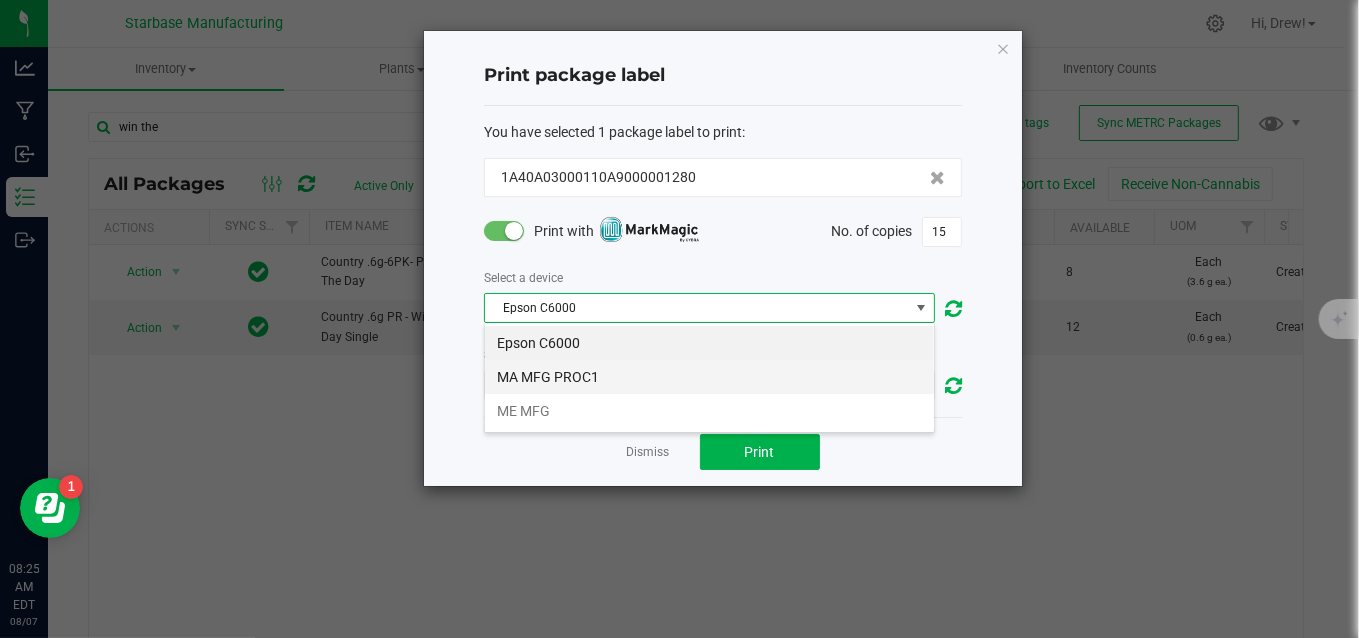 click on "MA MFG PROC1" at bounding box center [709, 377] 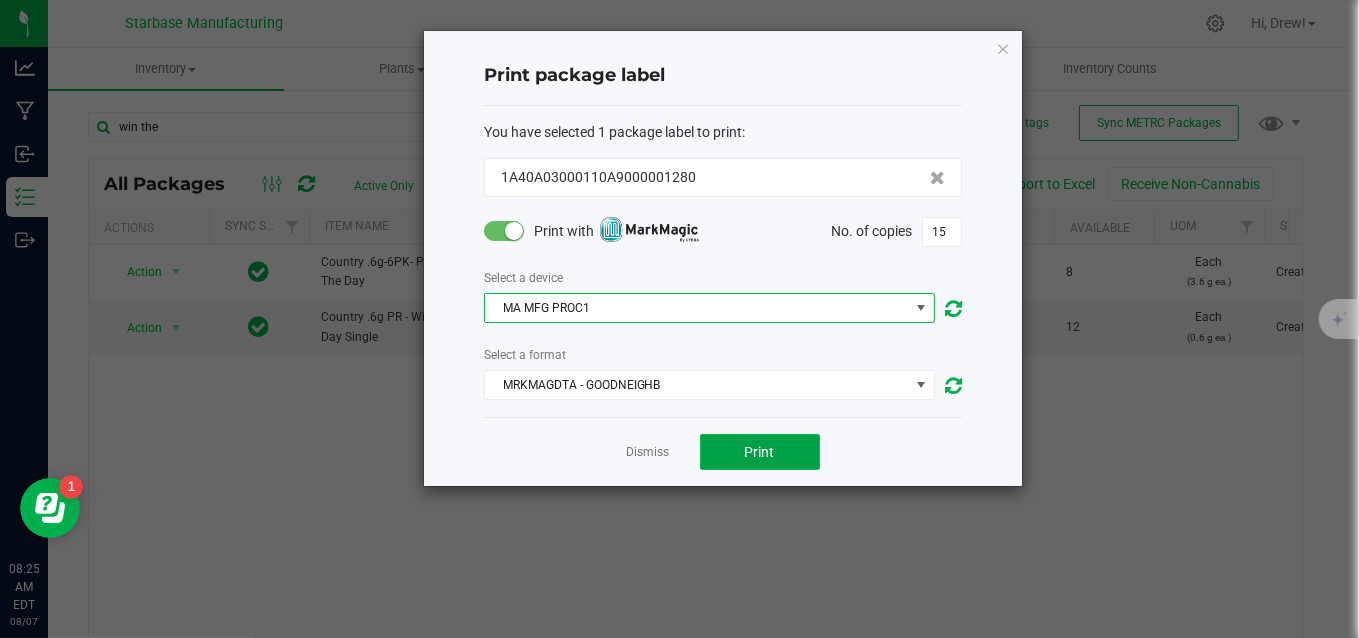 click on "Print" 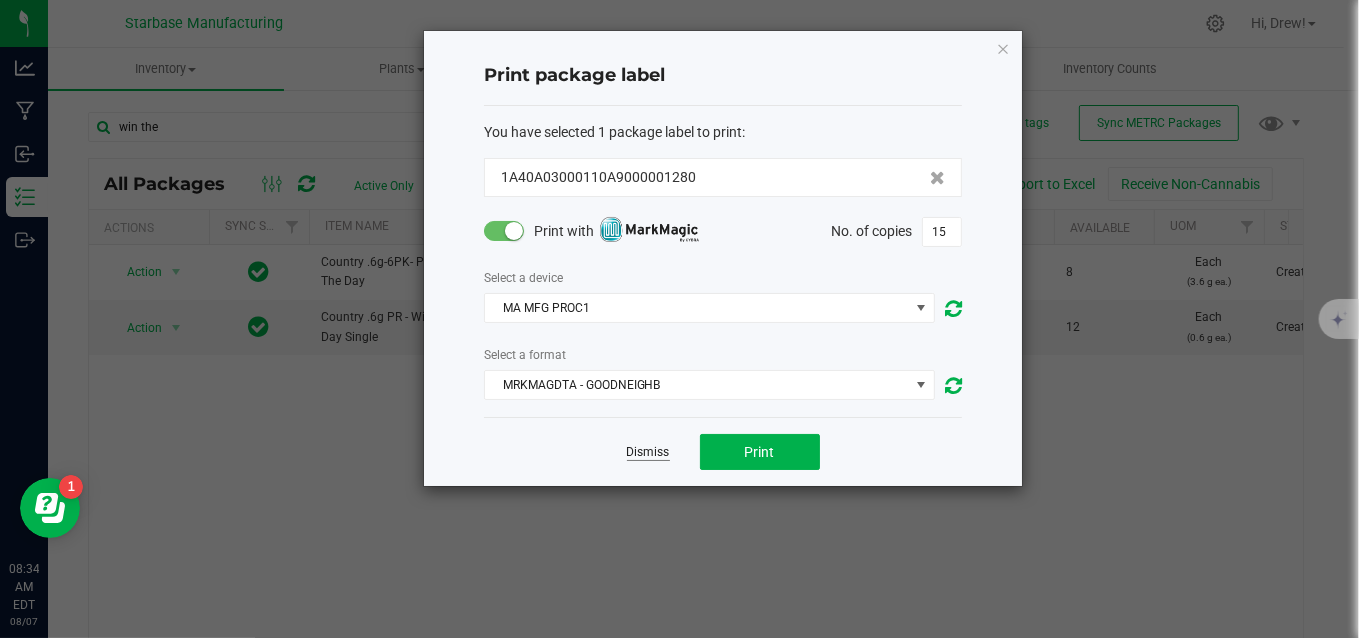 click on "Dismiss" 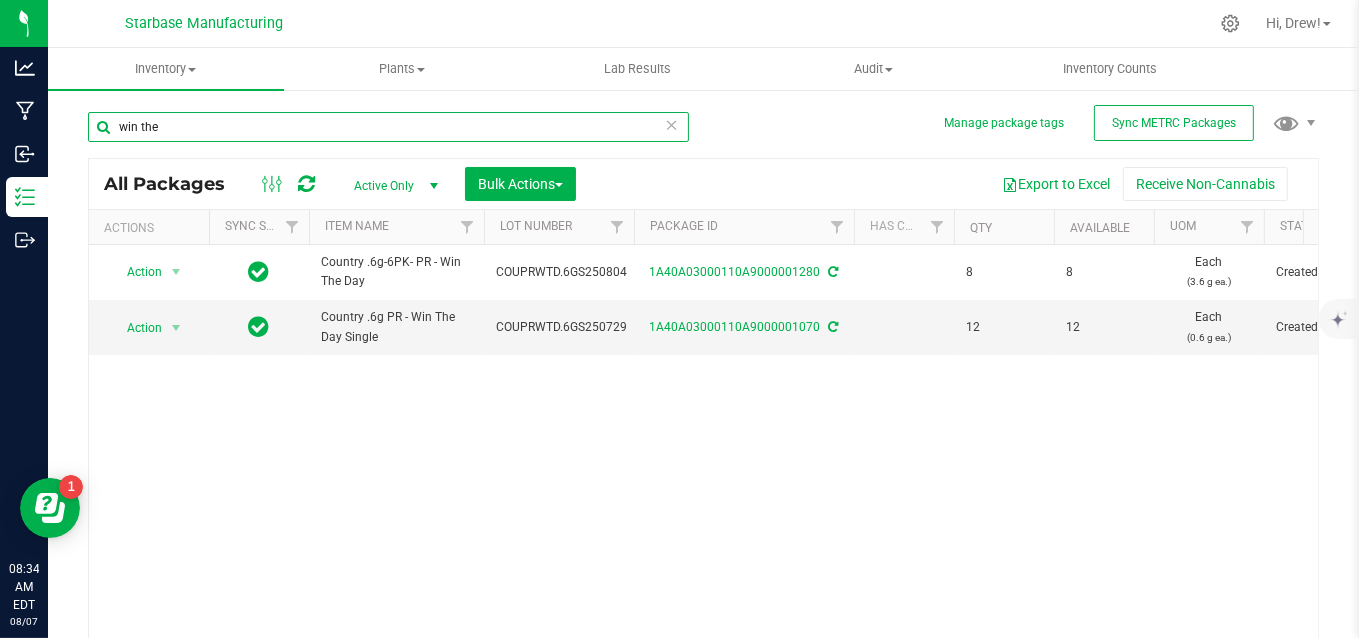 click on "win the" at bounding box center (388, 127) 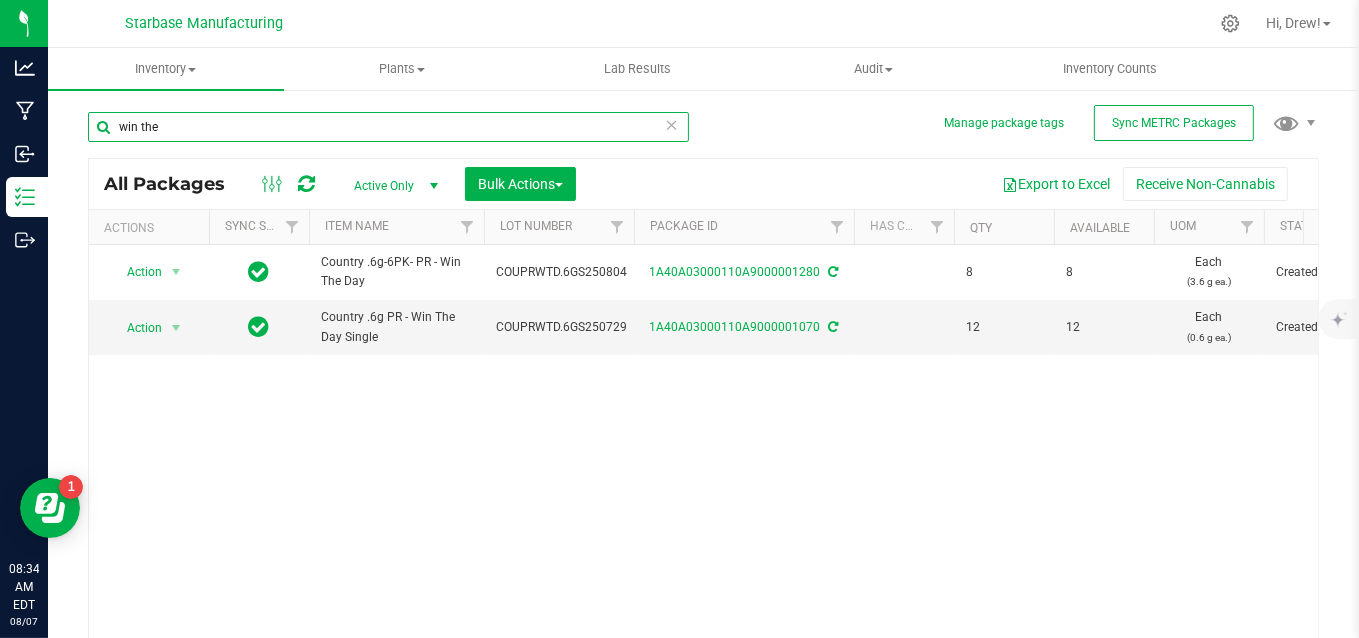 click on "win the" at bounding box center [388, 127] 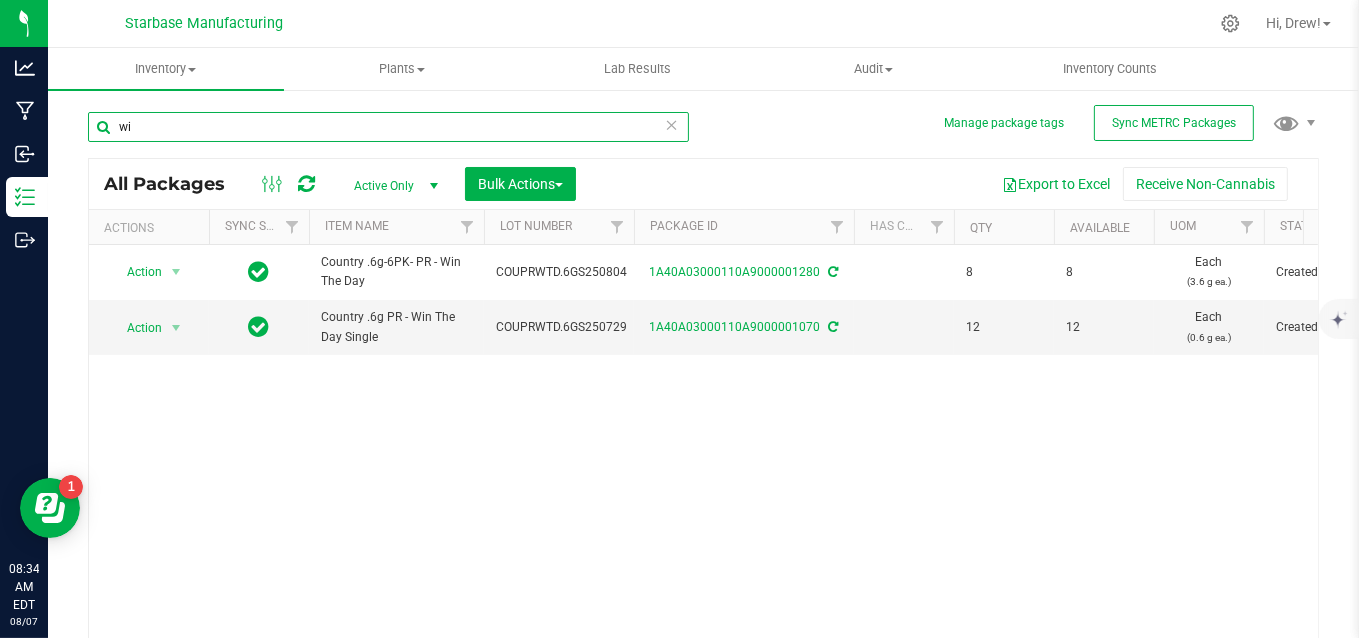 type on "w" 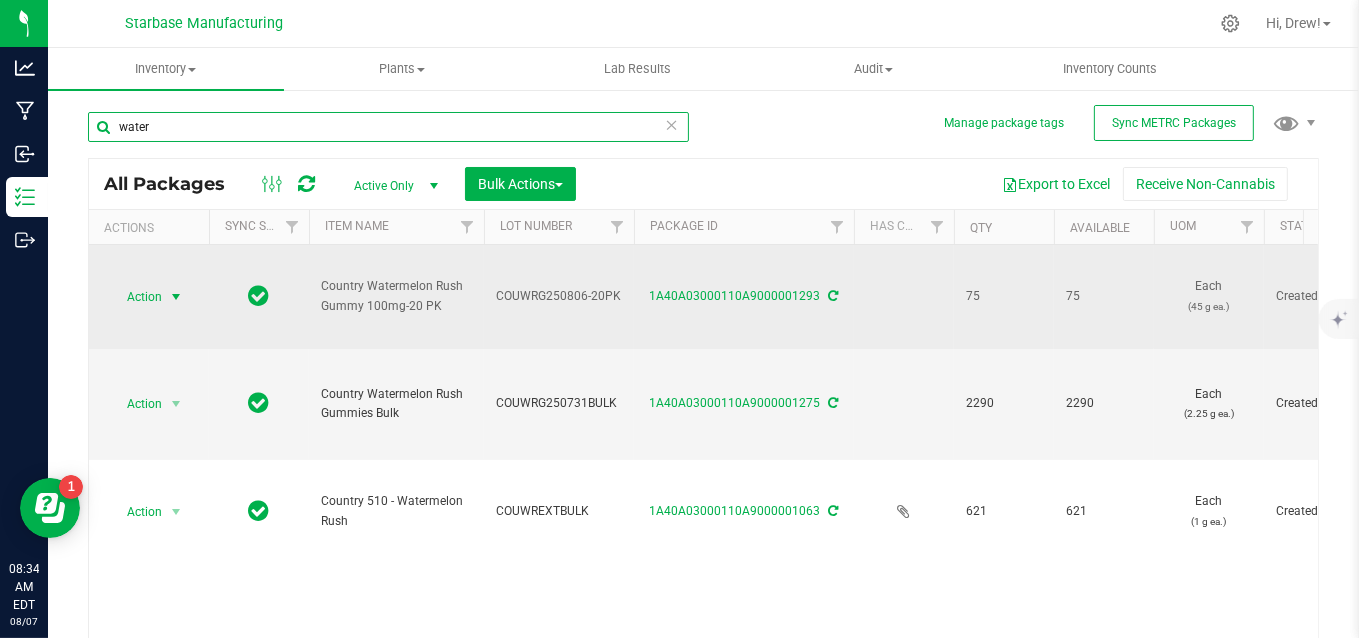 type on "water" 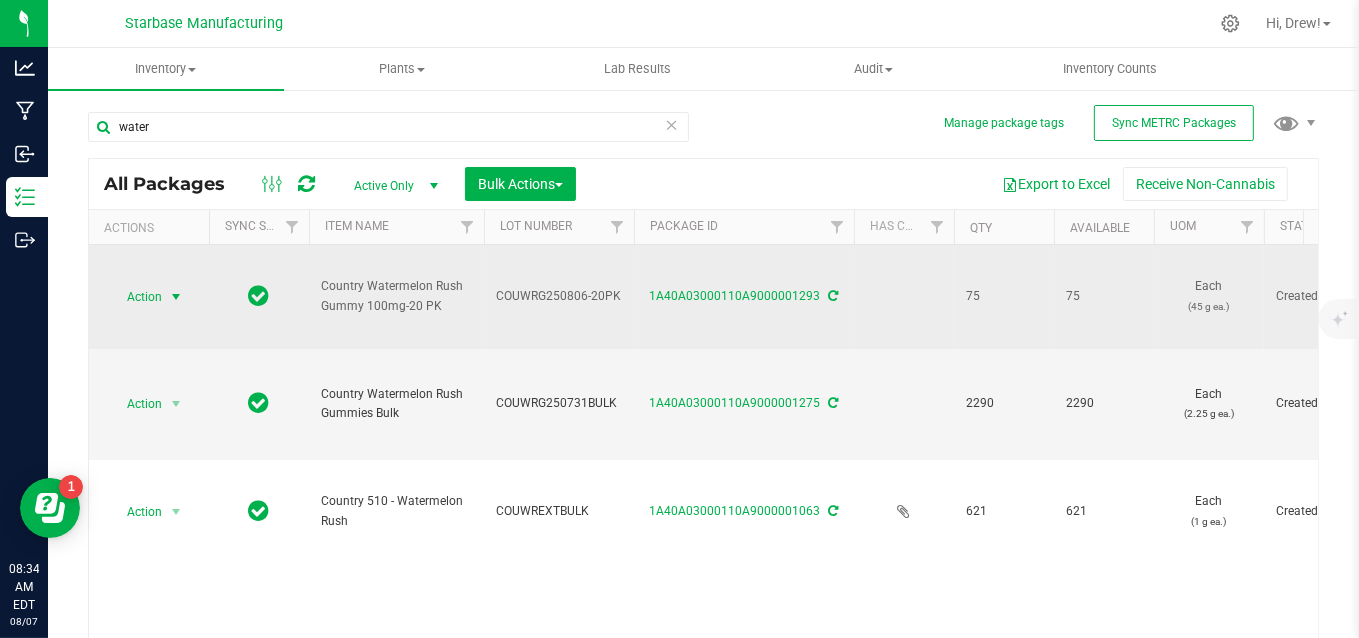 click at bounding box center (176, 297) 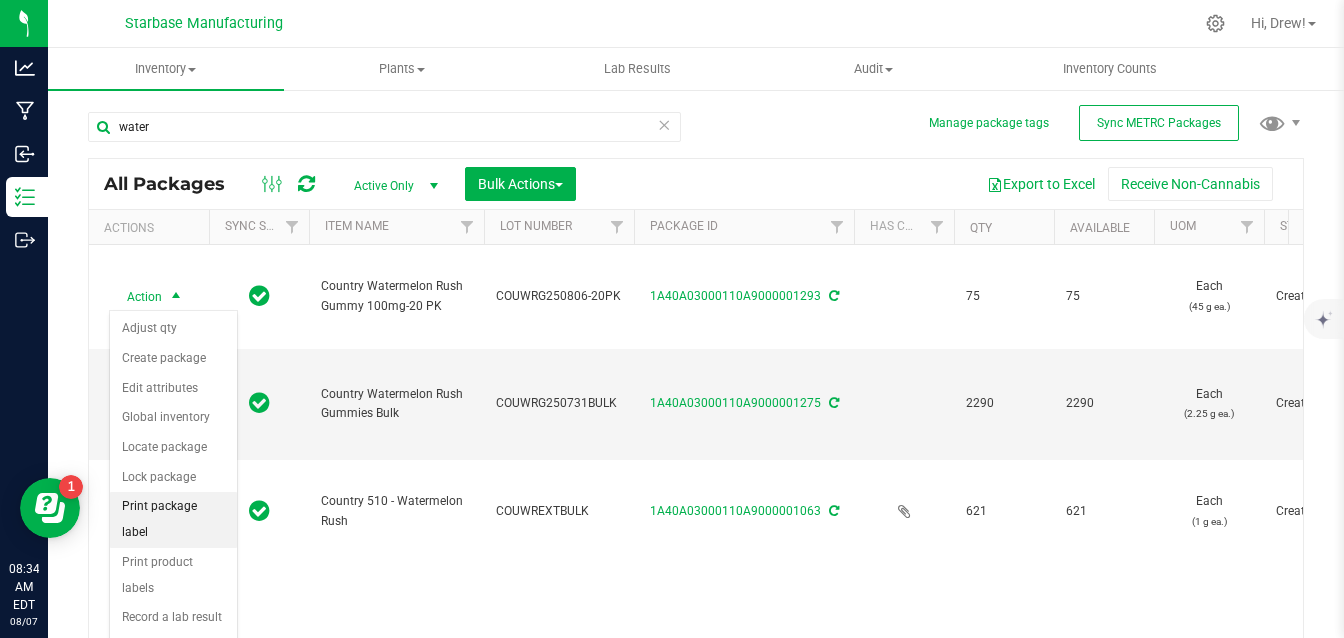 click on "Print package label" at bounding box center (173, 519) 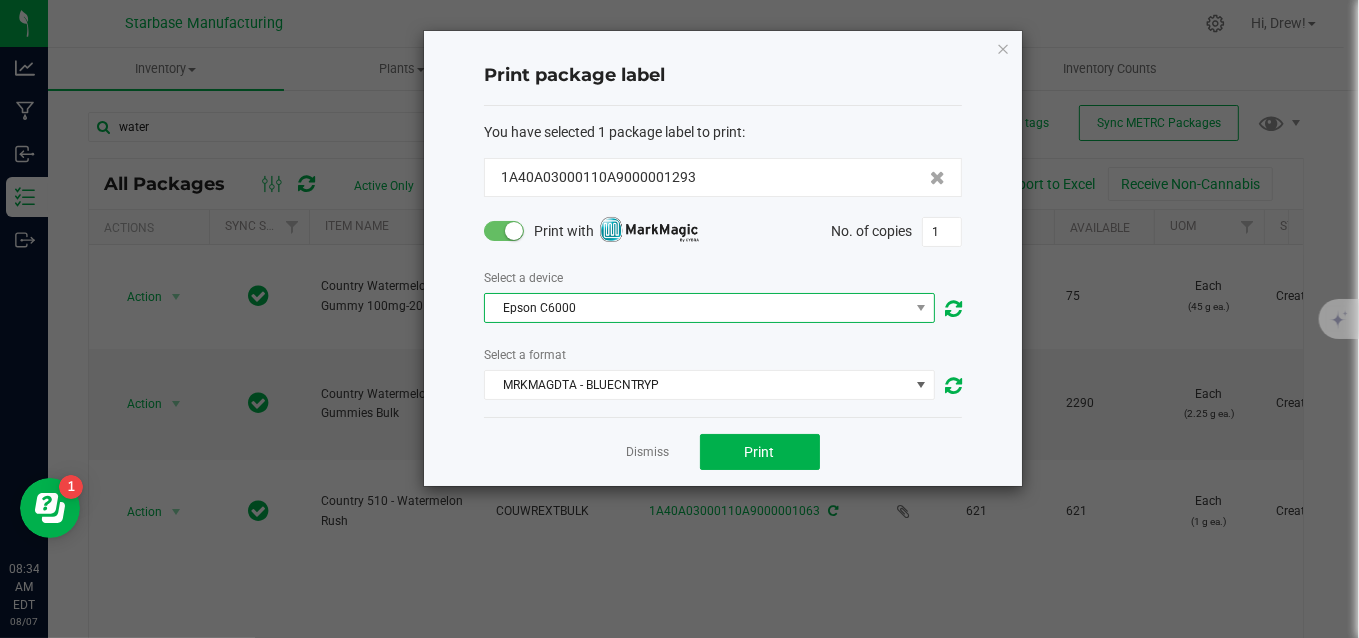 click on "Epson C6000" at bounding box center (697, 308) 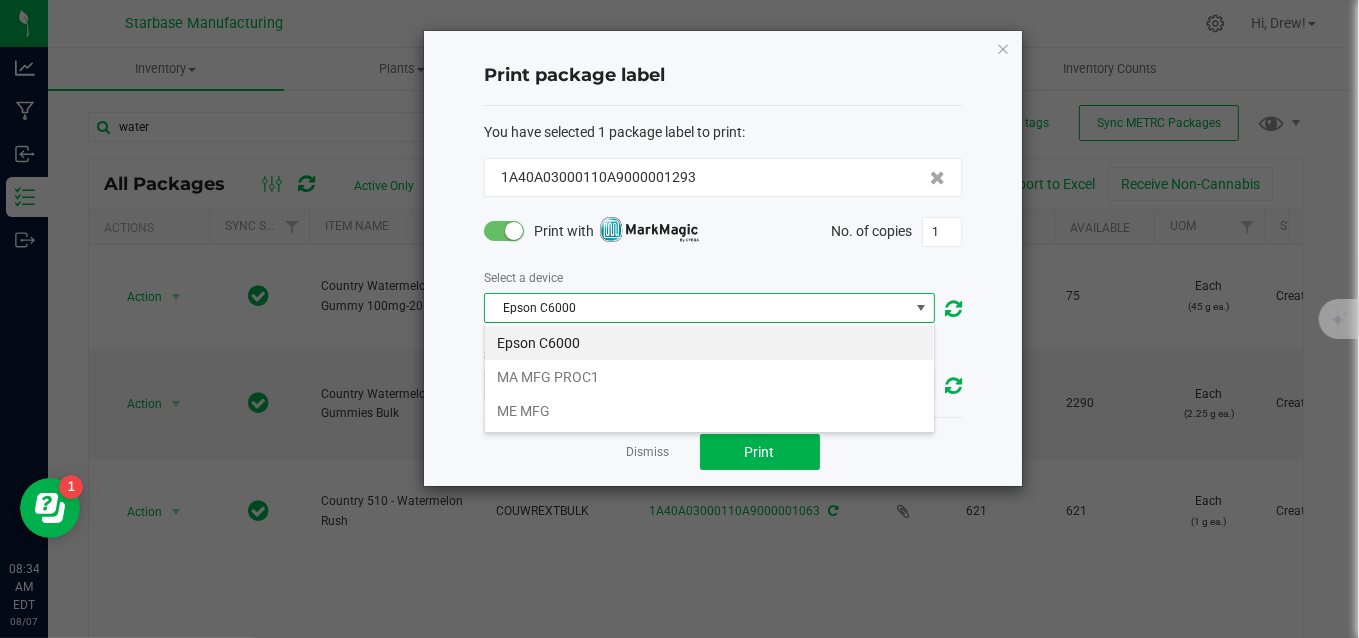 scroll, scrollTop: 99970, scrollLeft: 99548, axis: both 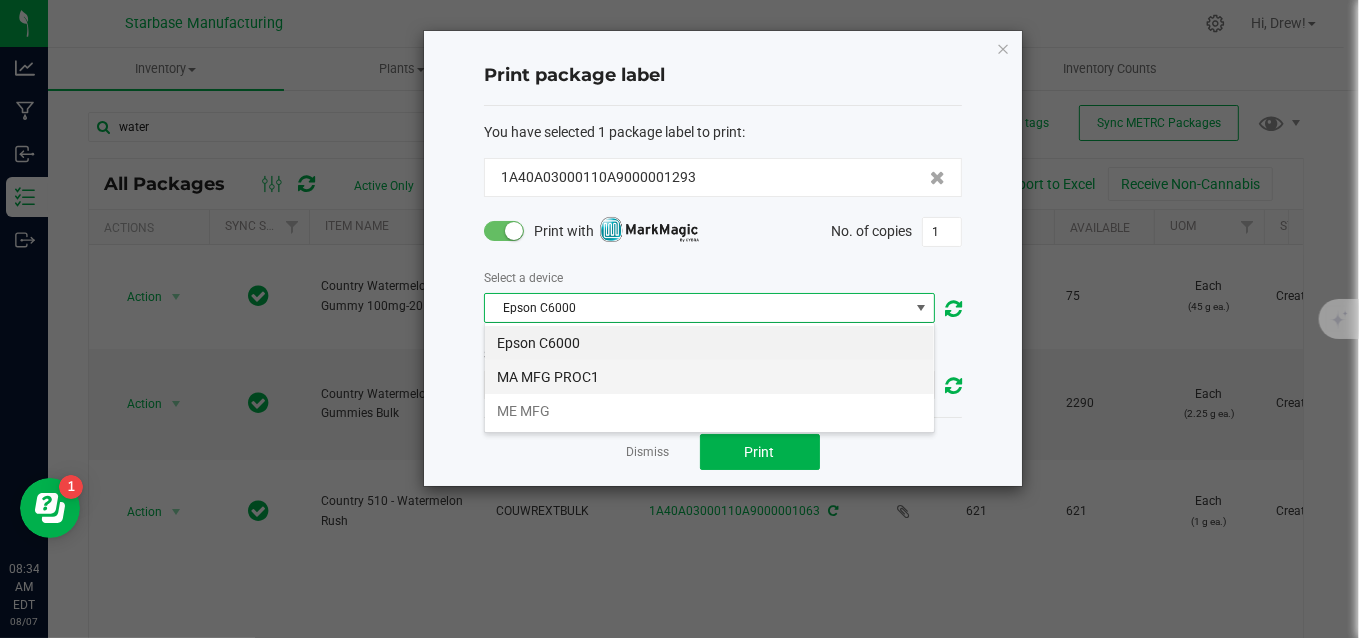 click on "MA MFG PROC1" at bounding box center [709, 377] 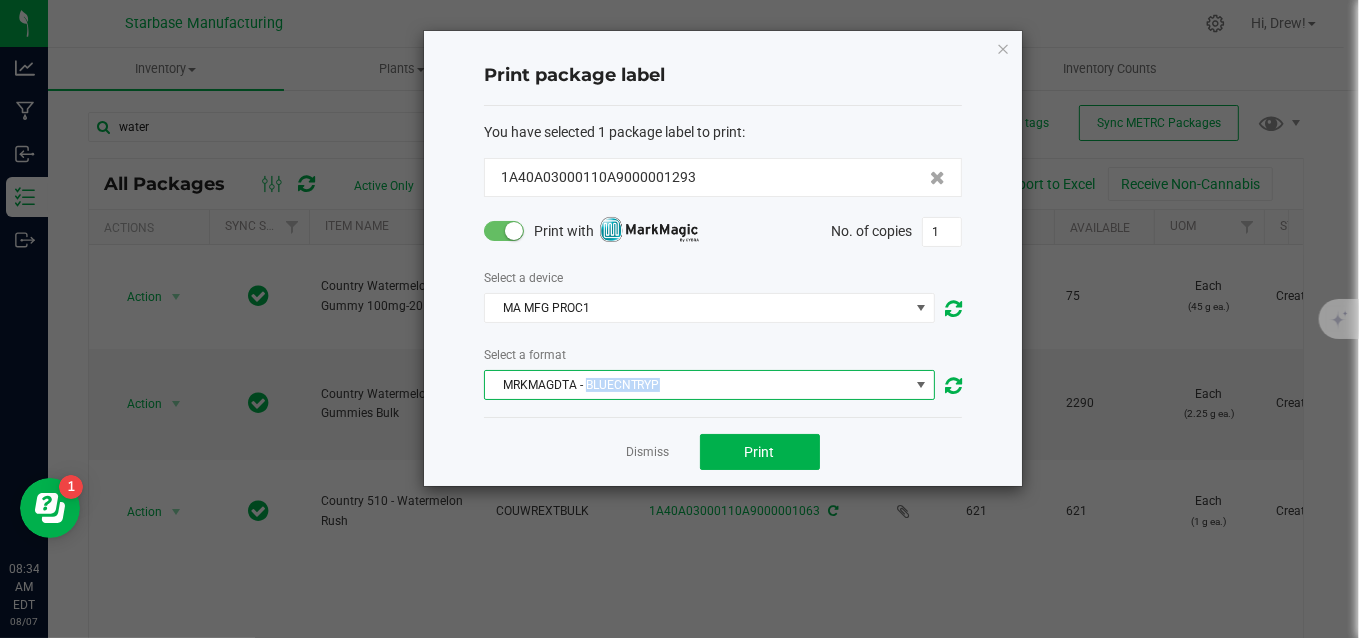 click on "MRKMAGDTA - BLUECNTRYP" at bounding box center (697, 385) 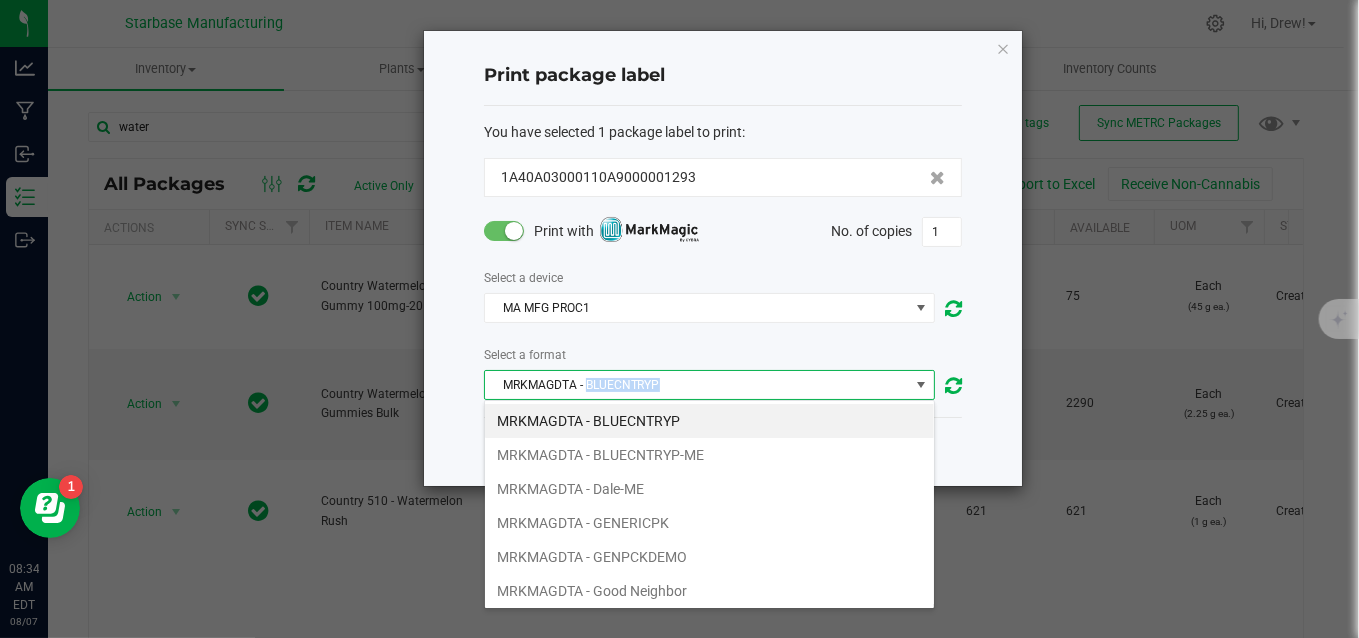 scroll, scrollTop: 99970, scrollLeft: 99548, axis: both 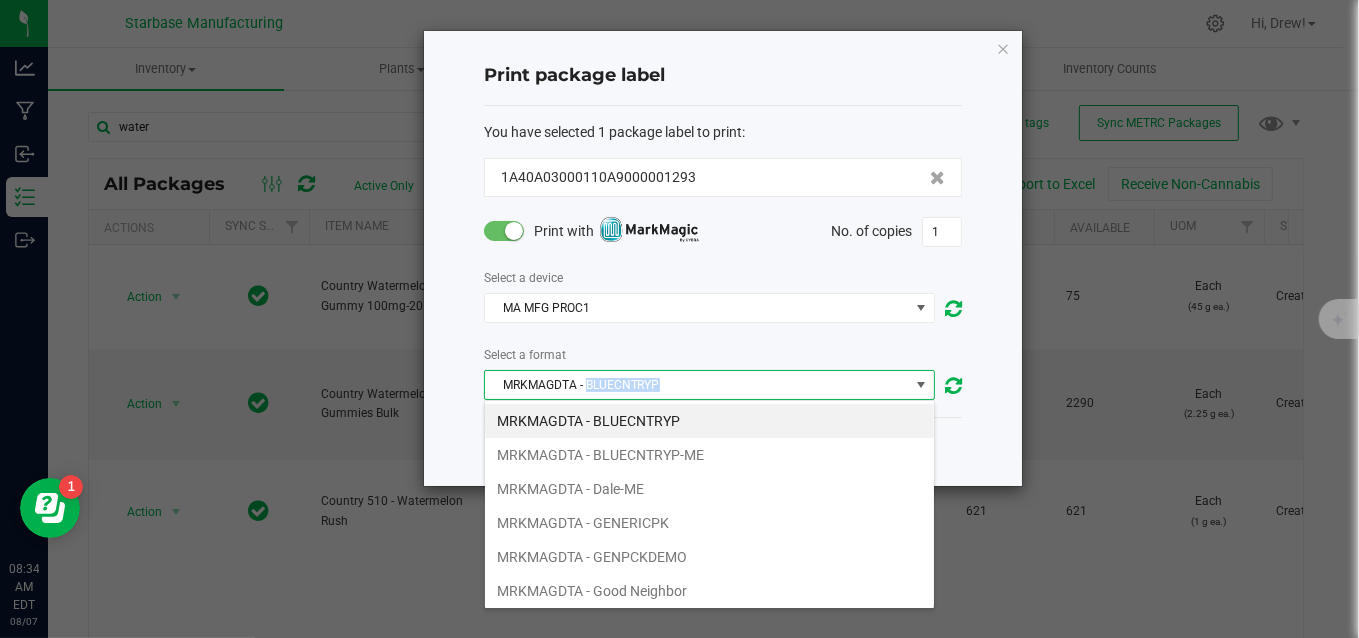 click on "MRKMAGDTA - BLUECNTRYP" at bounding box center [697, 385] 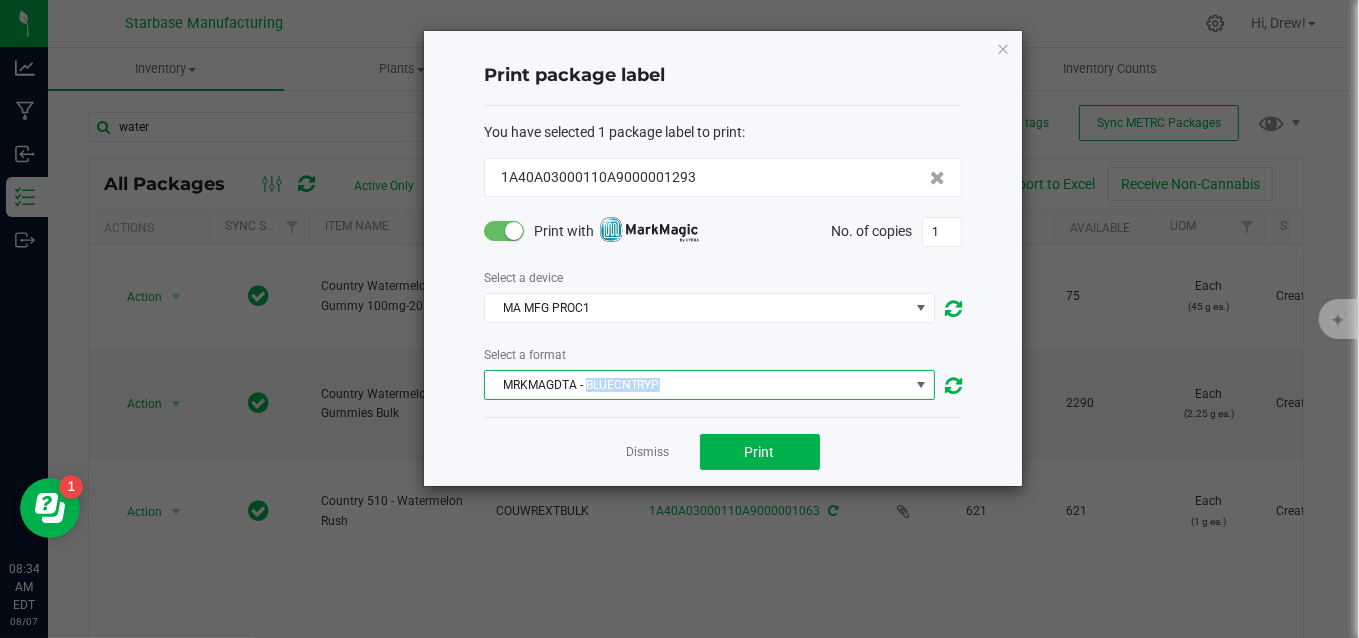 click on "MRKMAGDTA - BLUECNTRYP" at bounding box center [697, 385] 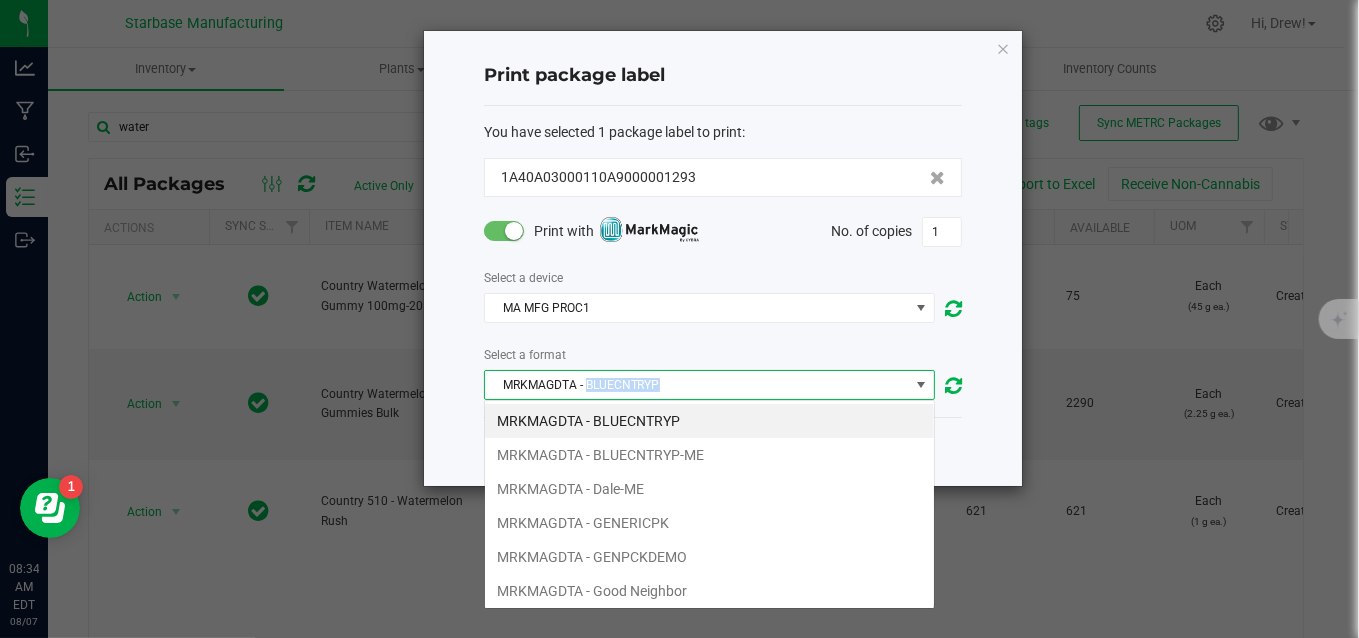scroll, scrollTop: 99970, scrollLeft: 99548, axis: both 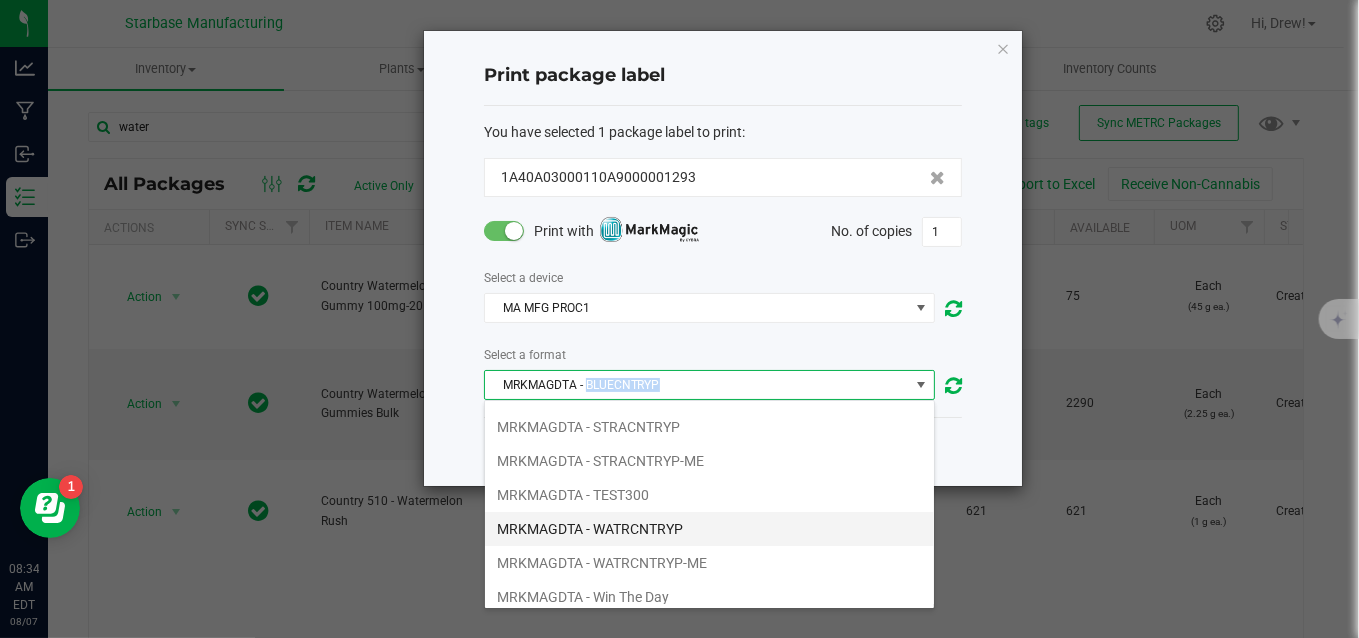 click on "MRKMAGDTA - WATRCNTRYP" at bounding box center [709, 529] 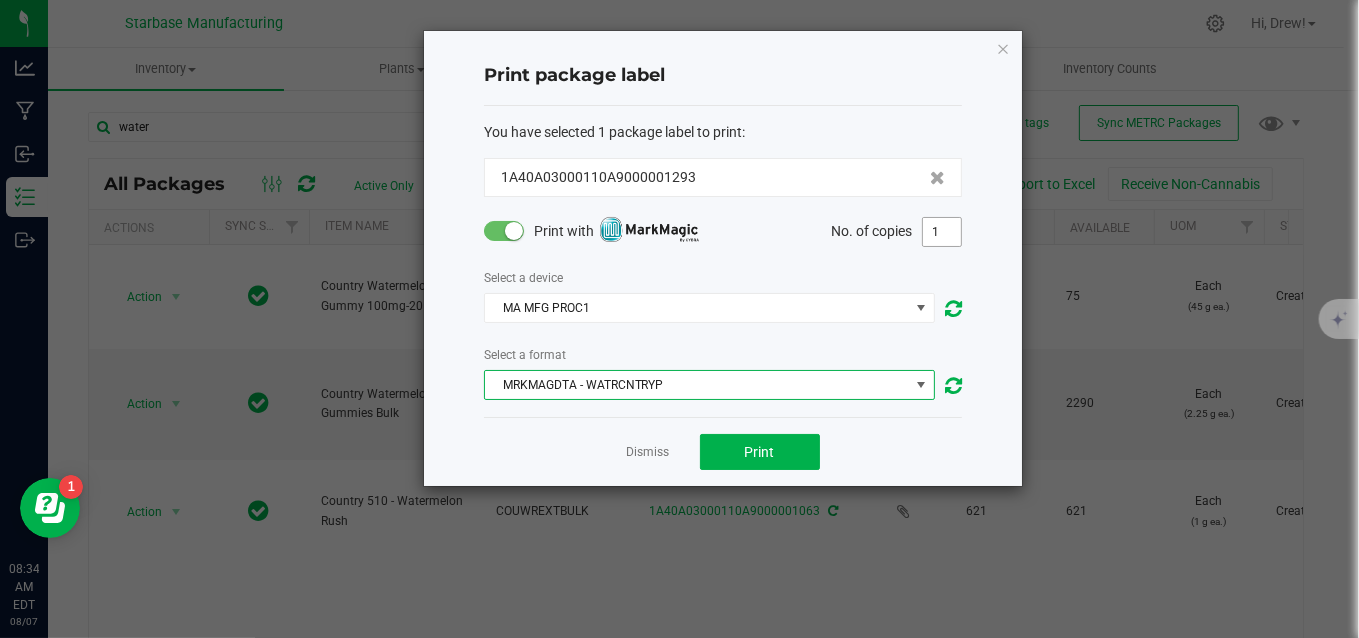 click on "1" at bounding box center [942, 232] 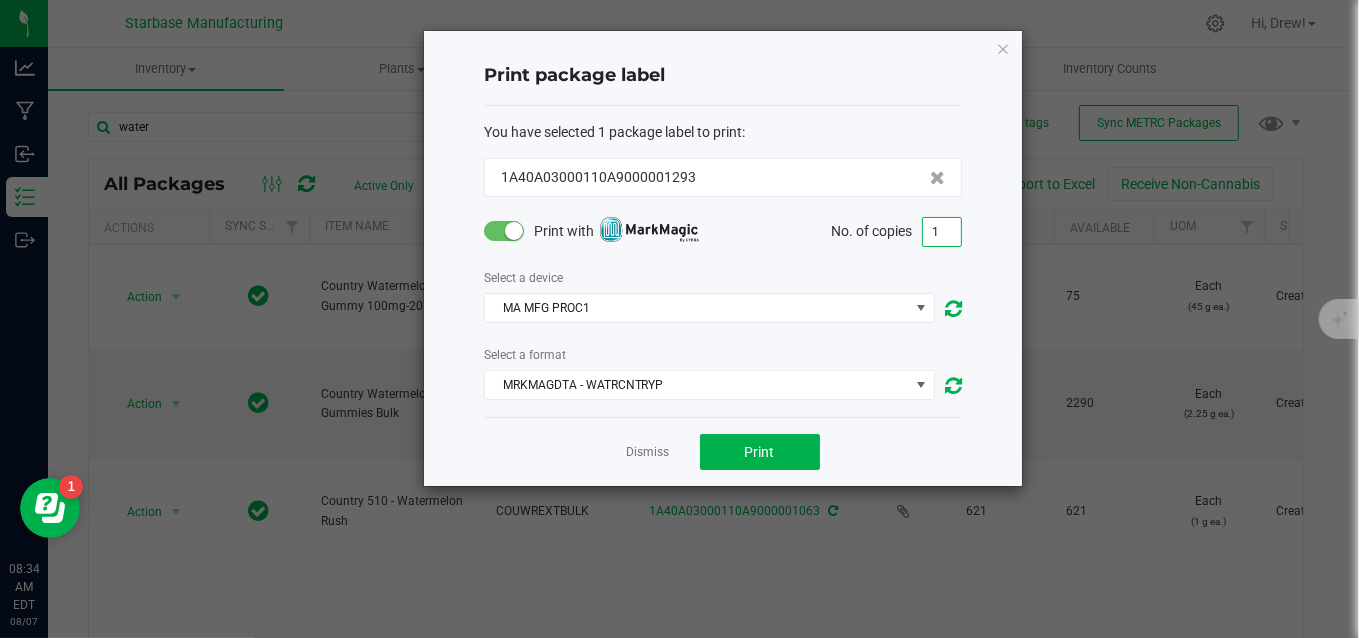 click on "1" at bounding box center (942, 232) 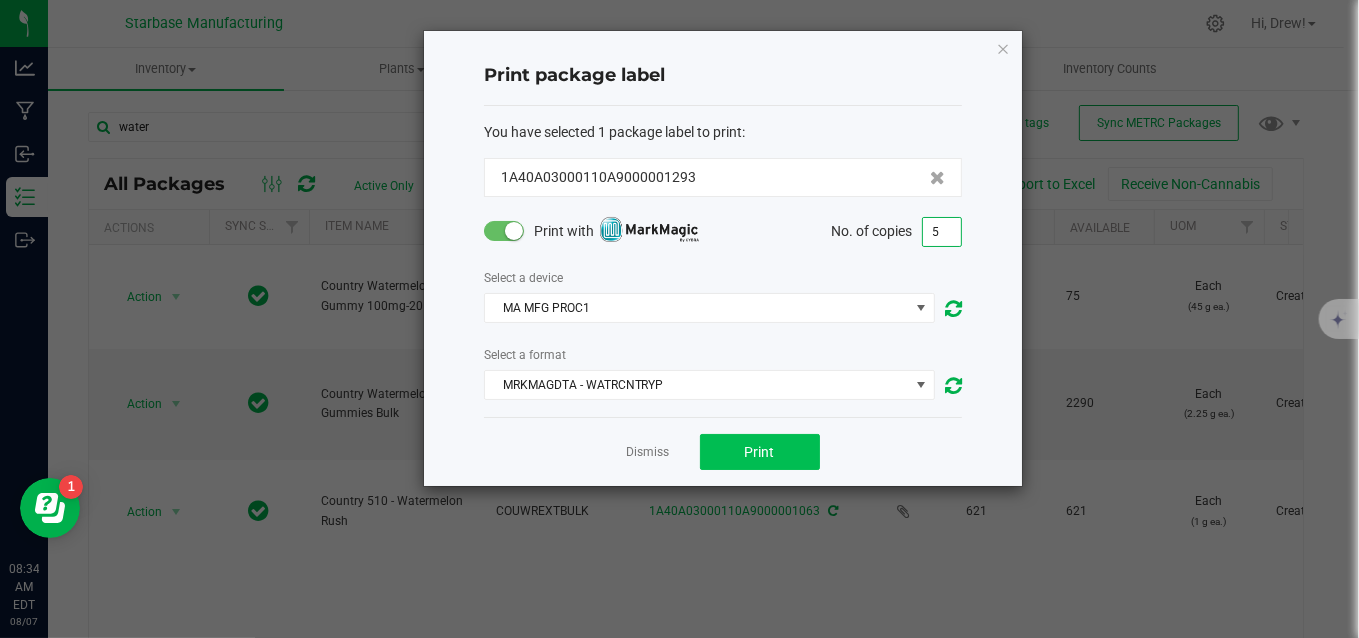 type on "5" 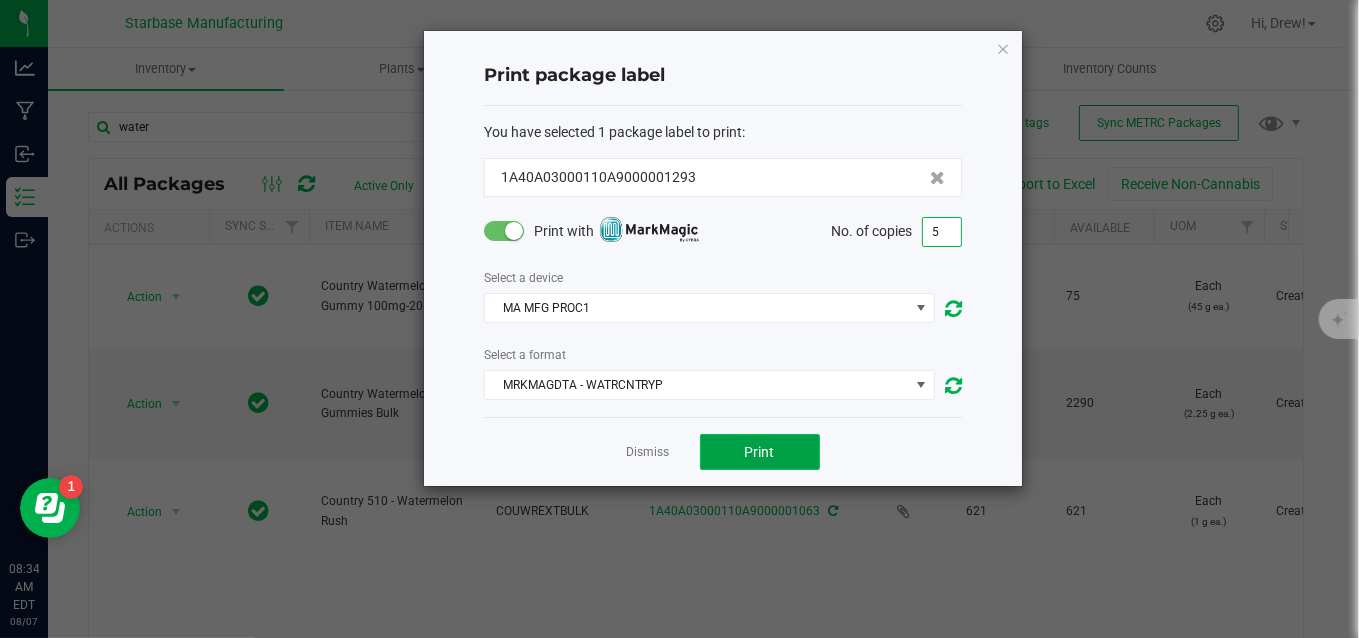 click on "Print" 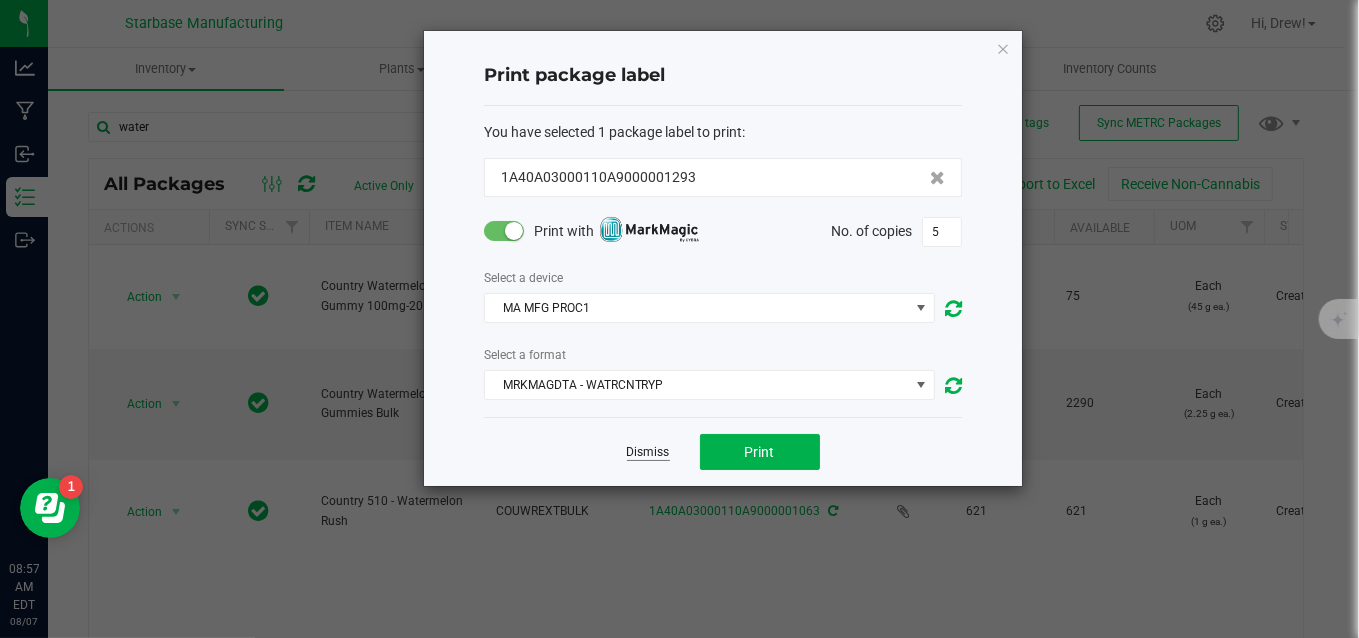 click on "Dismiss" 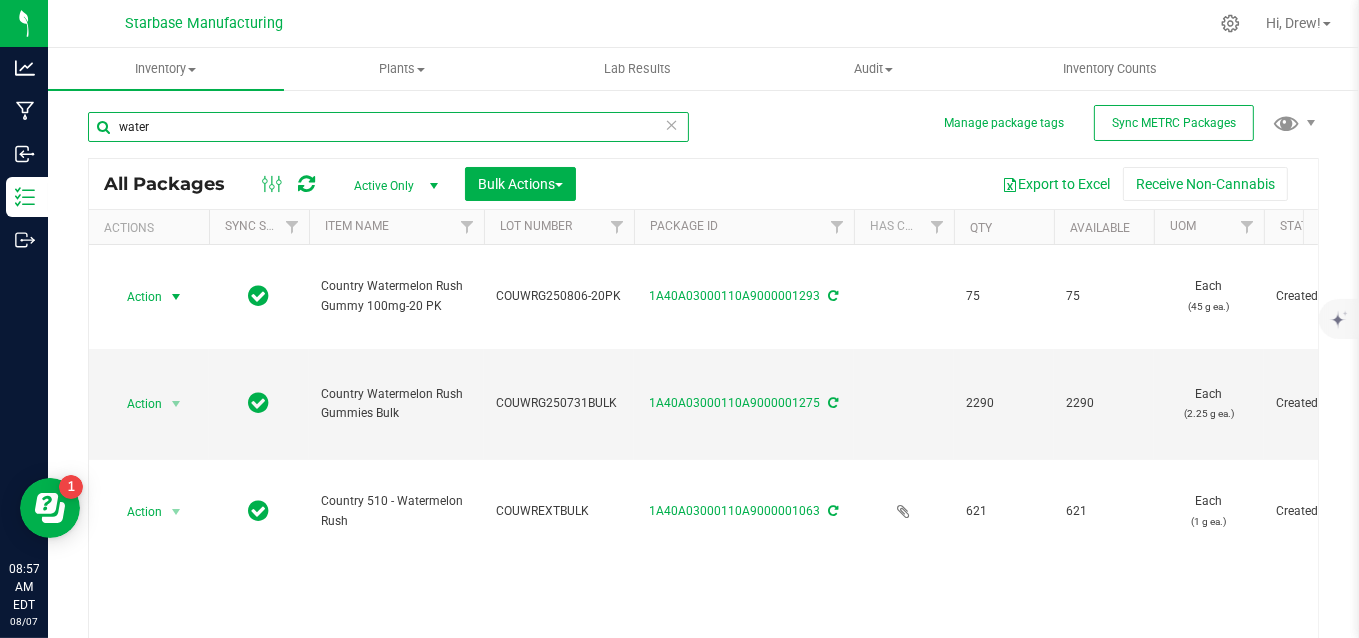 click on "water" at bounding box center (388, 127) 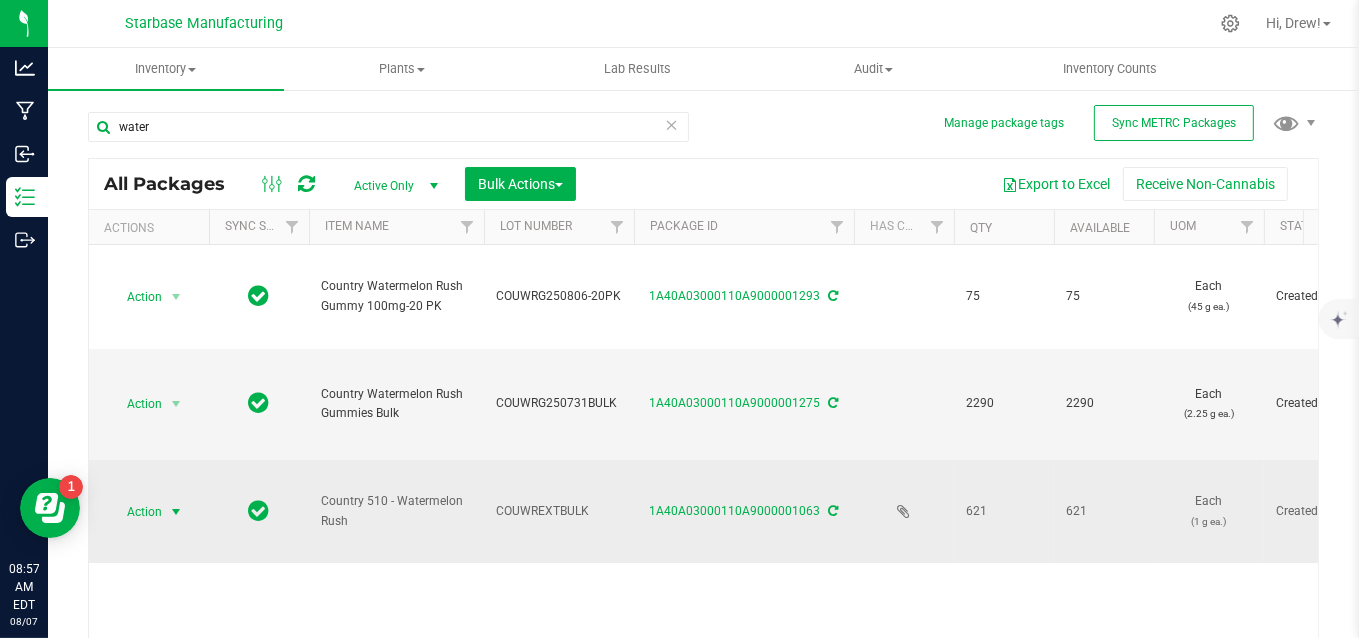 click at bounding box center (176, 512) 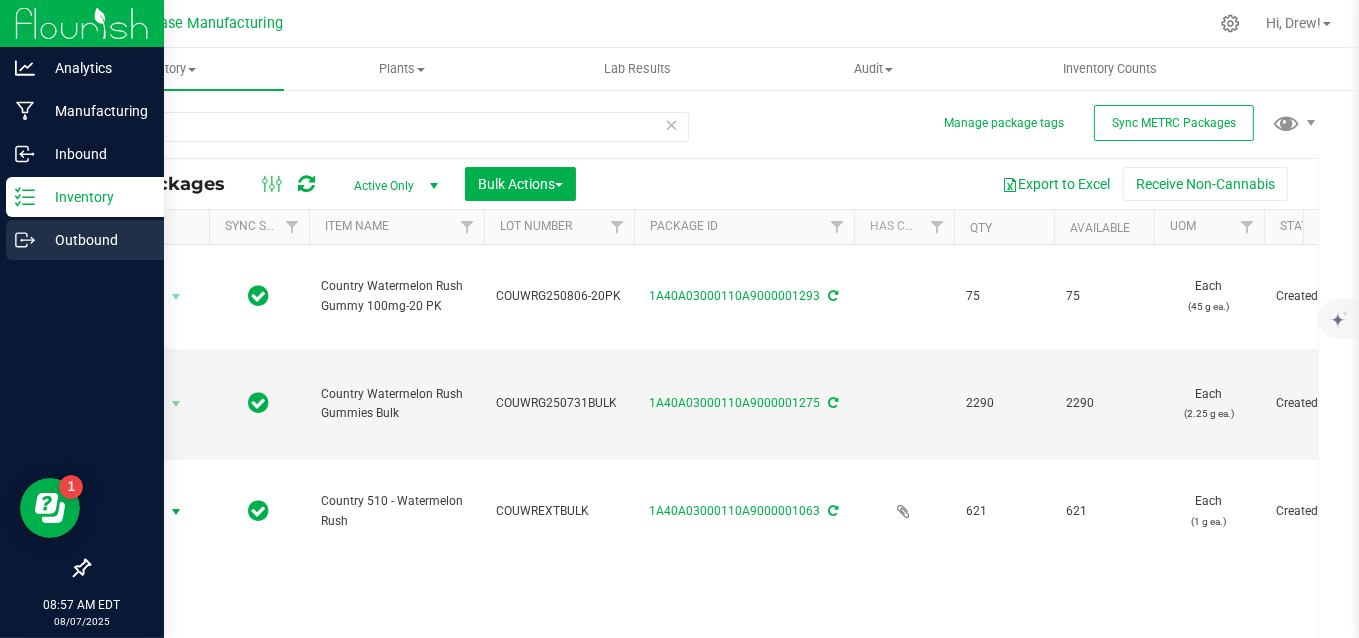 click 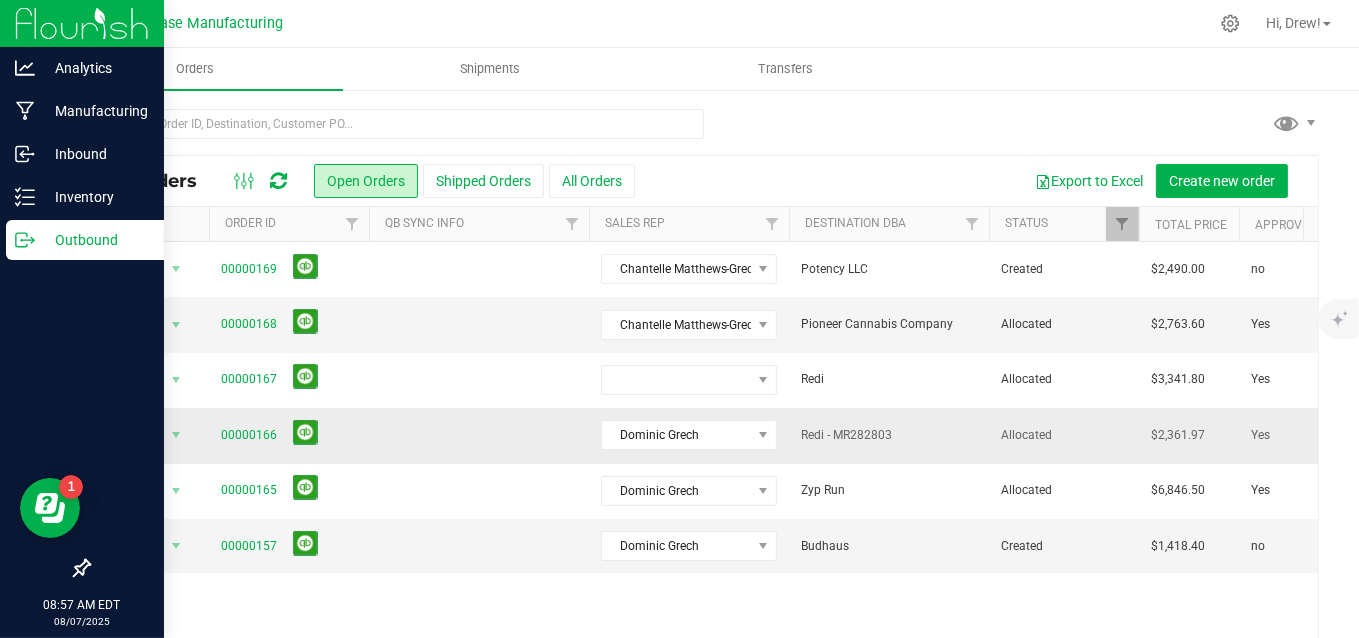 scroll, scrollTop: 0, scrollLeft: 84, axis: horizontal 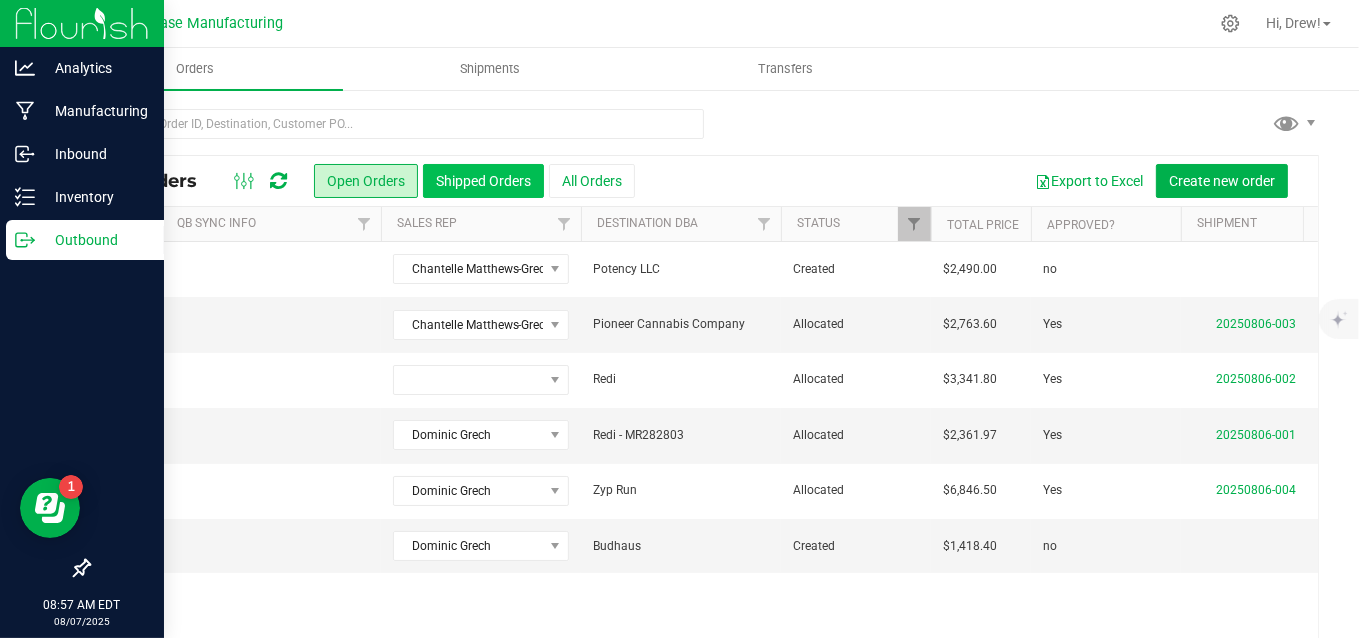click on "Shipped Orders" at bounding box center (483, 181) 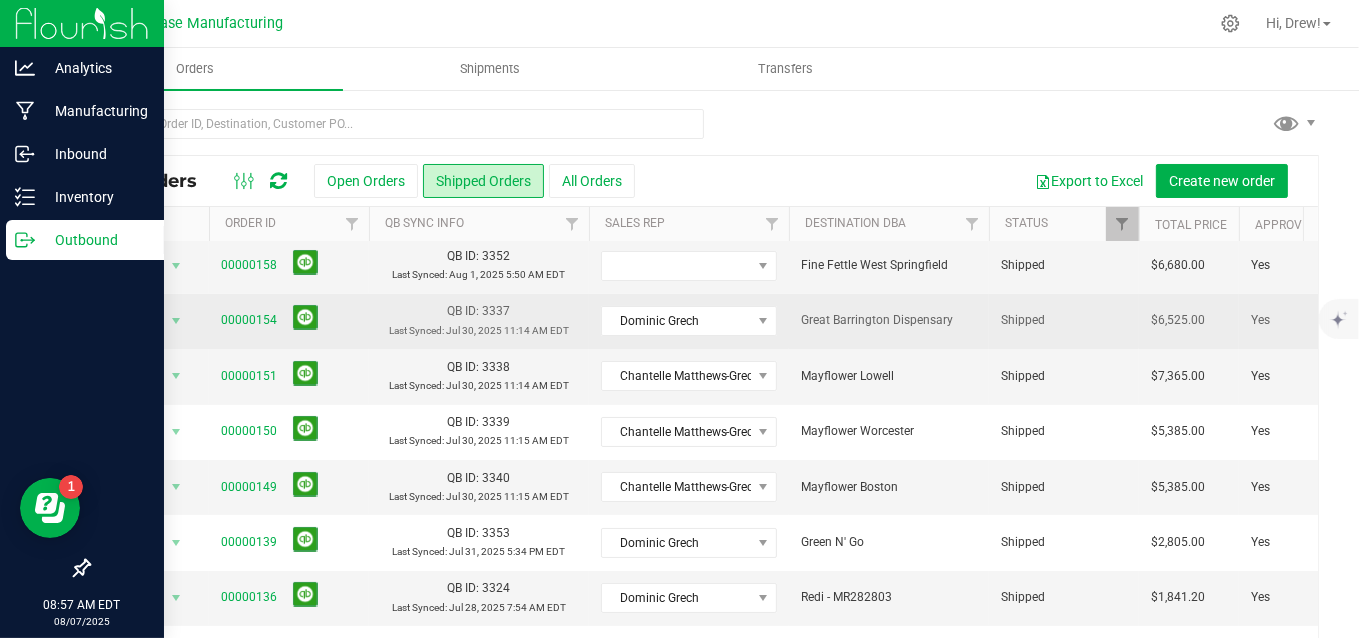 scroll, scrollTop: 62, scrollLeft: 0, axis: vertical 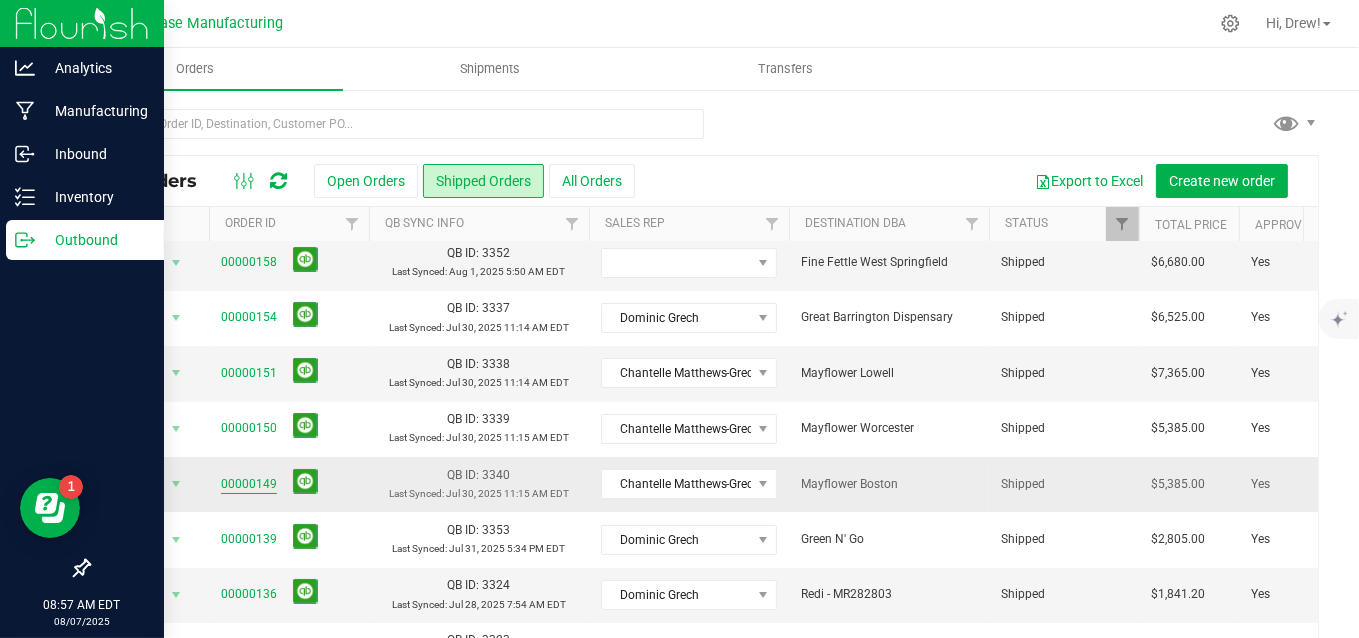 click on "00000149" at bounding box center [249, 484] 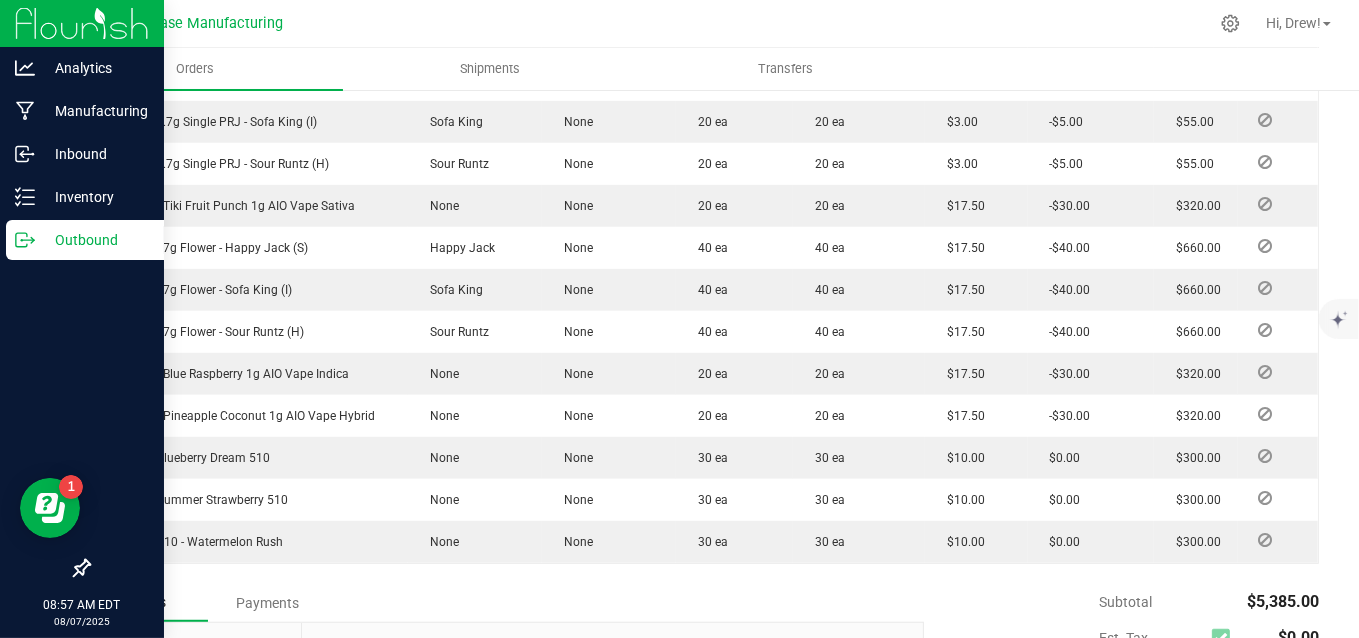 scroll, scrollTop: 1032, scrollLeft: 0, axis: vertical 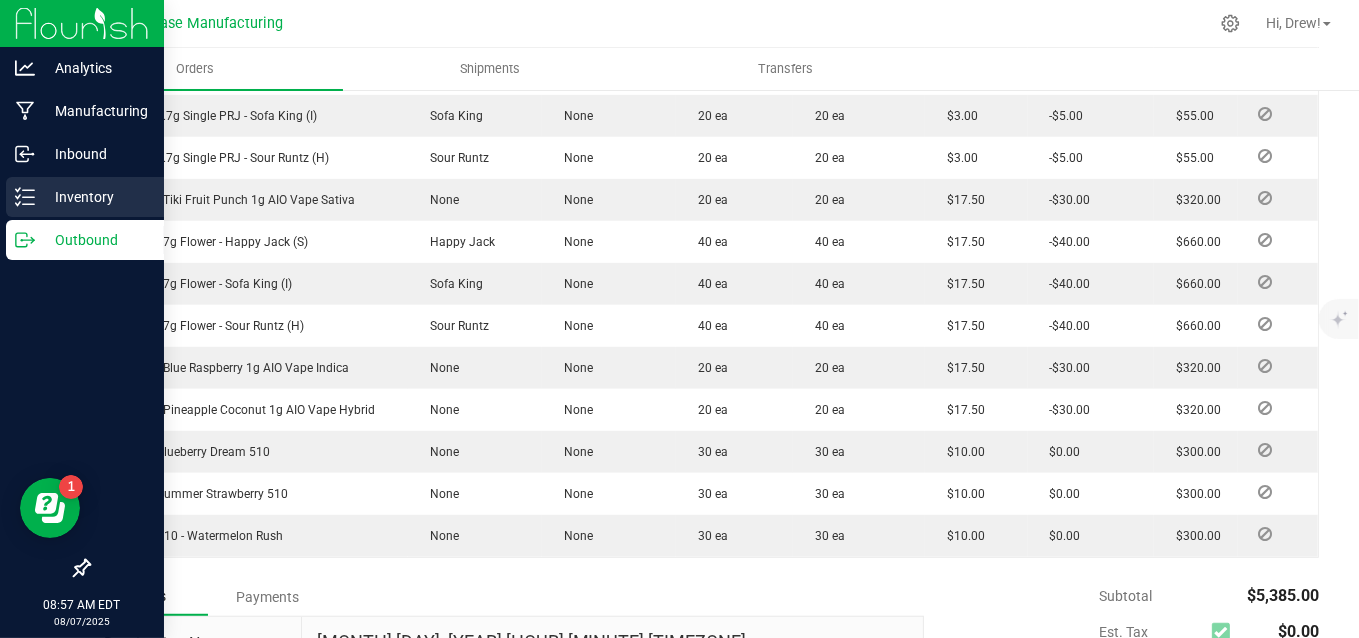 click on "Inventory" at bounding box center [95, 197] 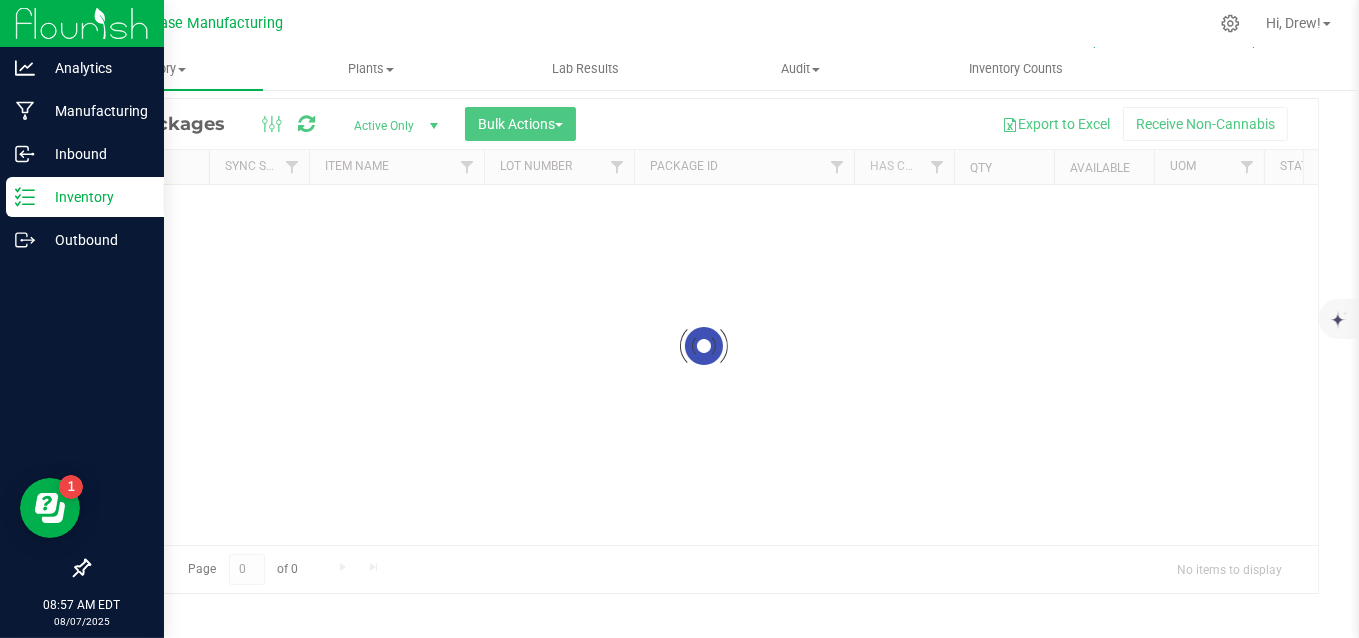 scroll, scrollTop: 60, scrollLeft: 0, axis: vertical 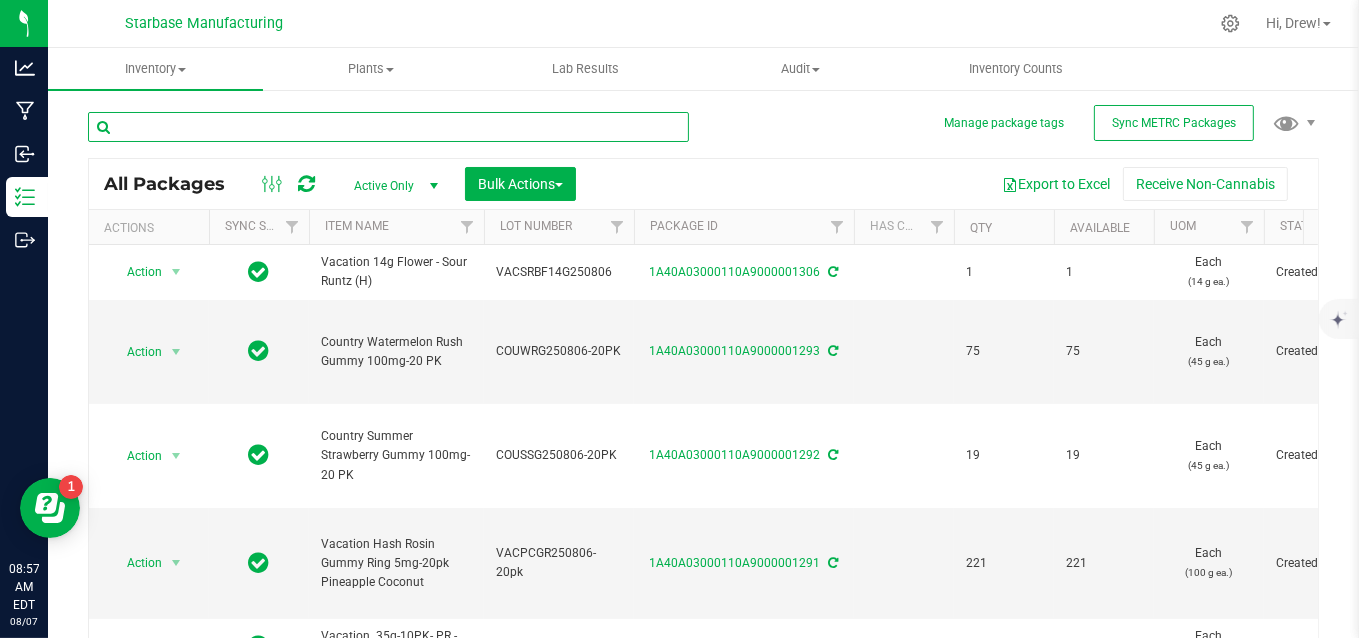 click at bounding box center [388, 127] 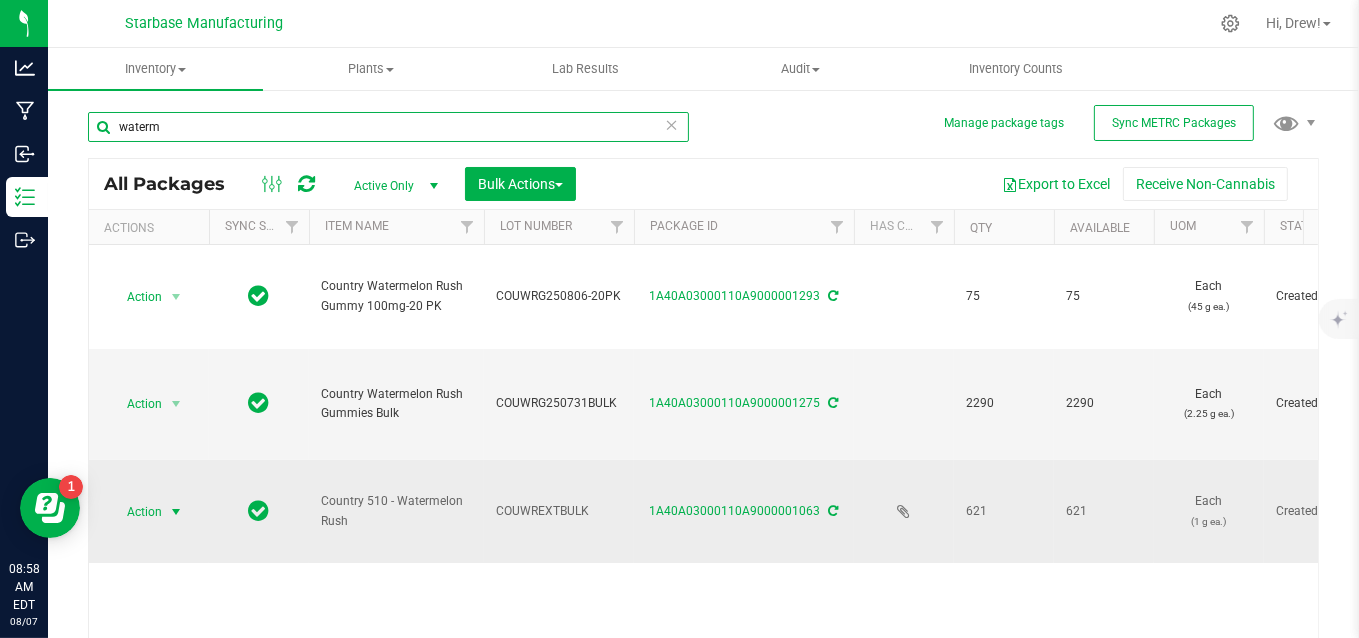 type on "waterm" 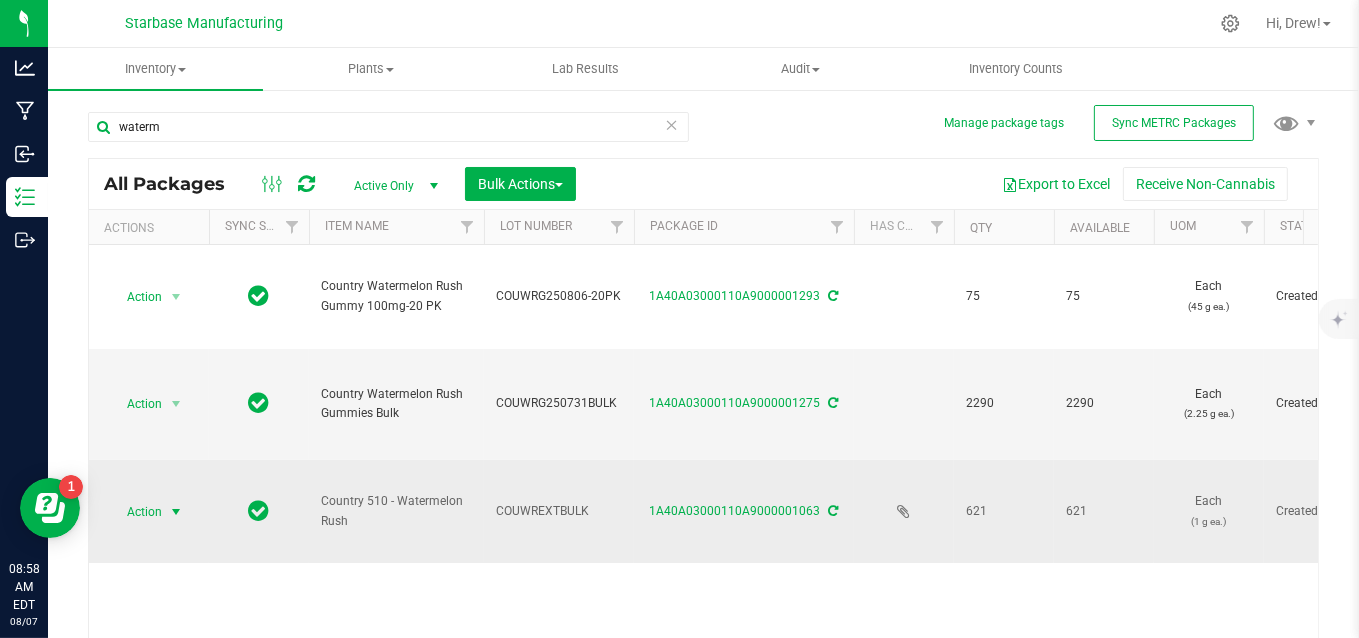 click on "Action" at bounding box center [136, 512] 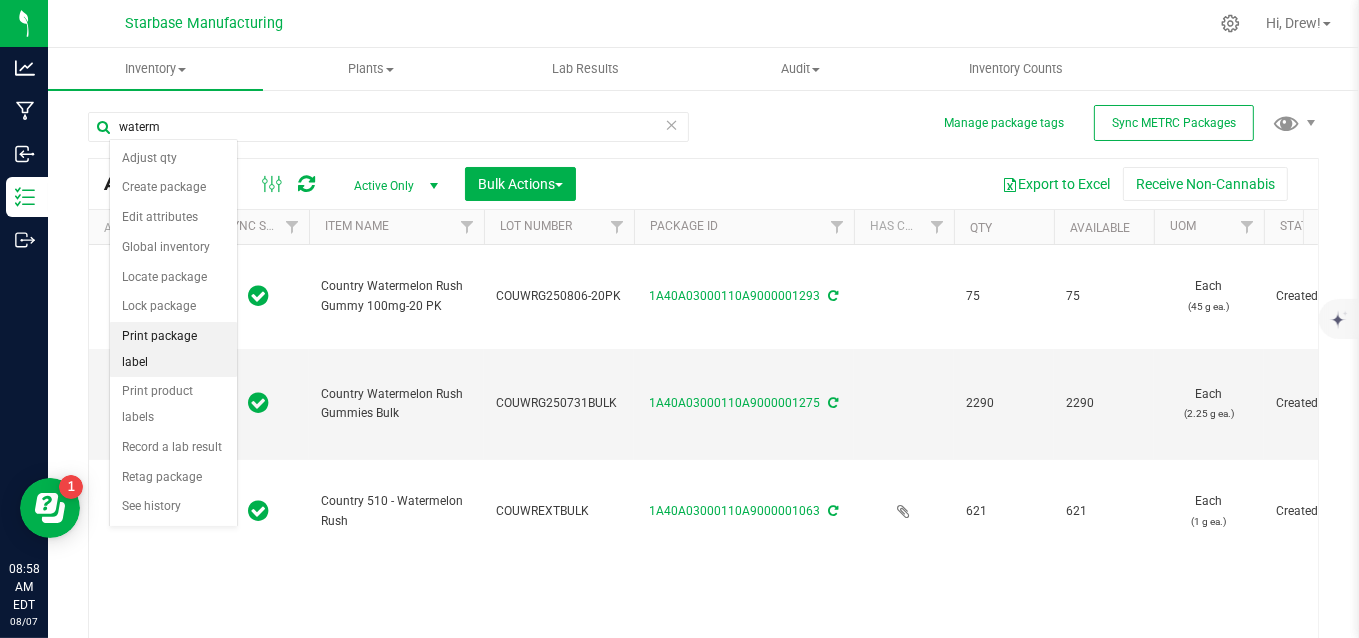 click on "Print package label" at bounding box center (173, 349) 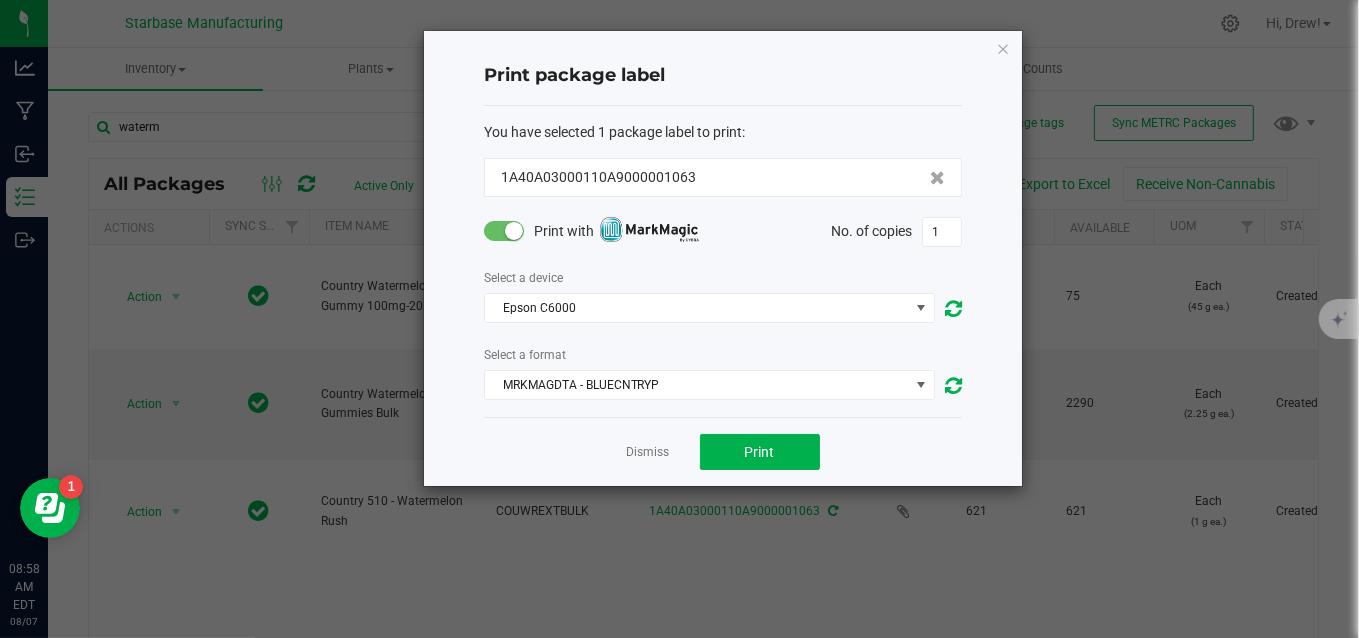 click at bounding box center [514, 231] 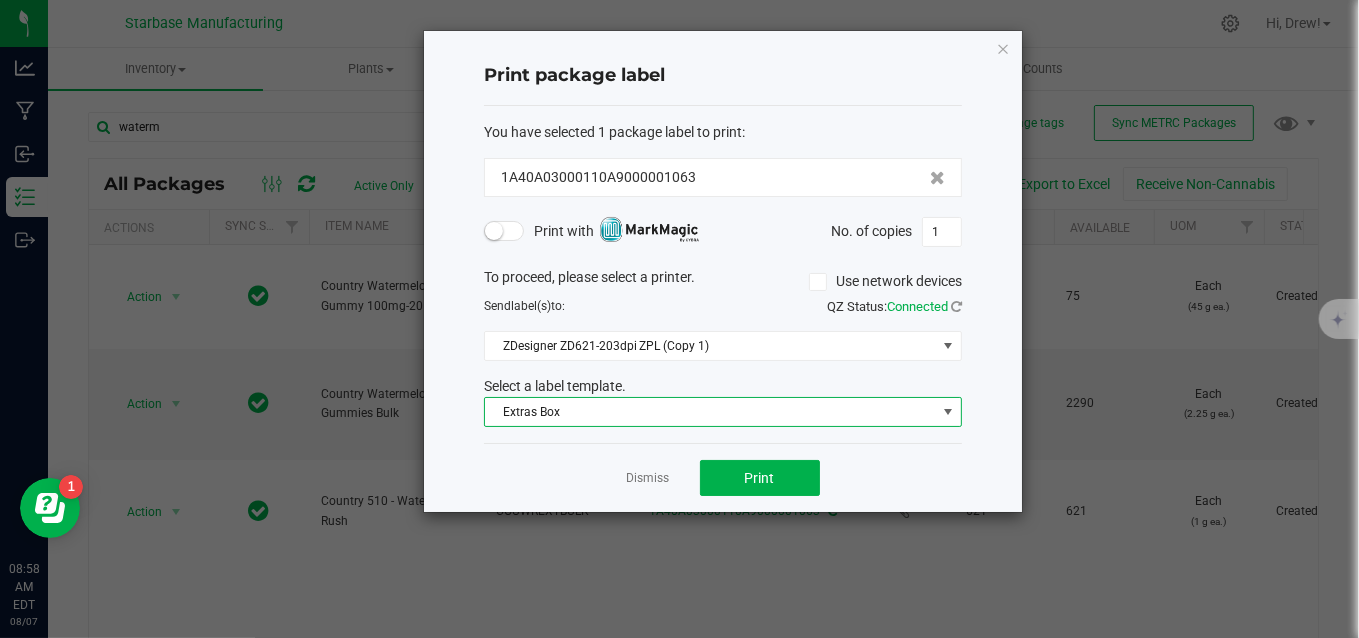 click on "Extras Box" at bounding box center [710, 412] 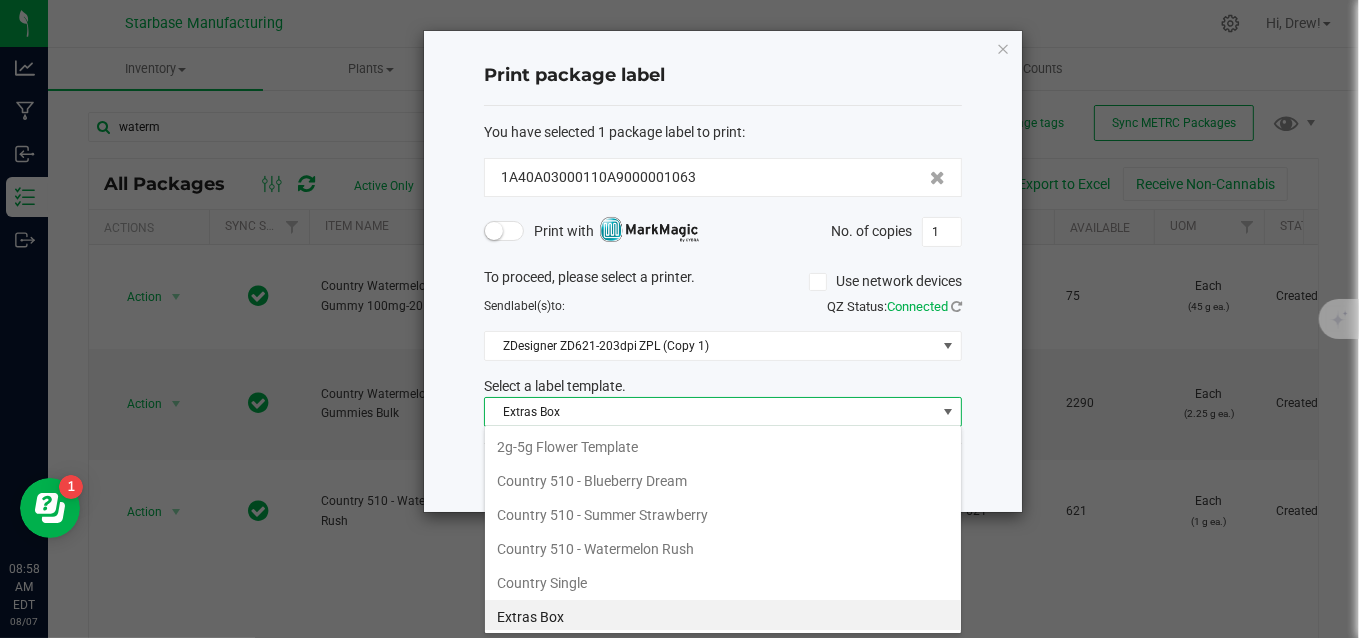 scroll, scrollTop: 2, scrollLeft: 0, axis: vertical 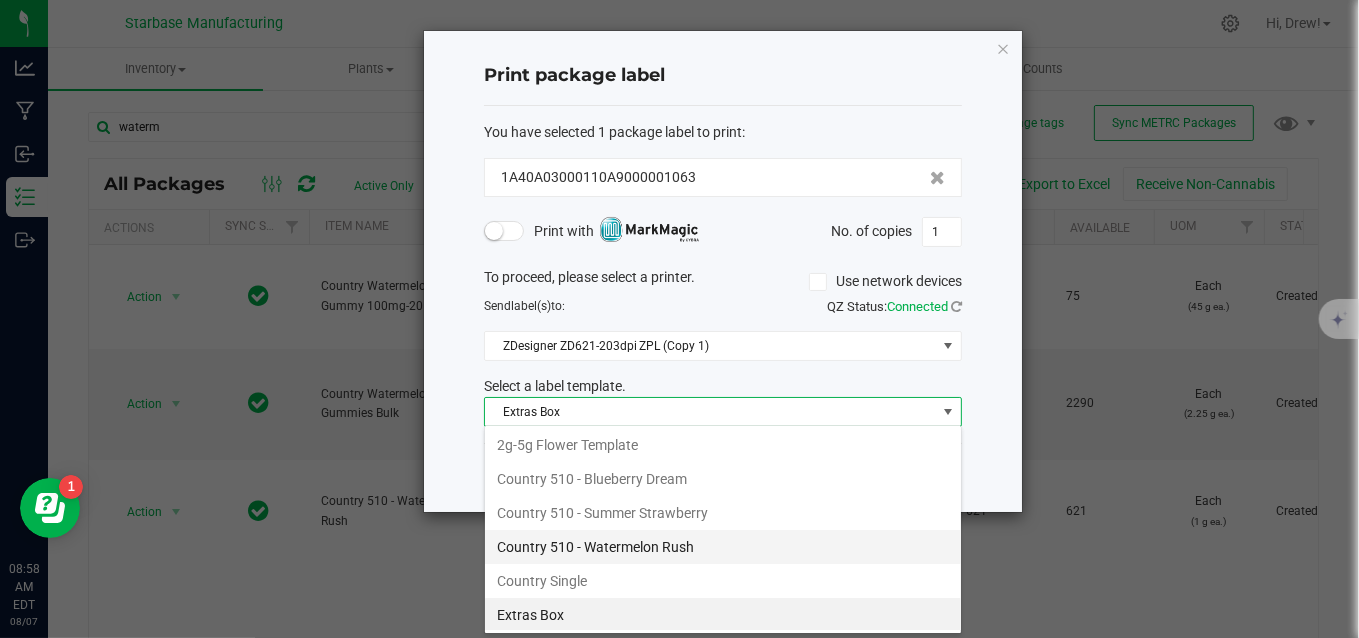 click on "Country 510 - Watermelon Rush" at bounding box center (723, 547) 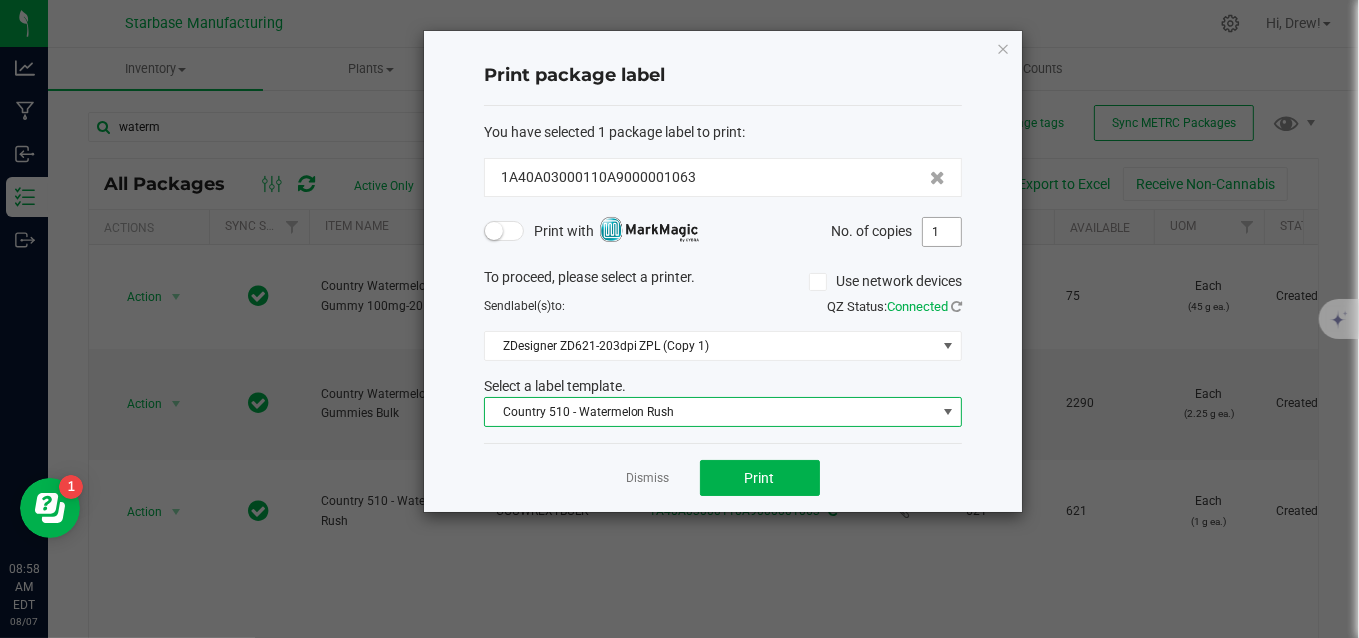 click on "1" at bounding box center (942, 232) 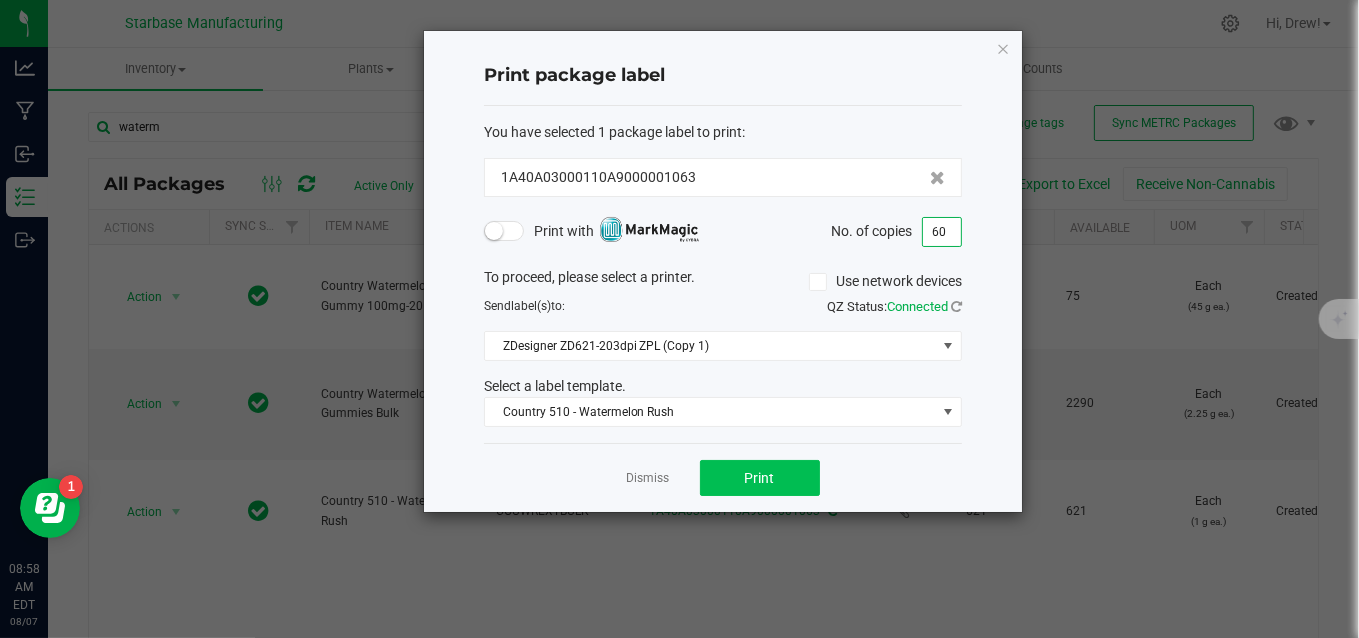 type on "60" 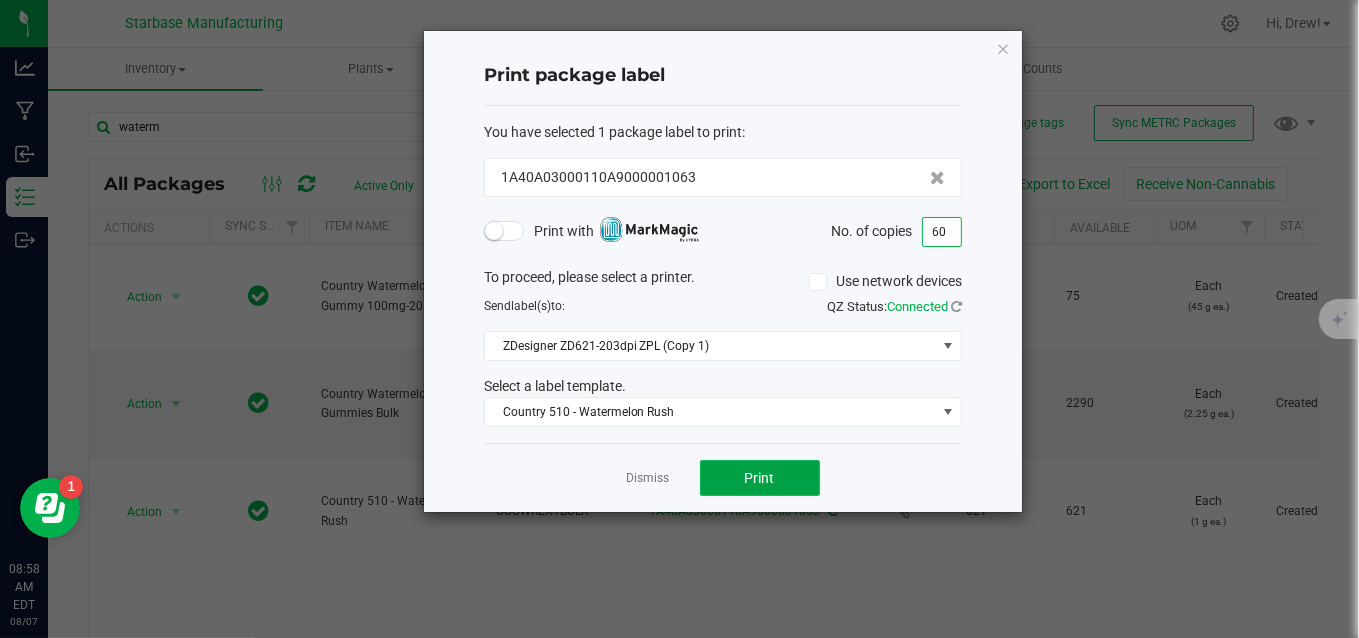 click on "Print" 